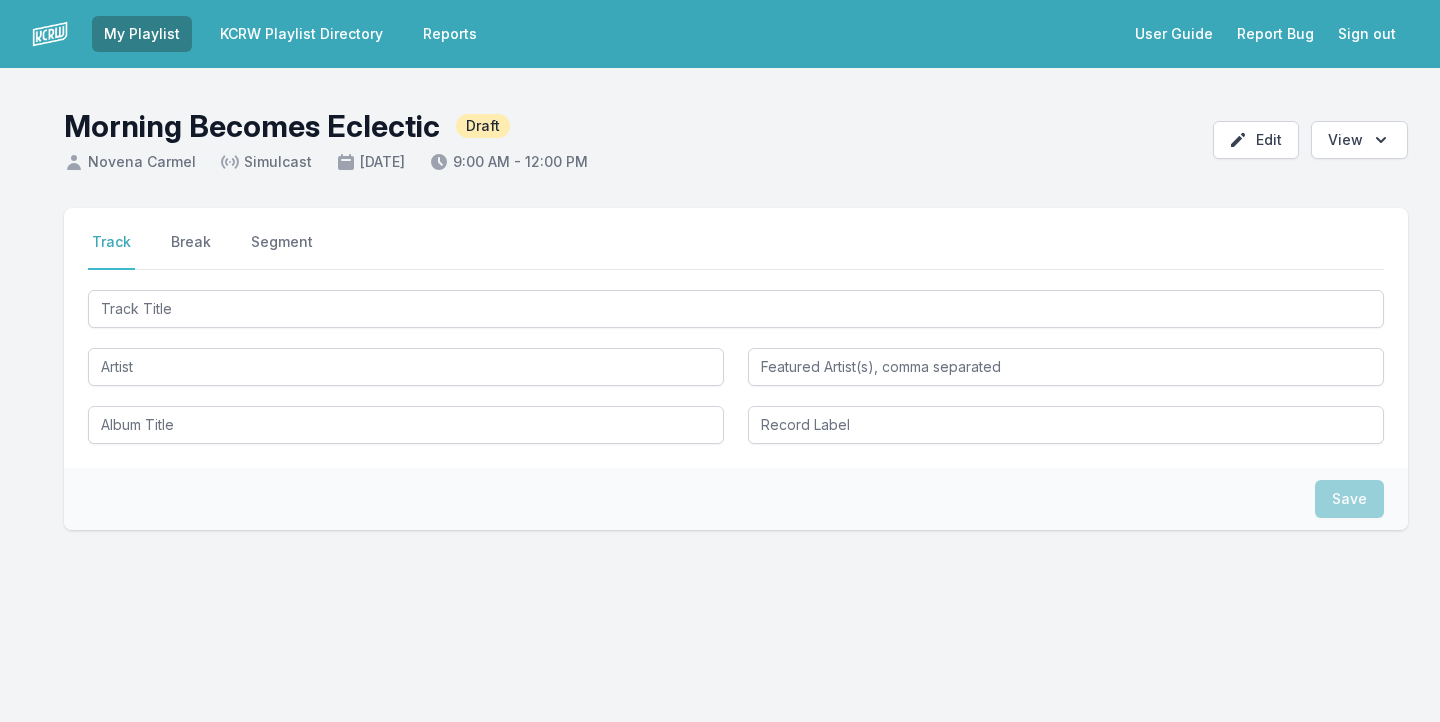 scroll, scrollTop: 0, scrollLeft: 0, axis: both 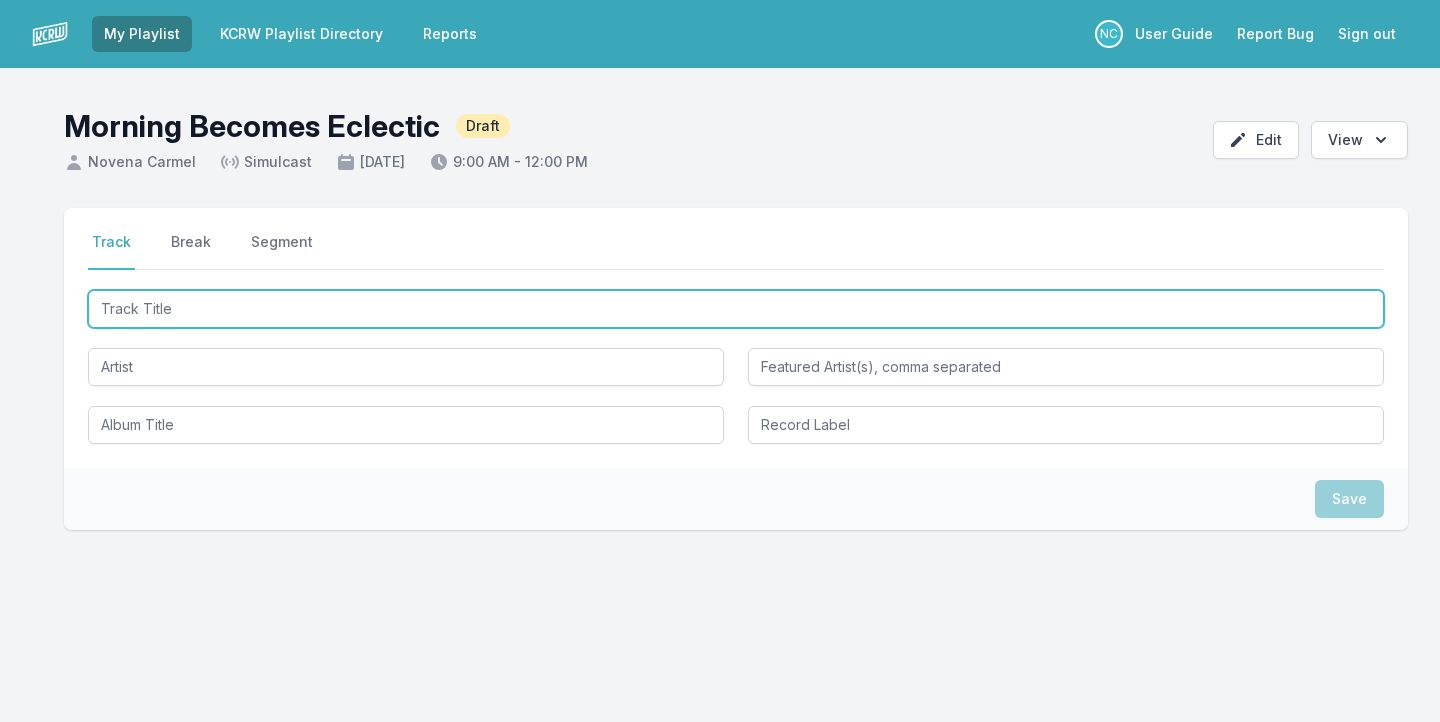 click at bounding box center [736, 309] 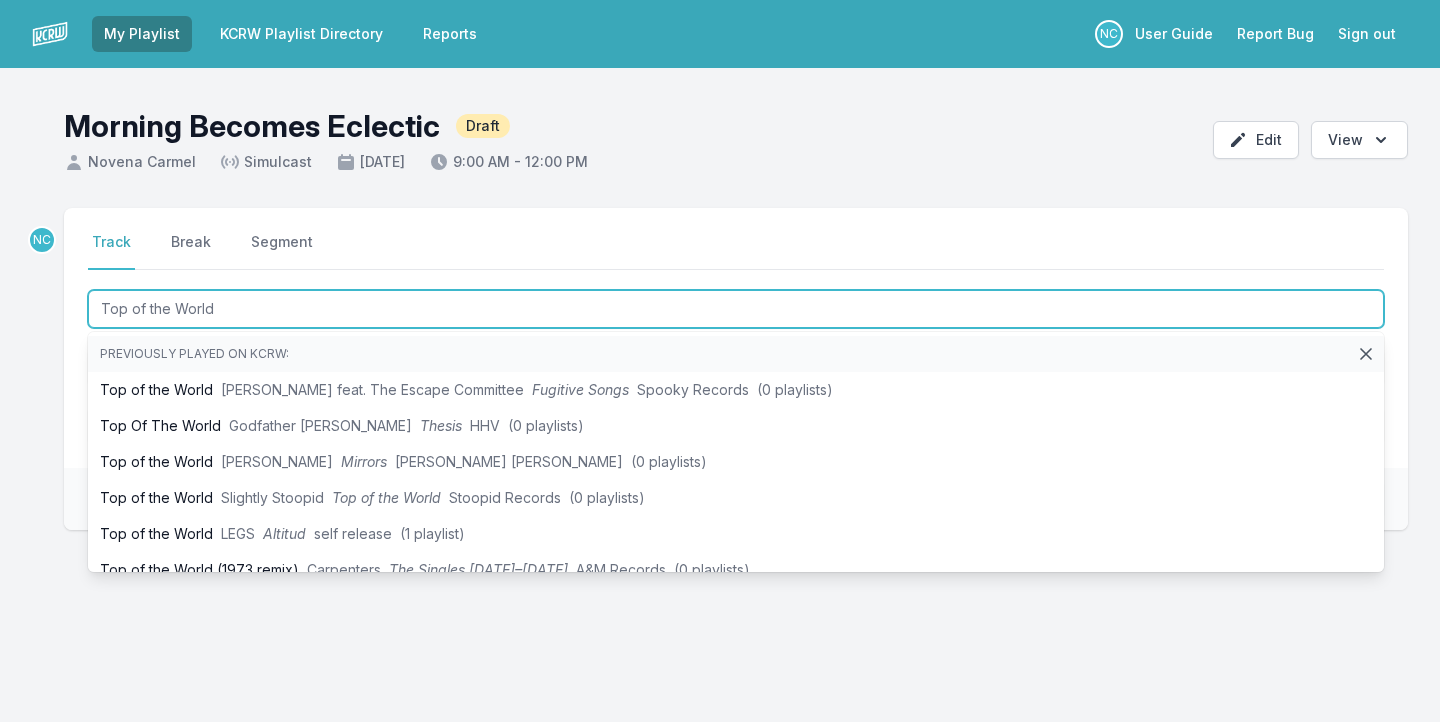 type on "Top of the World" 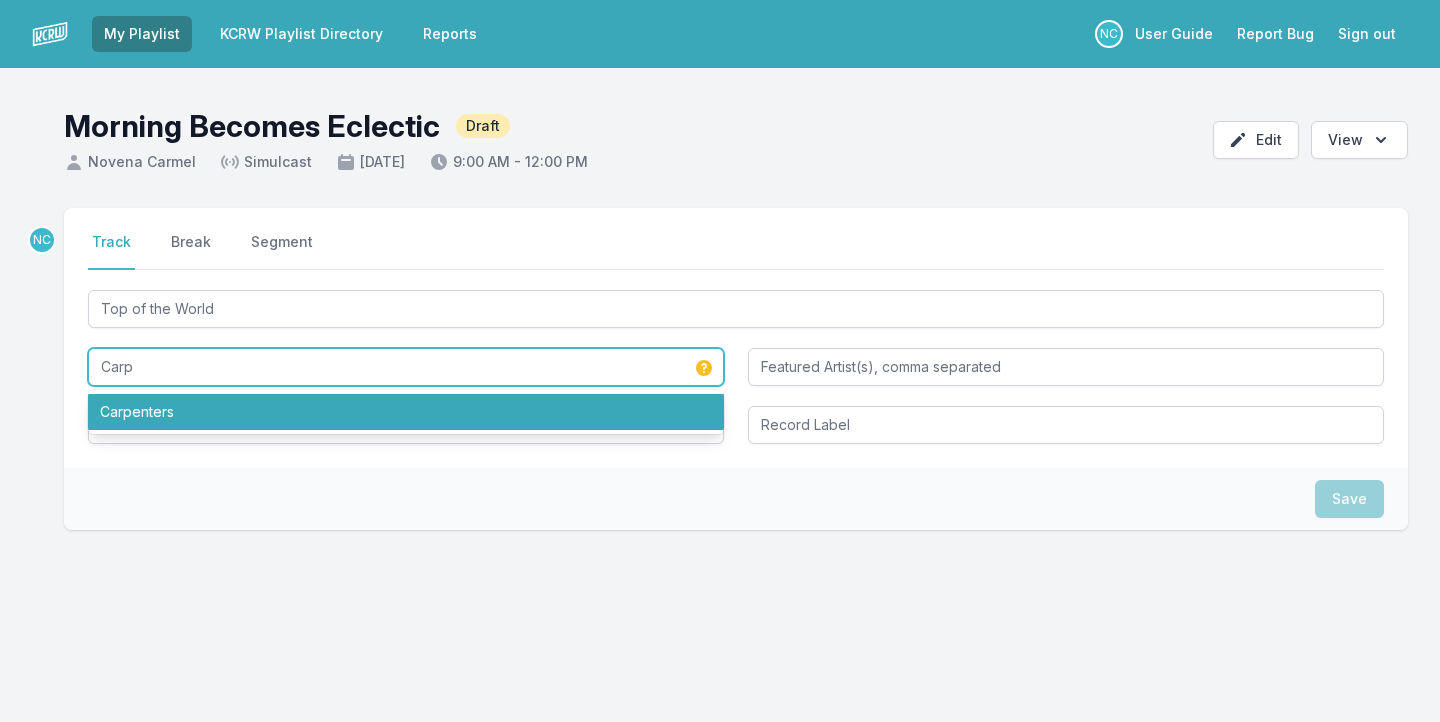 click on "Carpenters" at bounding box center (406, 412) 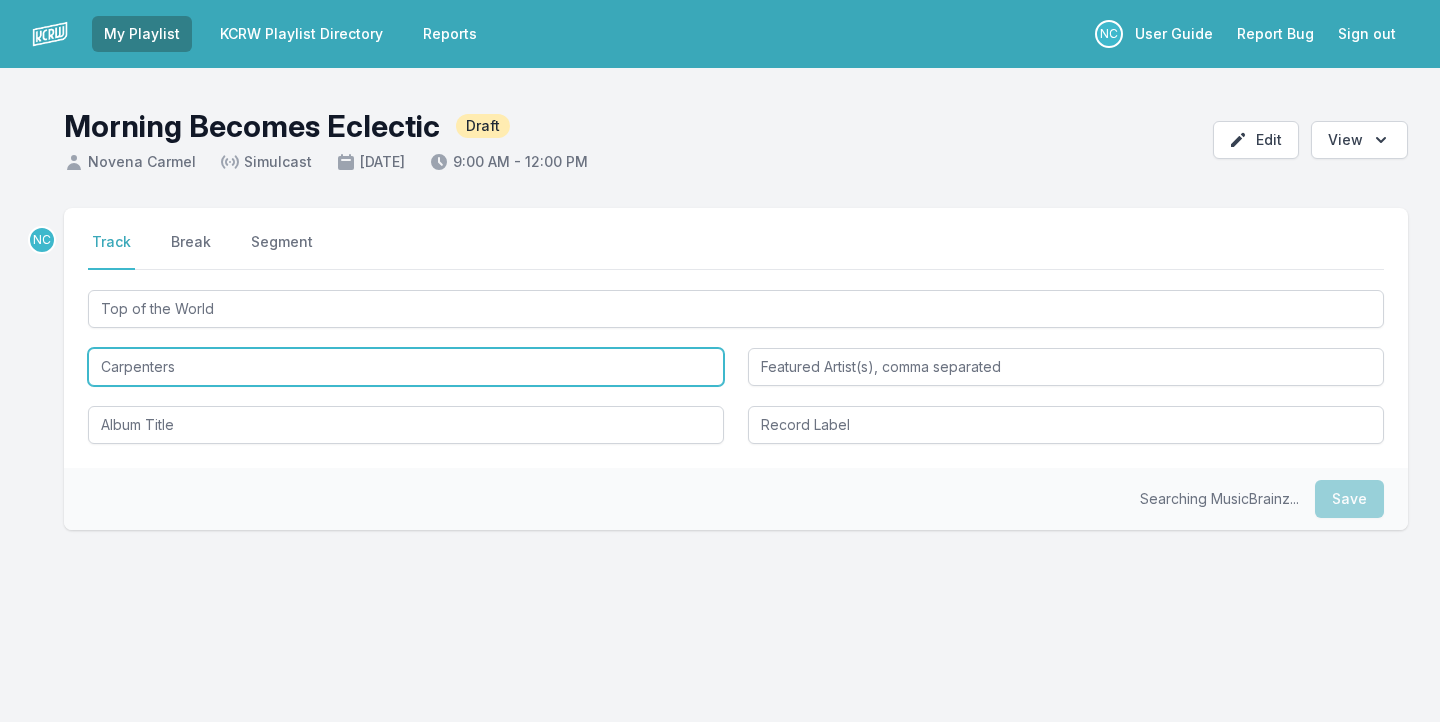 type on "Carpenters" 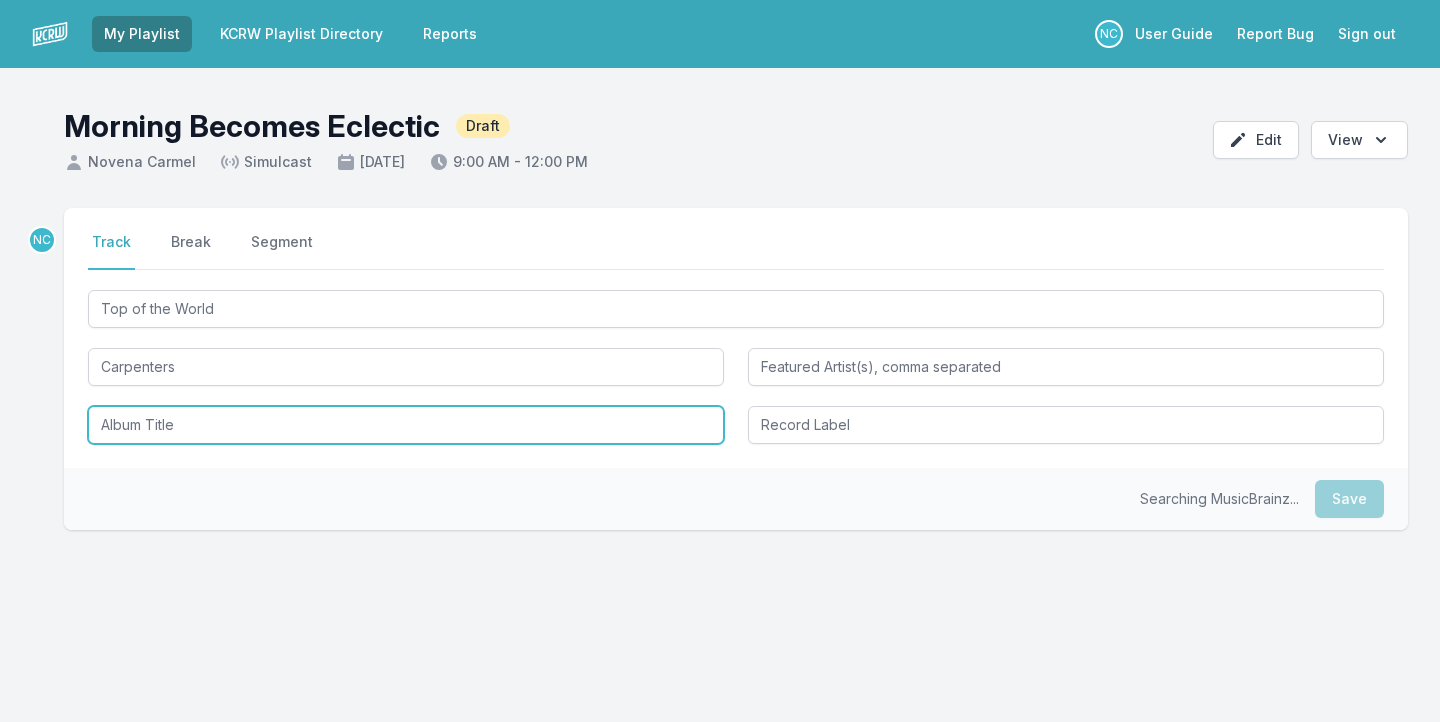 click at bounding box center (406, 425) 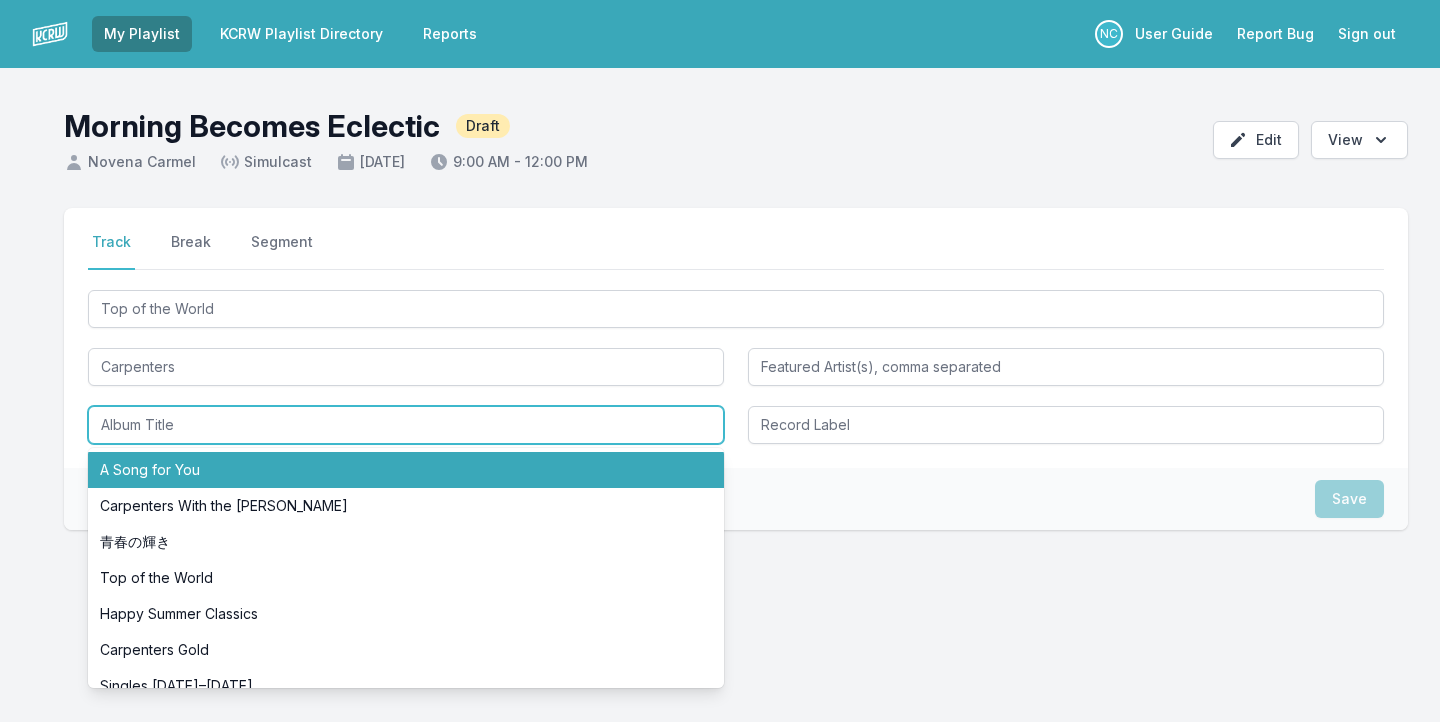 click on "A Song for You" at bounding box center [406, 470] 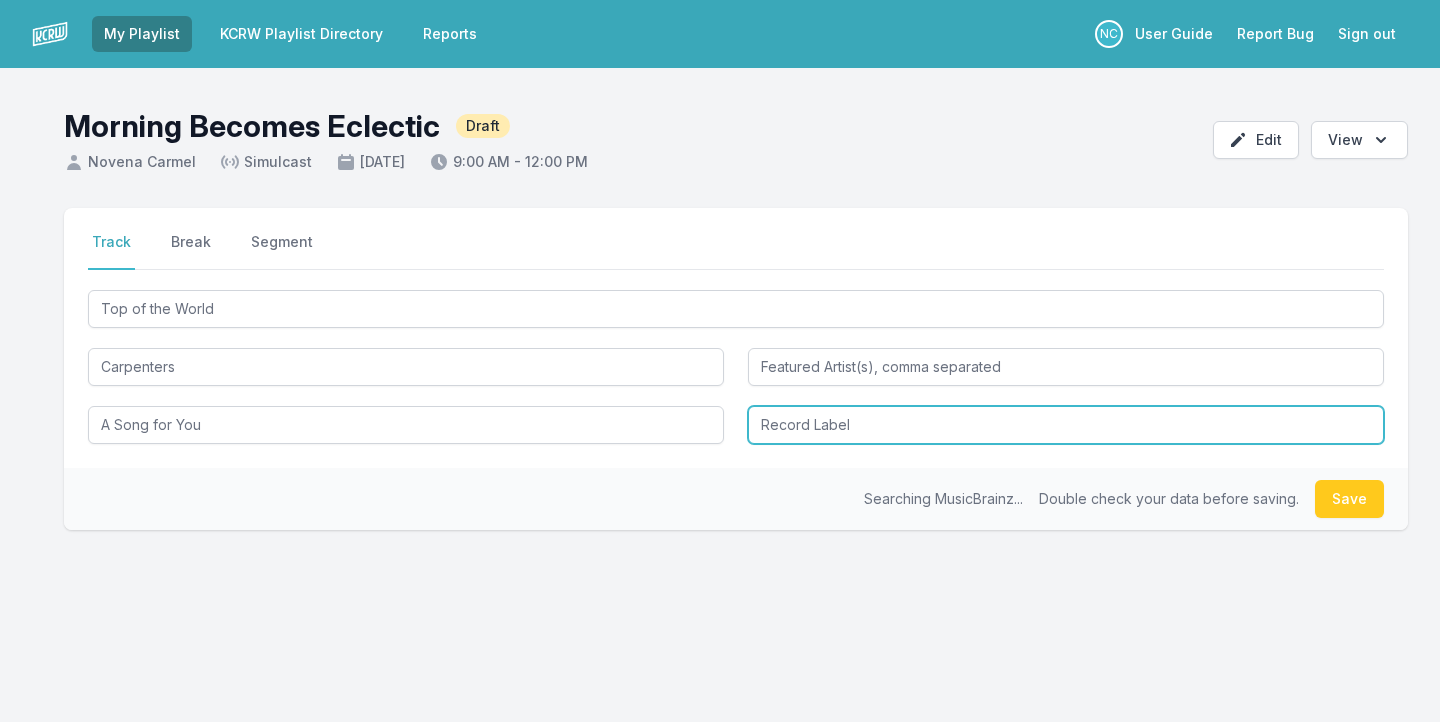 click at bounding box center (1066, 425) 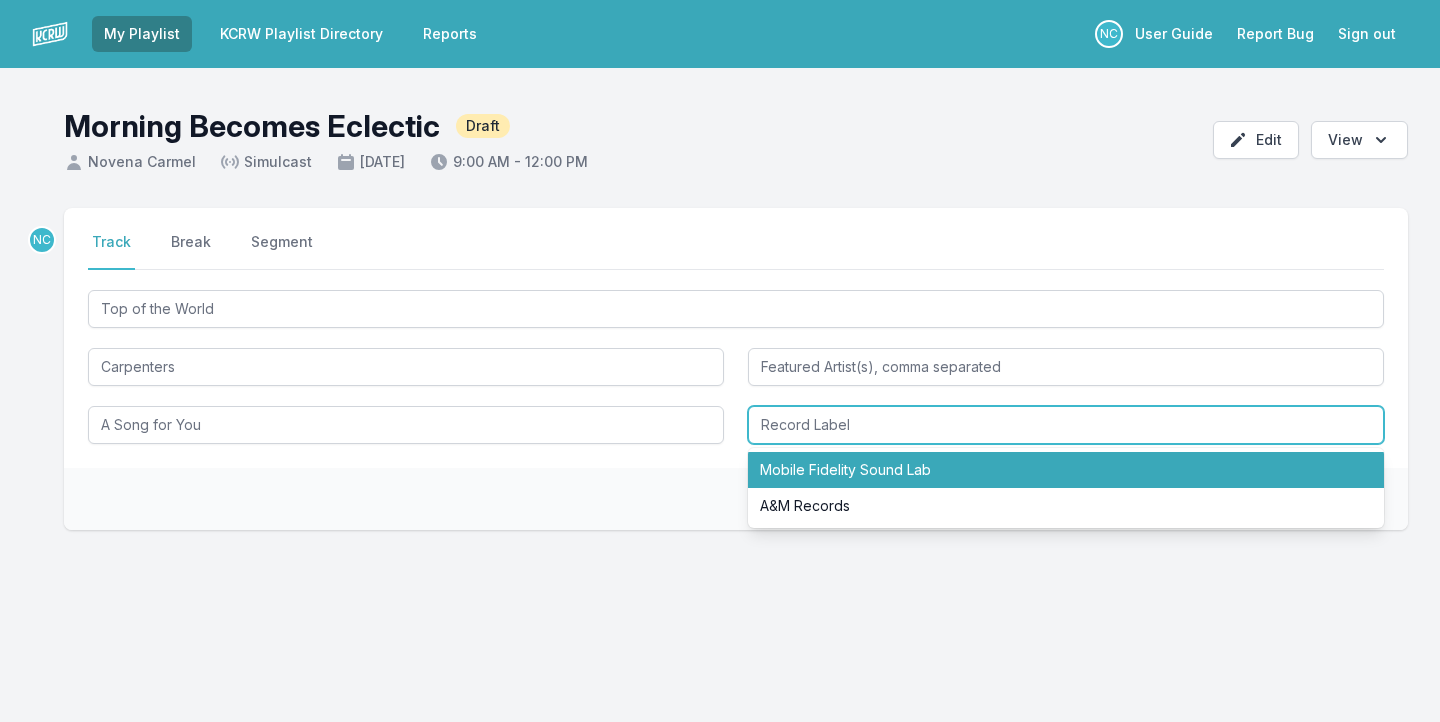 click on "Mobile Fidelity Sound Lab" at bounding box center [1066, 470] 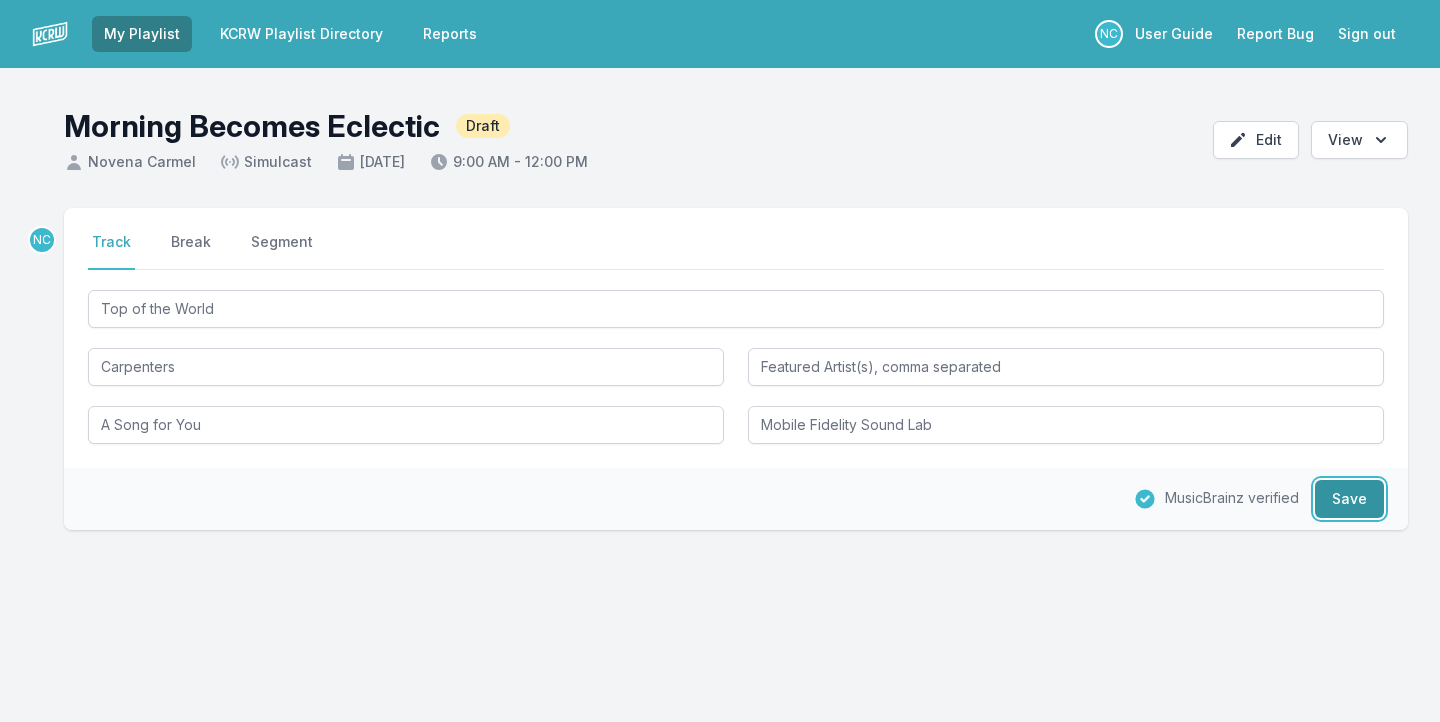click on "Save" at bounding box center [1349, 499] 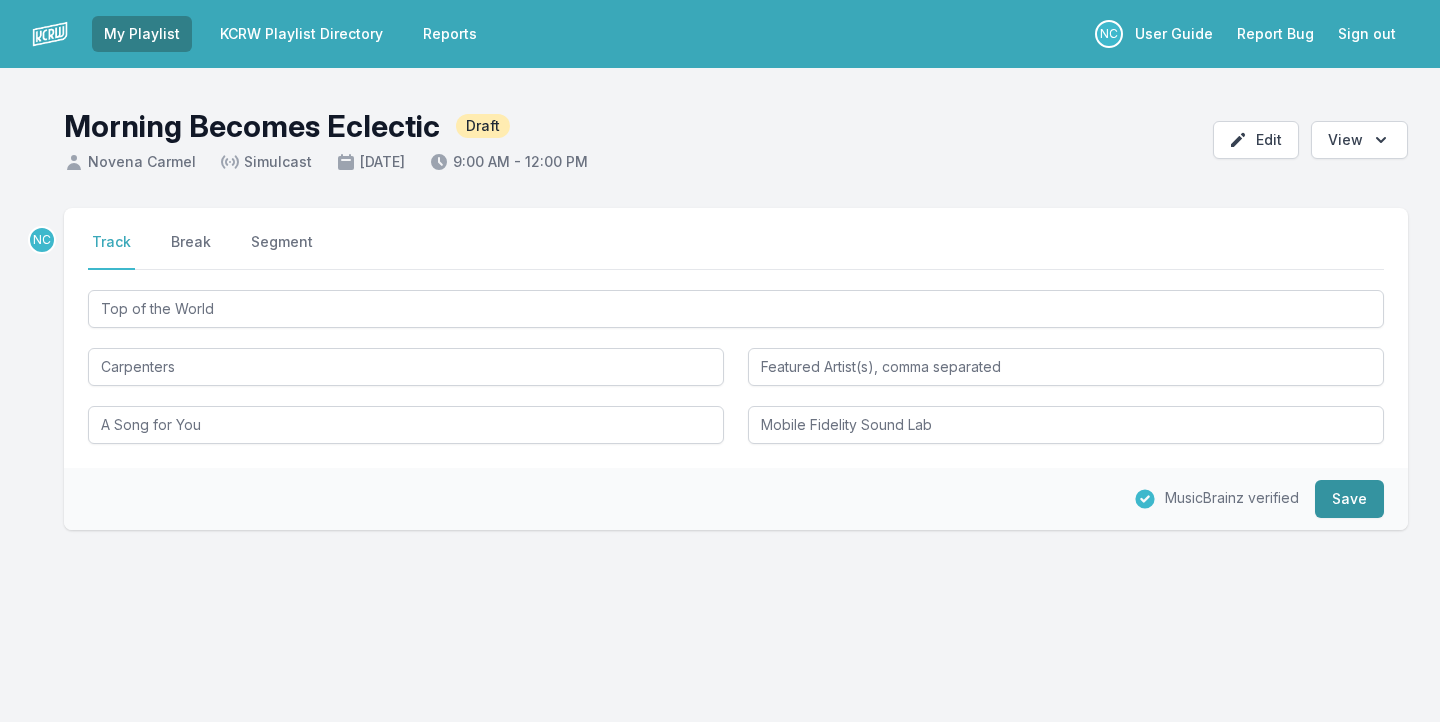 type 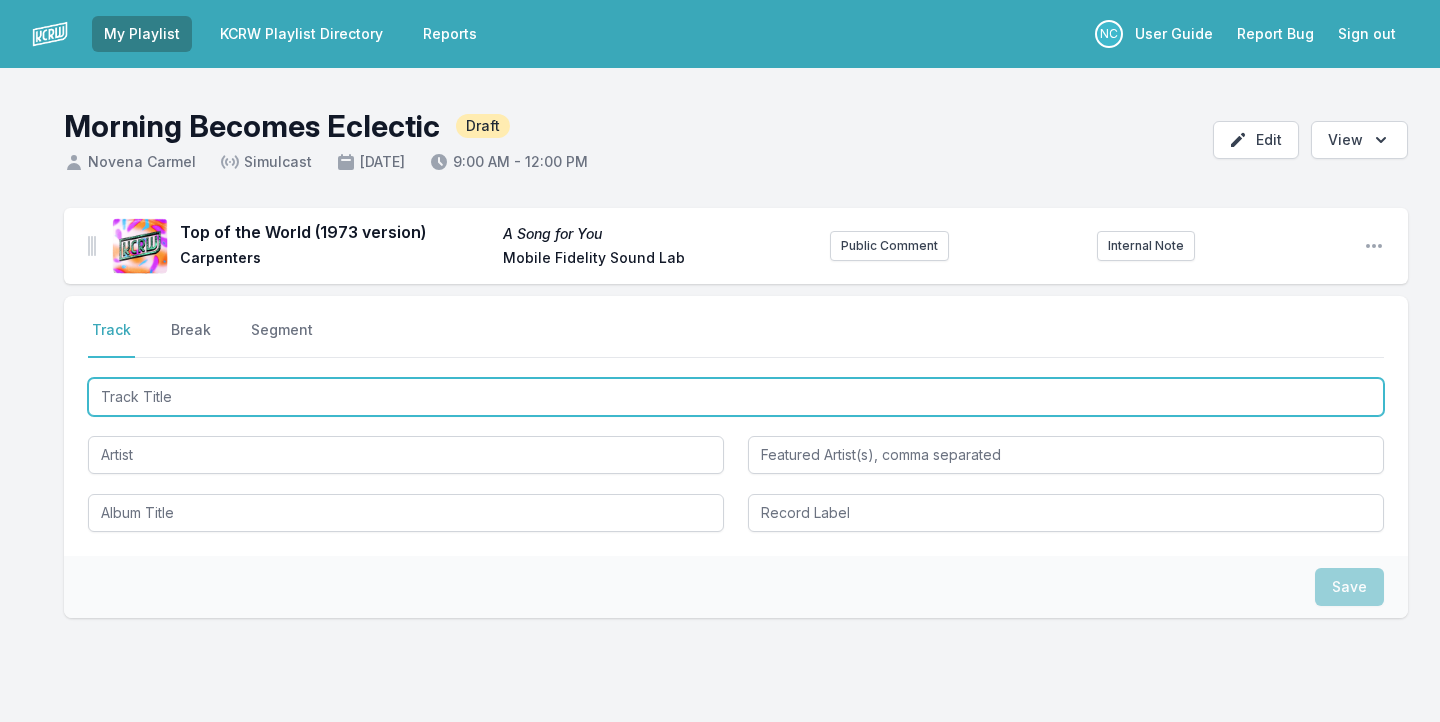 click at bounding box center (736, 397) 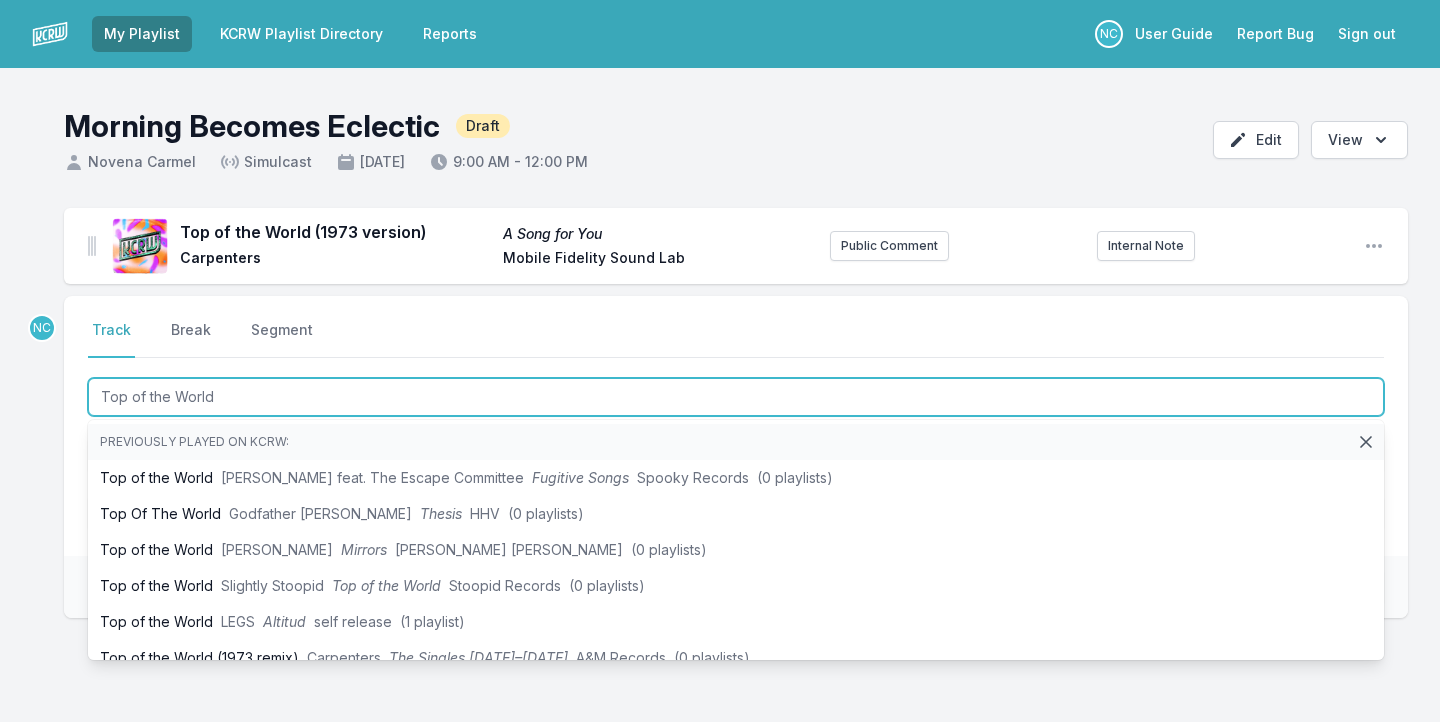 type on "Top of the World" 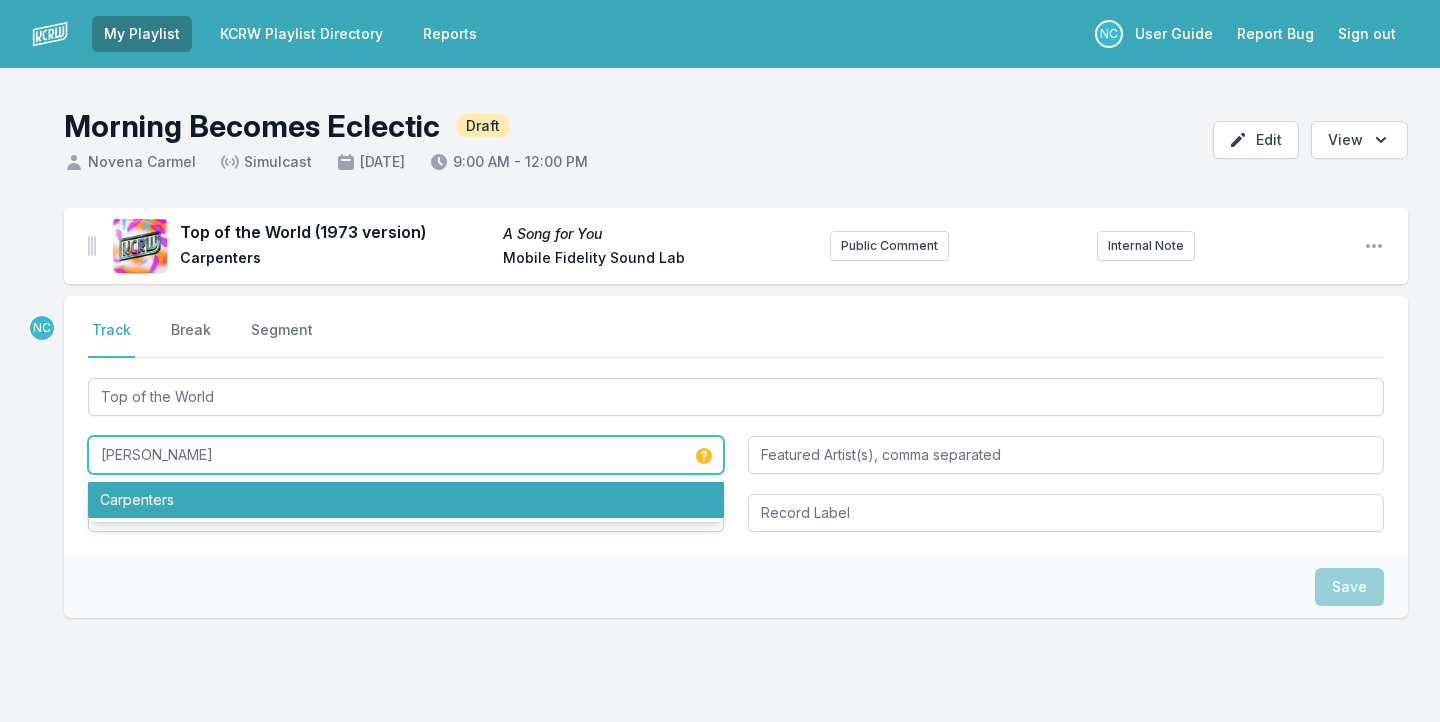 click on "Carpenters" at bounding box center (406, 500) 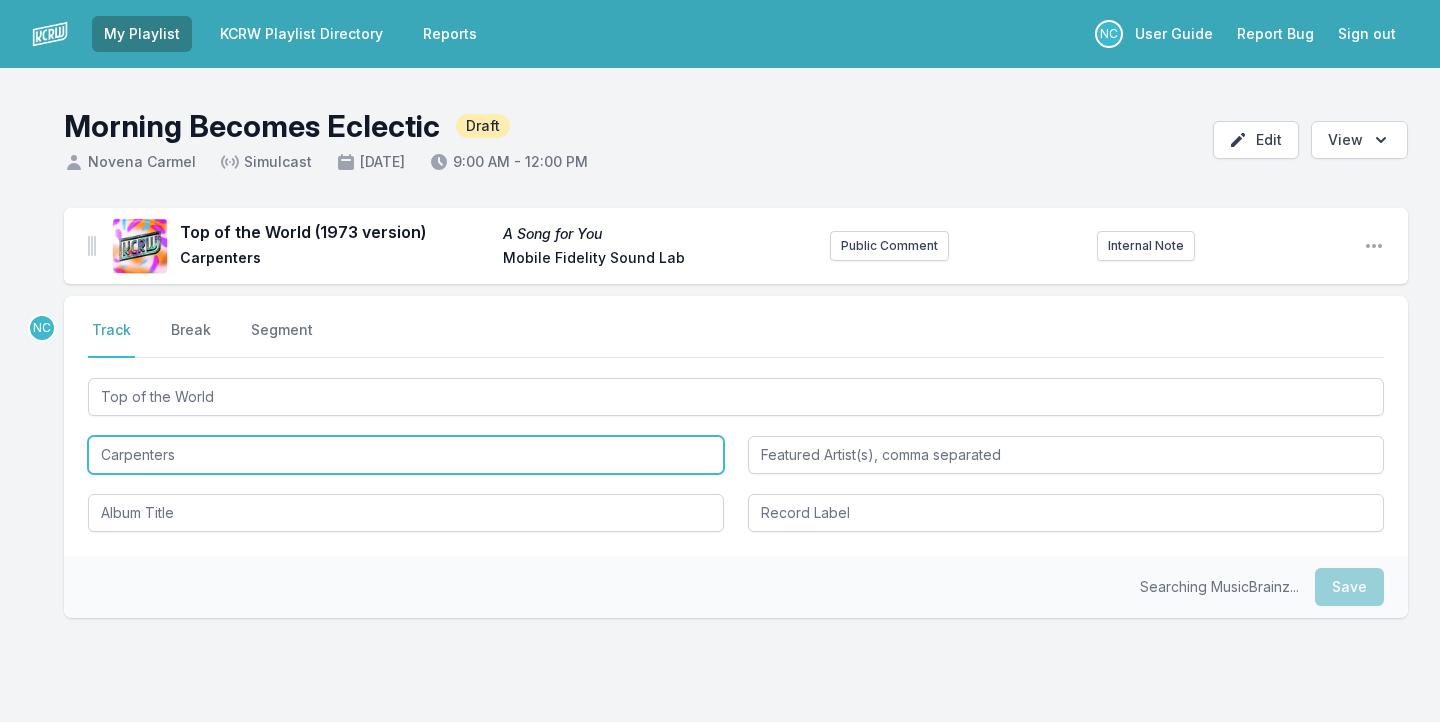 type on "Carpenters" 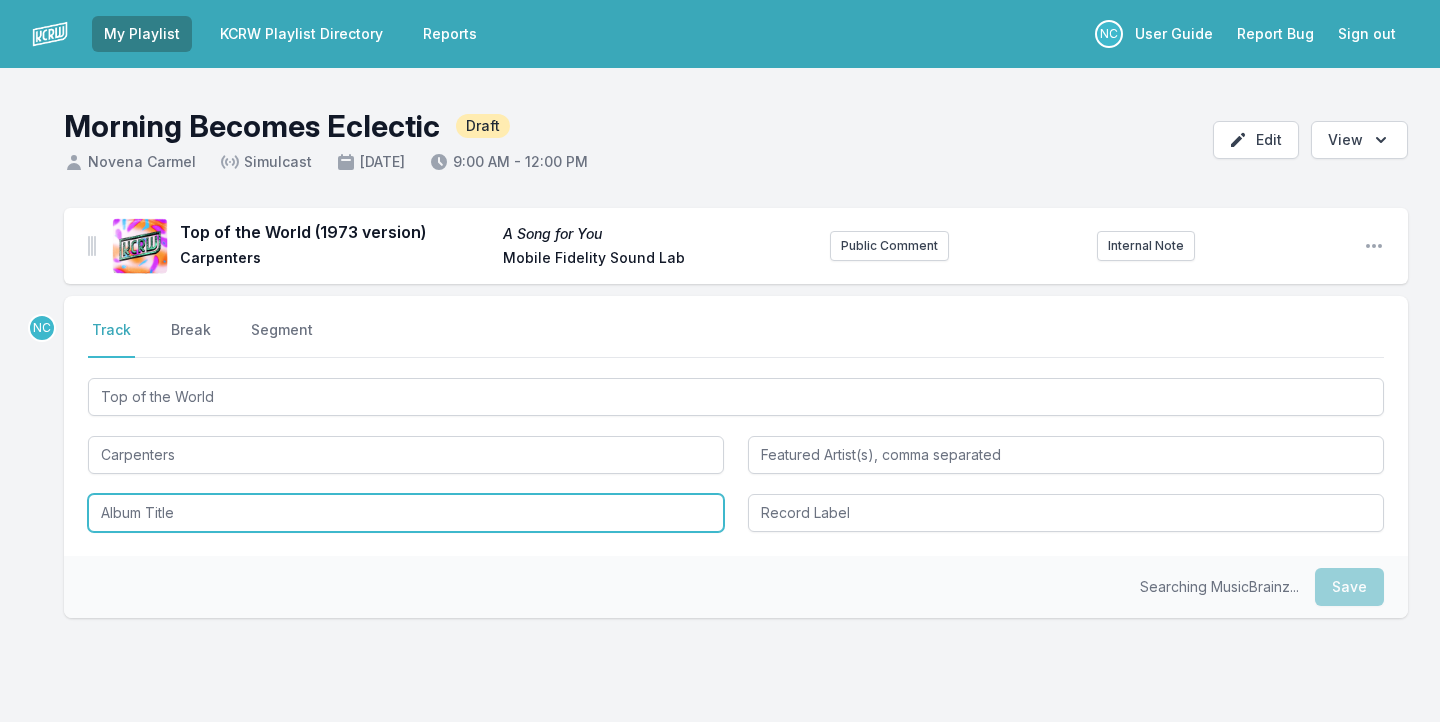 click at bounding box center (406, 513) 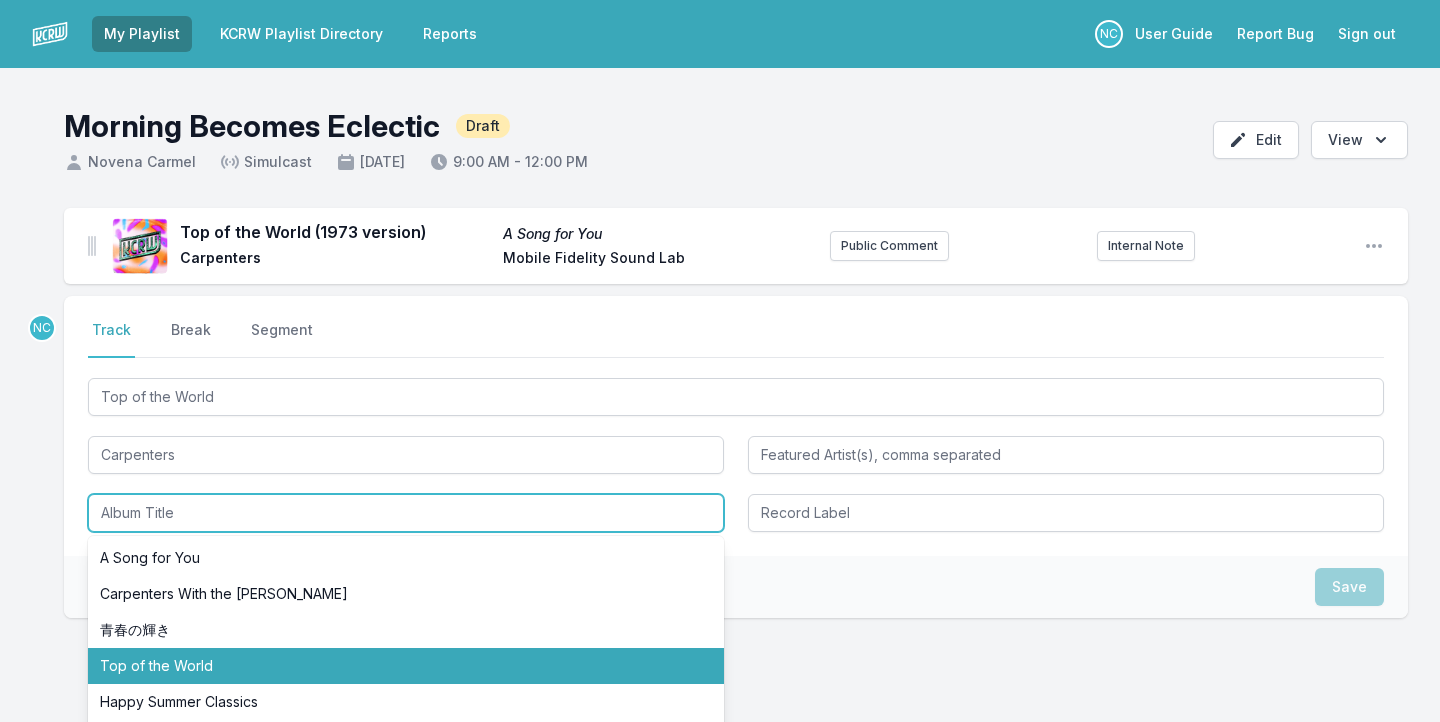 click on "Top of the World" at bounding box center (406, 666) 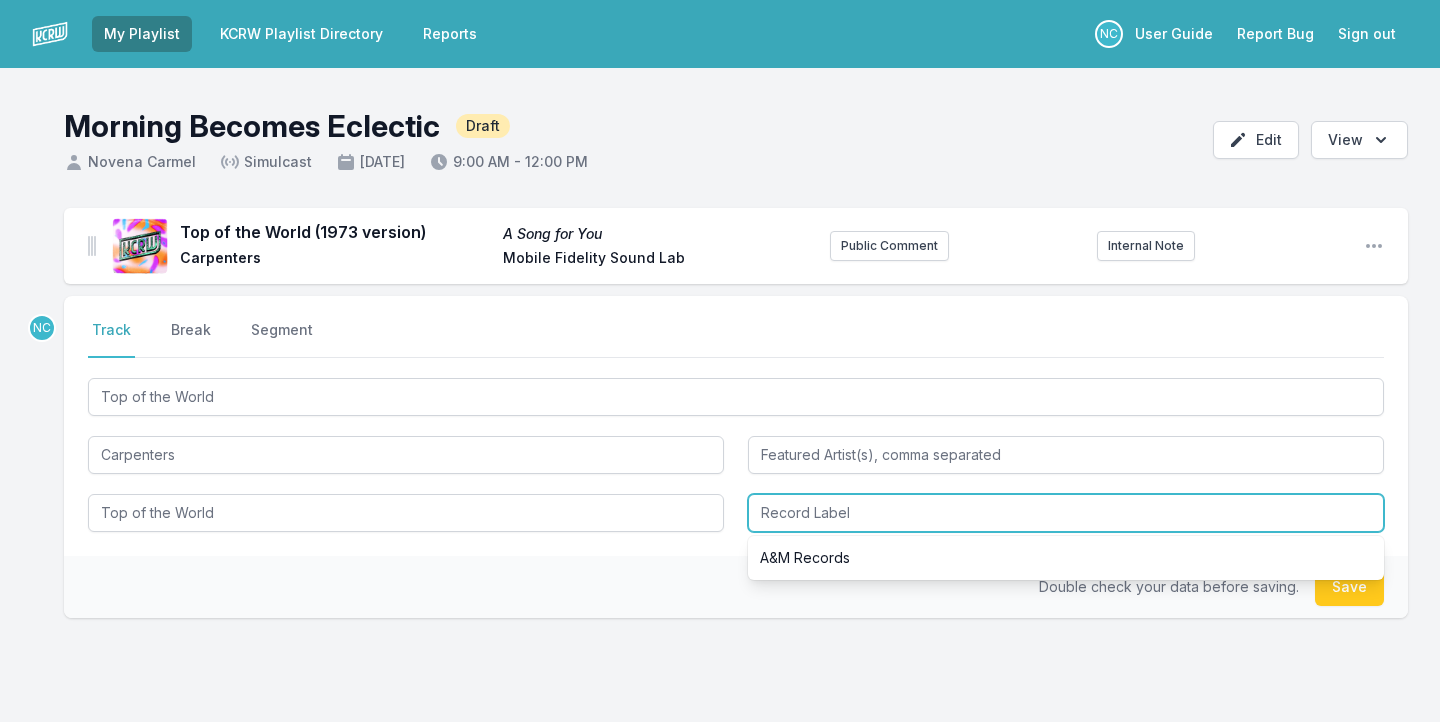 click at bounding box center [1066, 513] 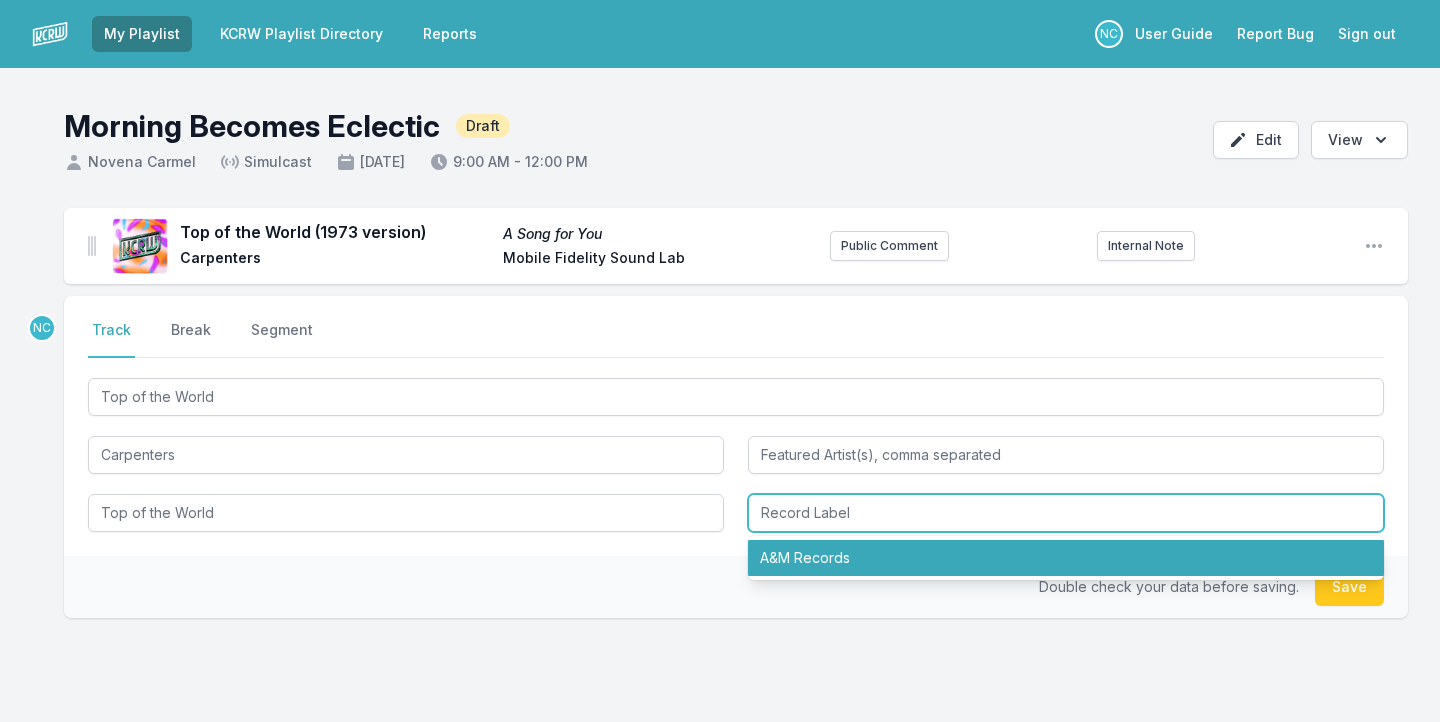 click on "A&M Records" at bounding box center [1066, 558] 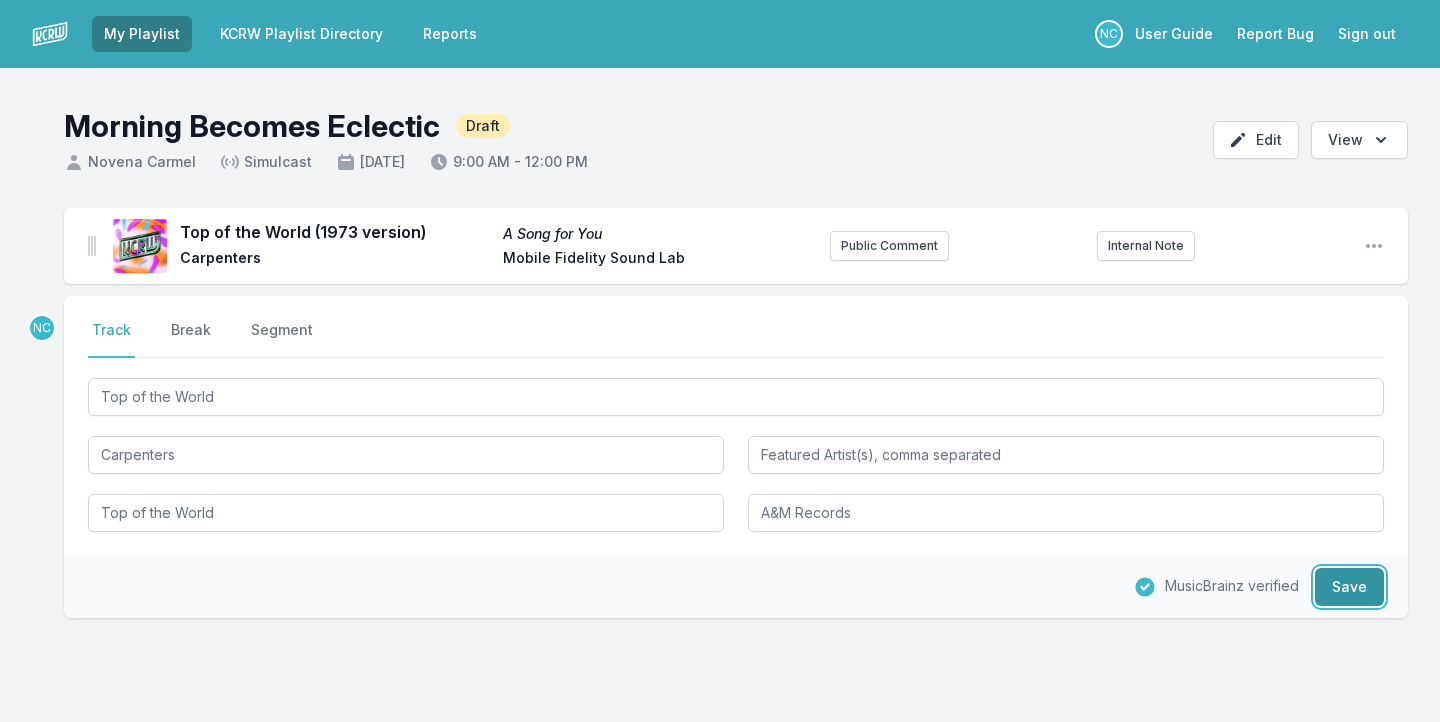 click on "Save" at bounding box center (1349, 587) 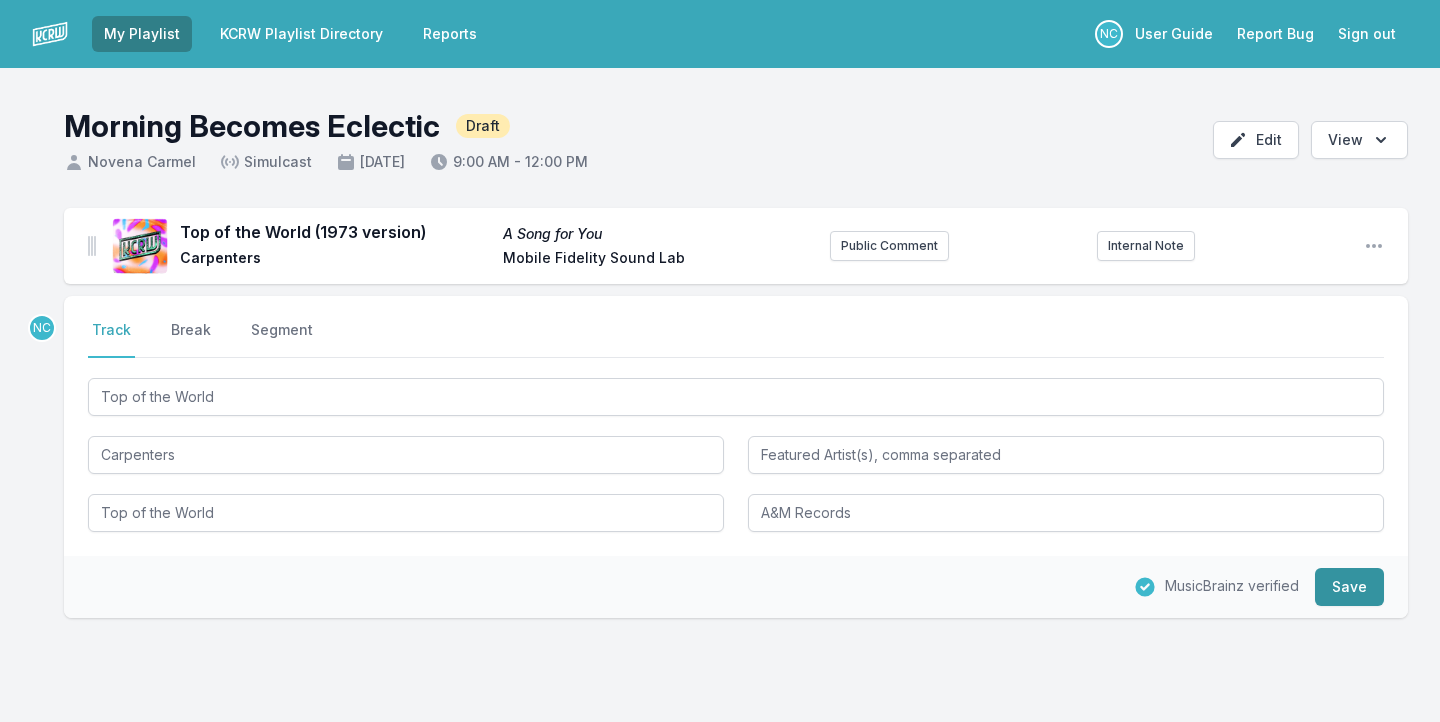 type 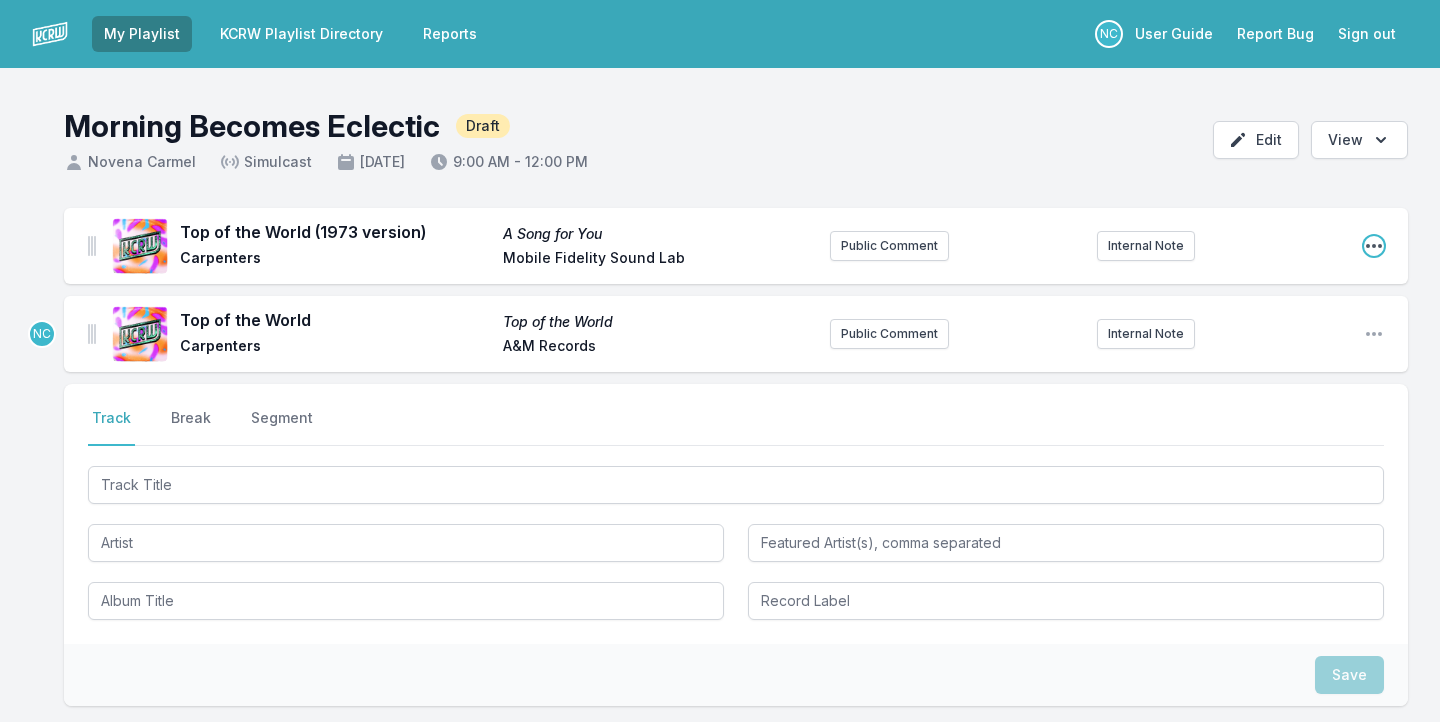 click 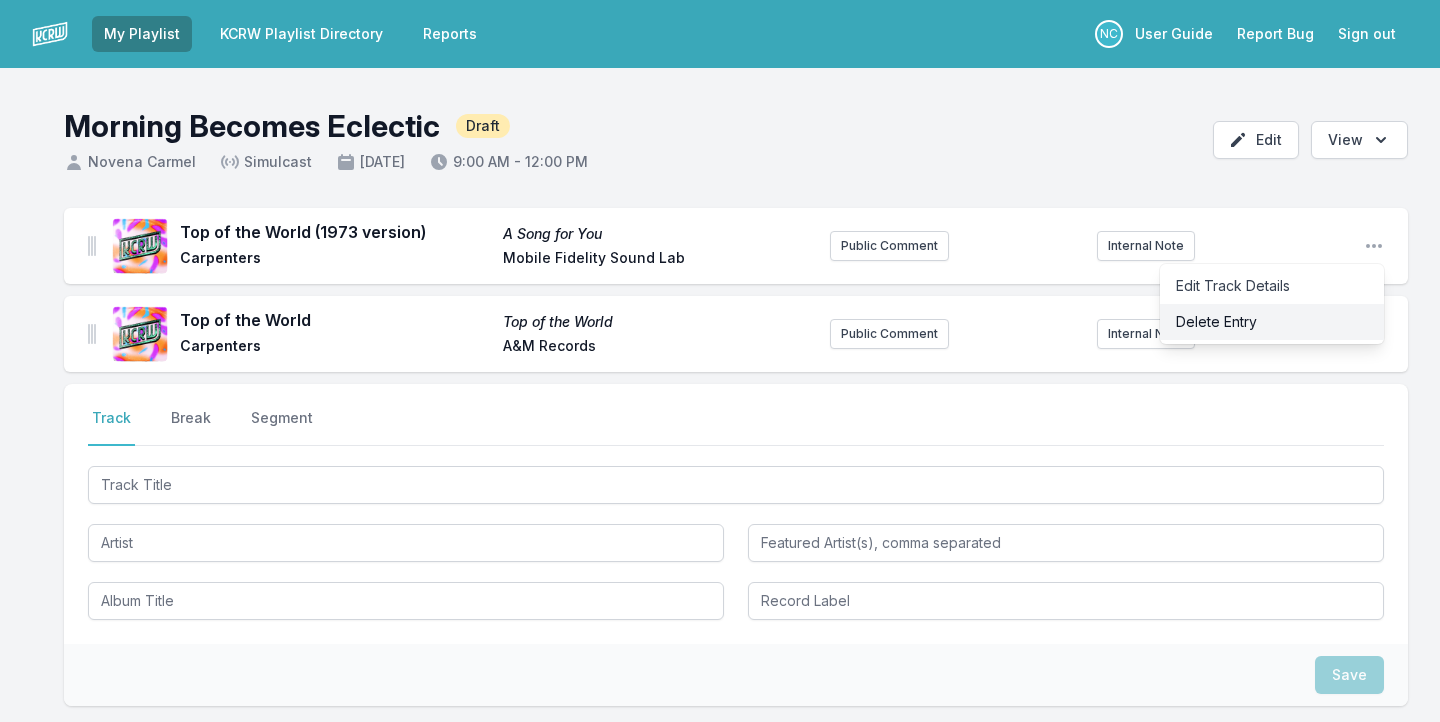 click on "Delete Entry" at bounding box center (1272, 322) 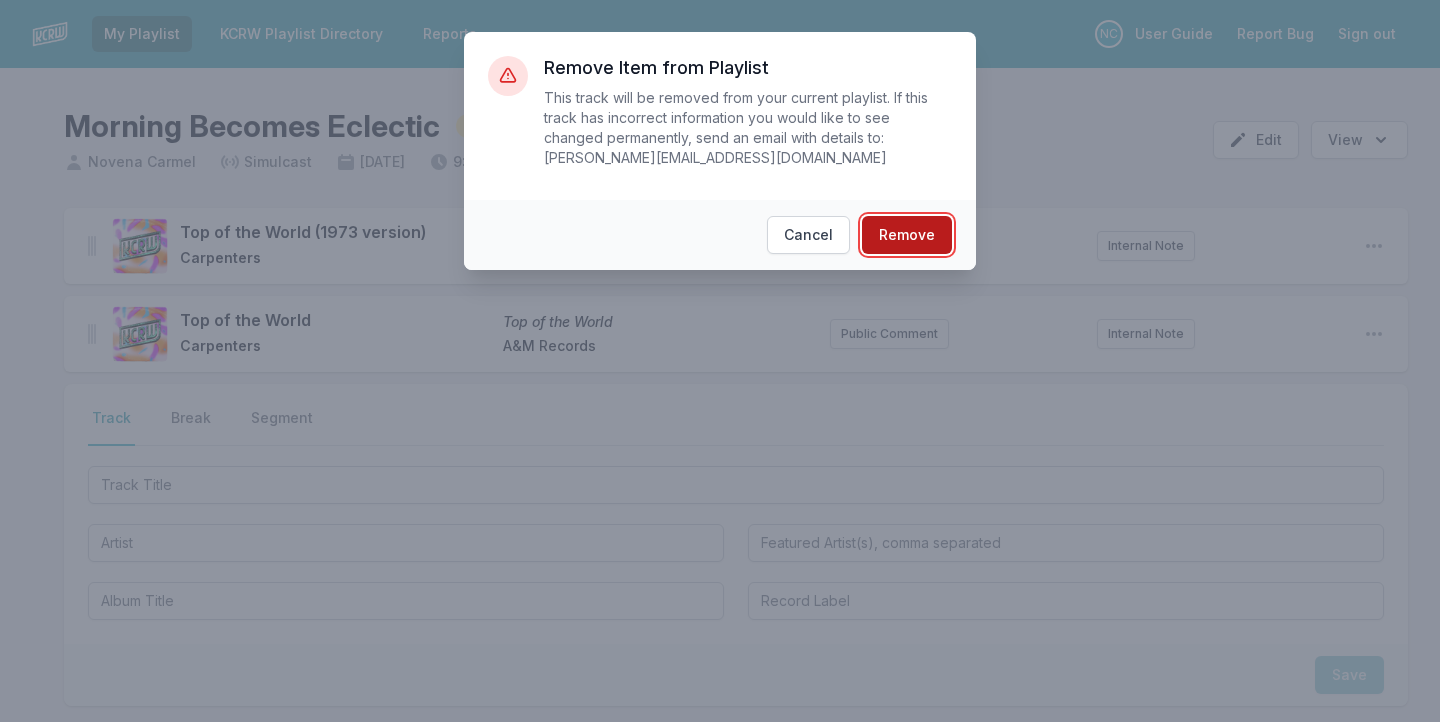 click on "Remove" at bounding box center (907, 235) 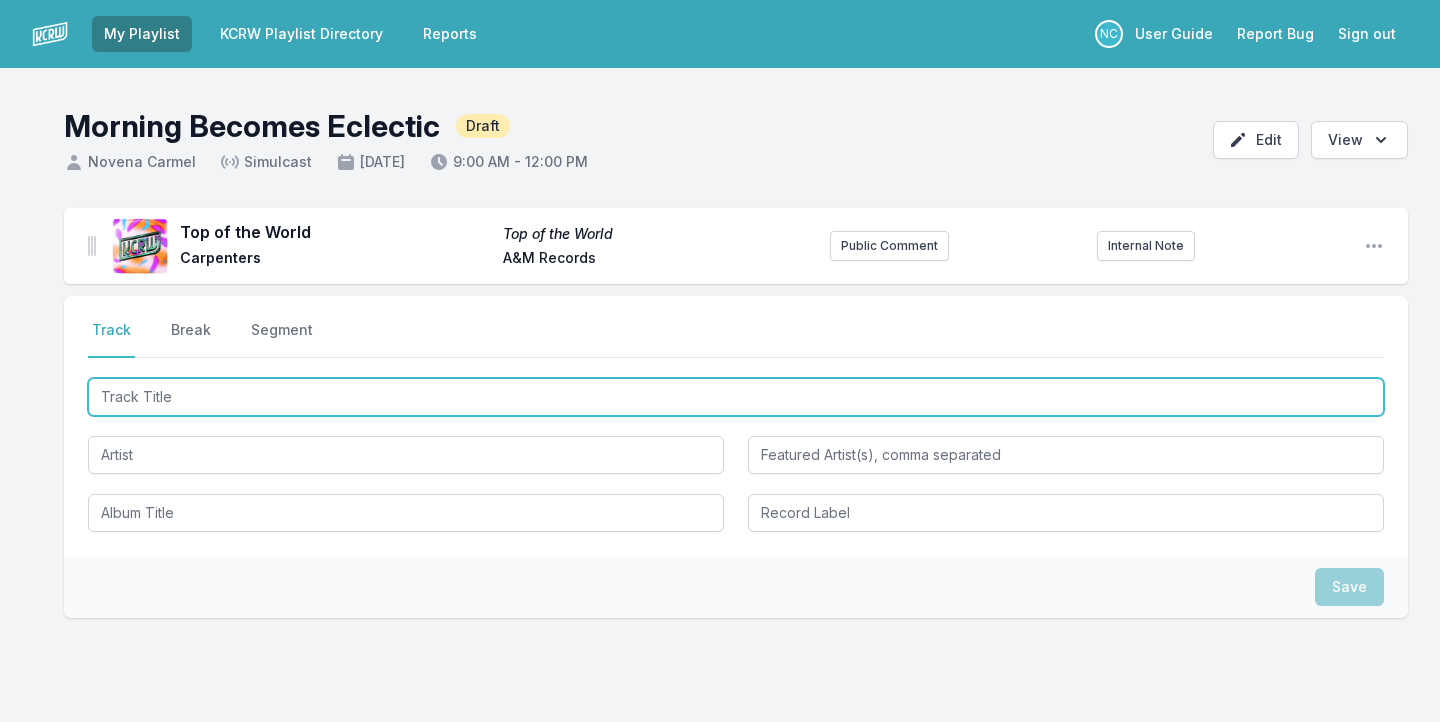 click at bounding box center [736, 397] 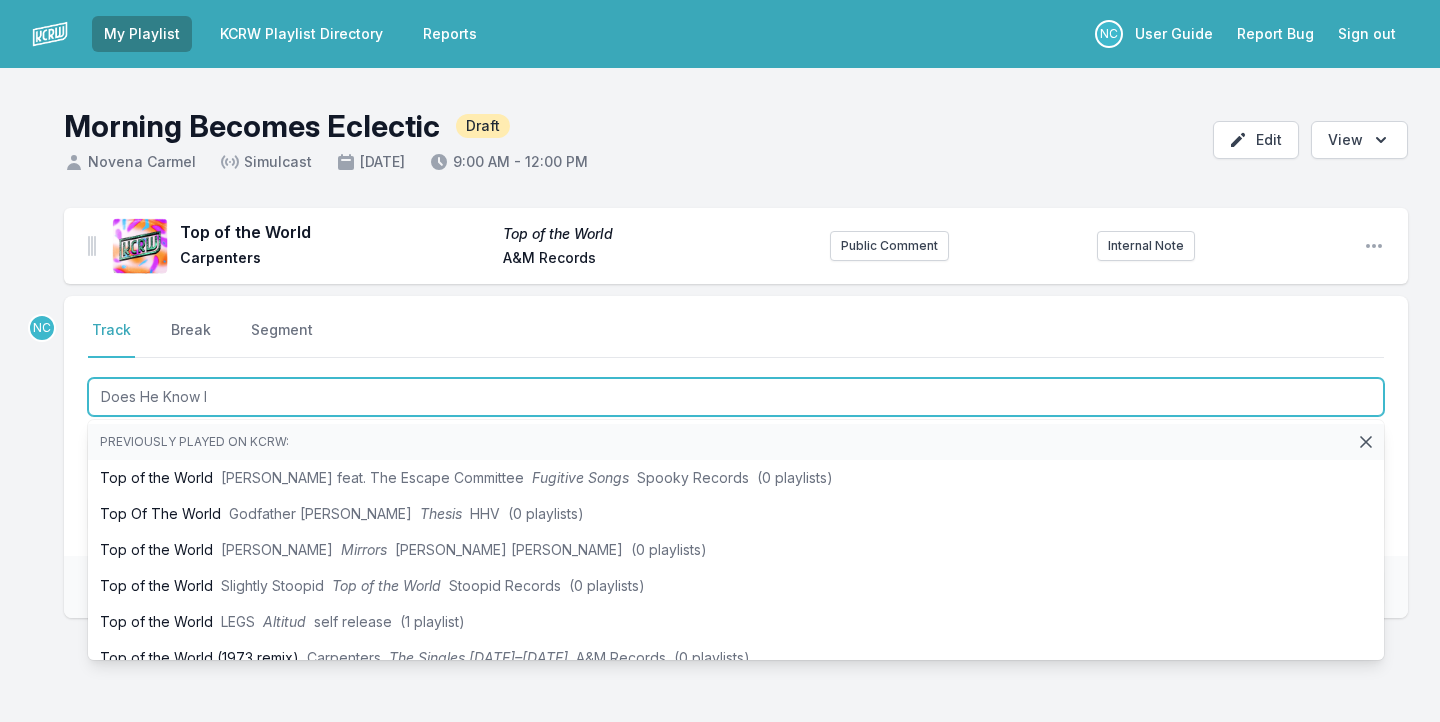 type on "Does He Know It" 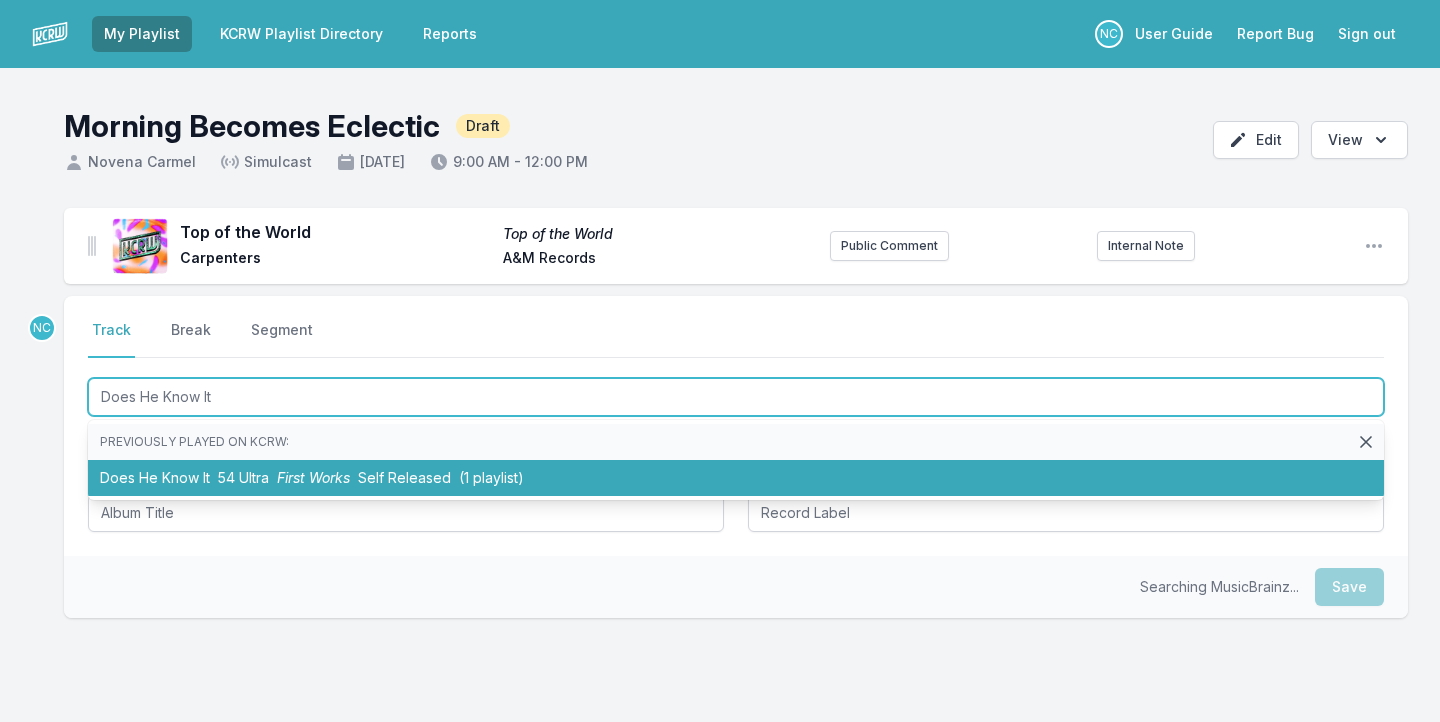 click on "Does He Know It 54 Ultra First Works Self Released (1 playlist)" at bounding box center [736, 478] 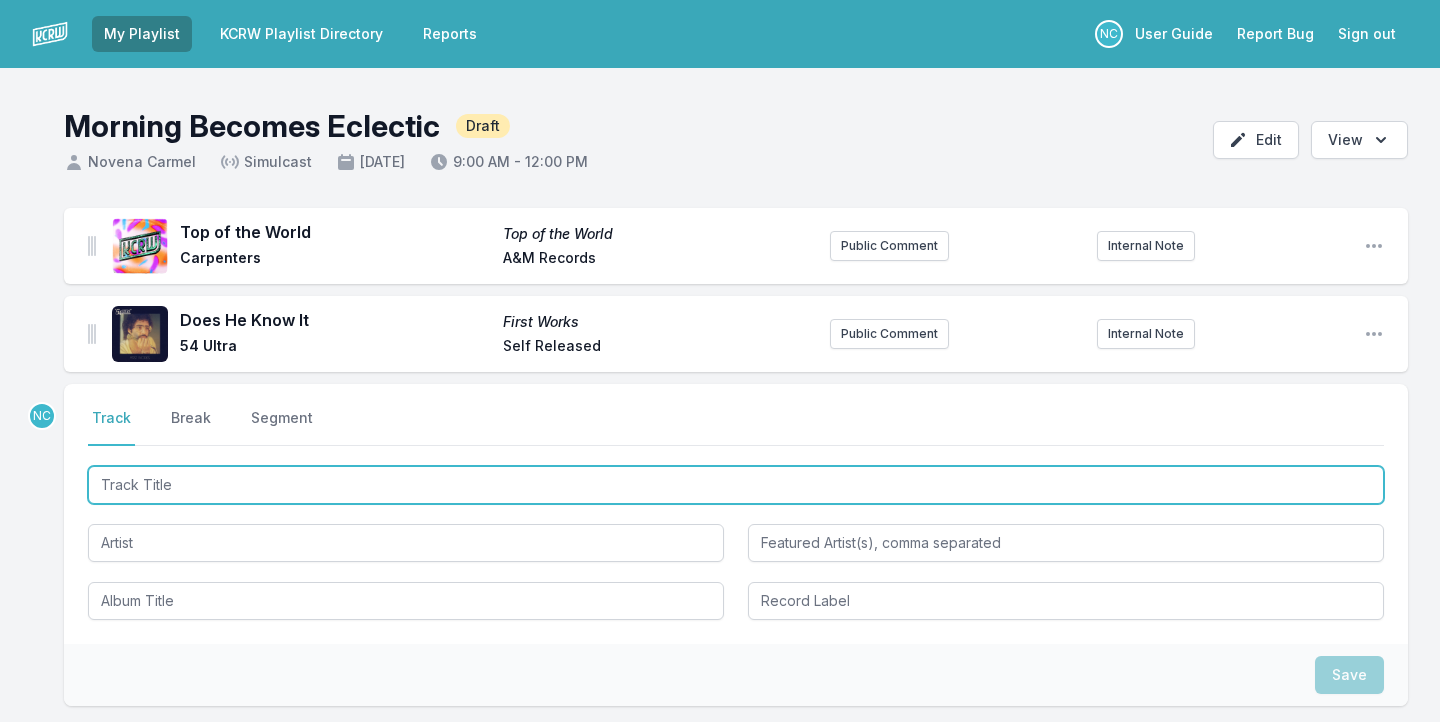 click at bounding box center (736, 485) 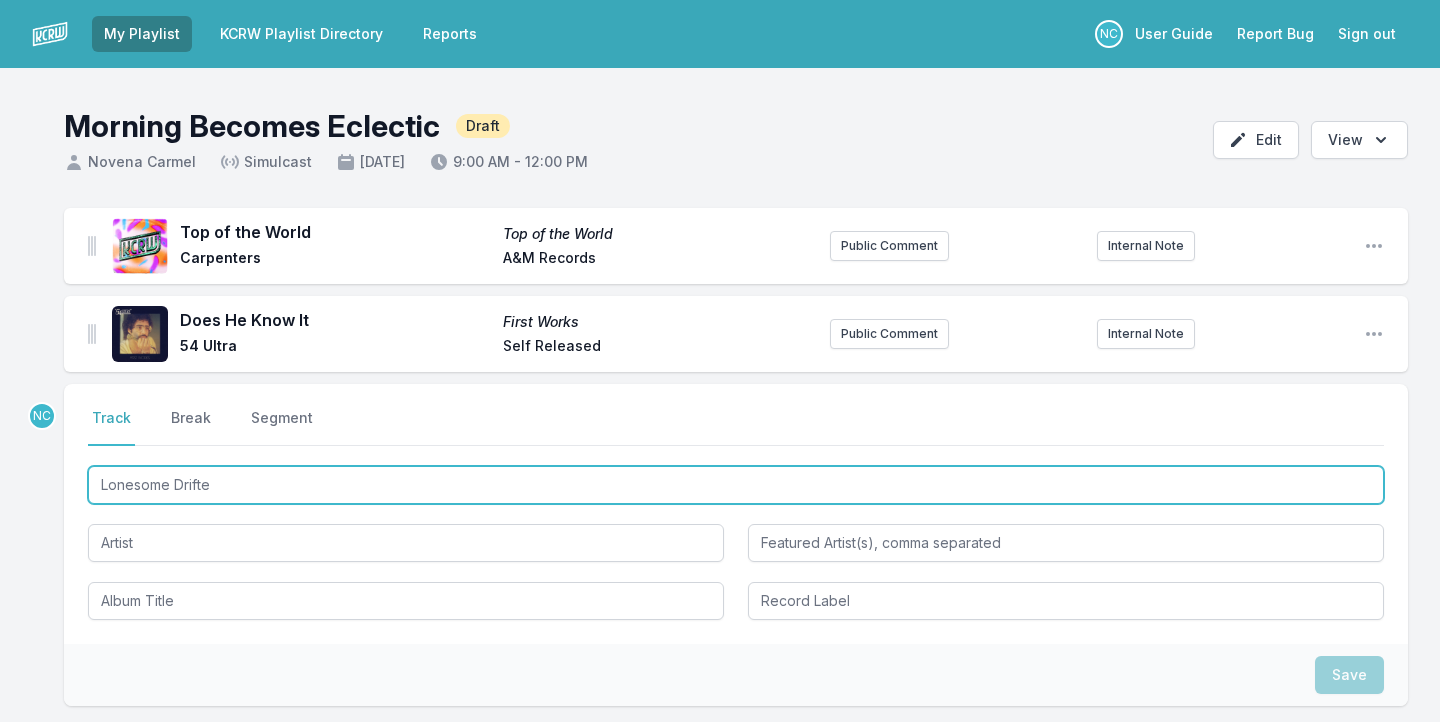 type on "Lonesome Drifter" 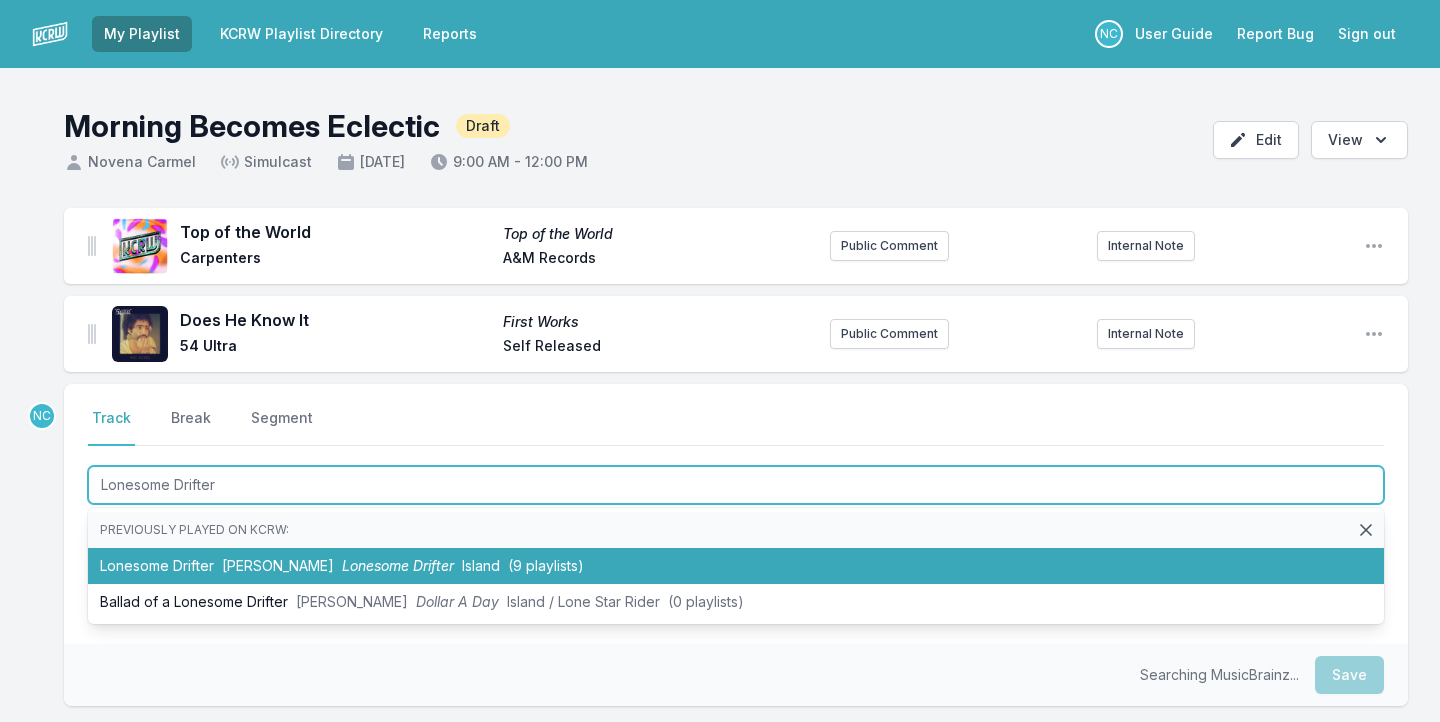 click on "Charley Crockett" at bounding box center (278, 565) 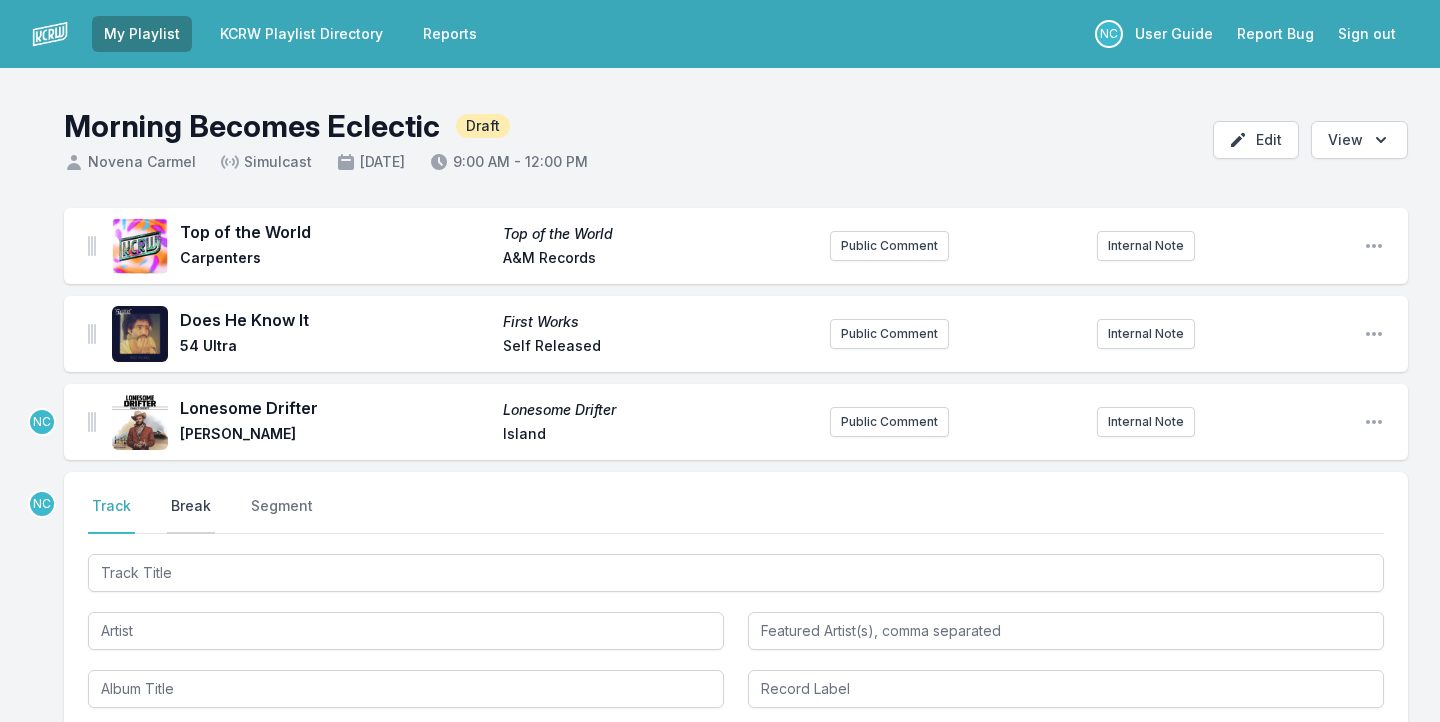 click on "Break" at bounding box center (191, 515) 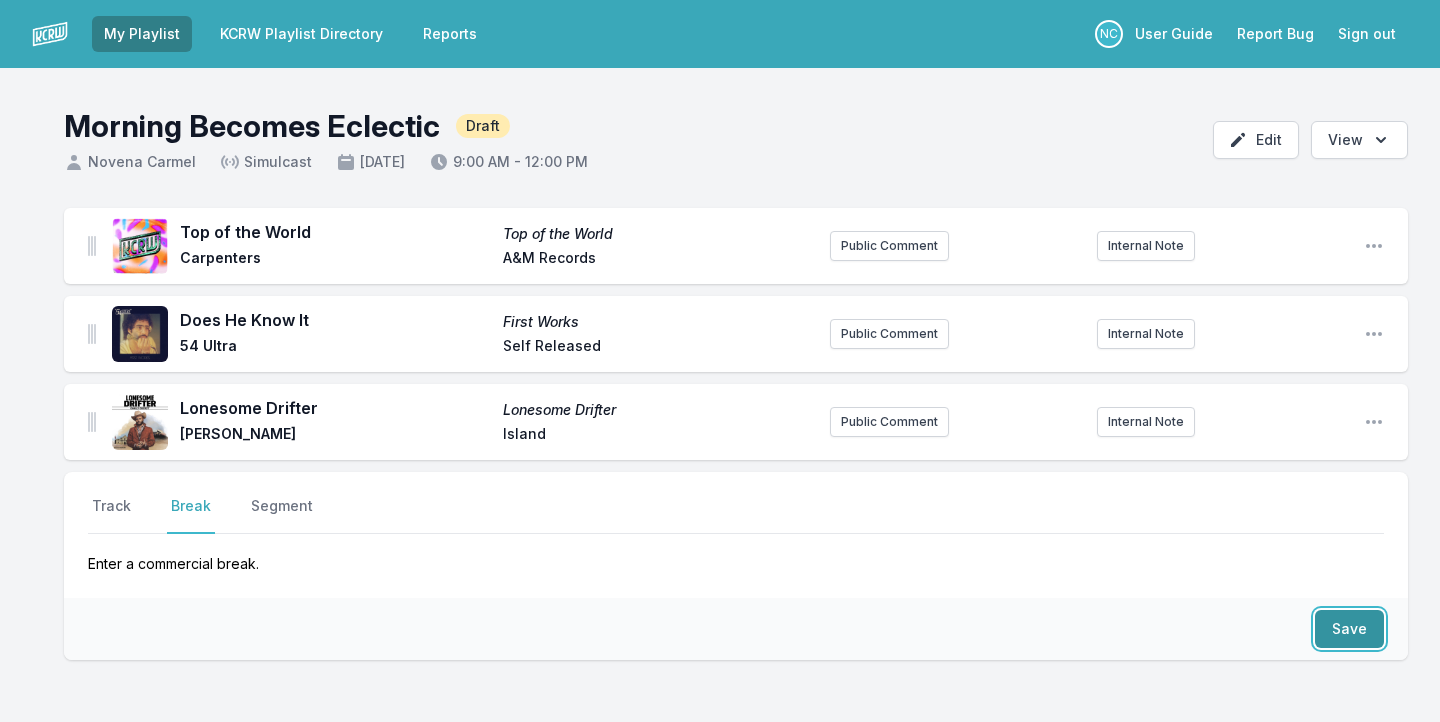 click on "Save" at bounding box center [1349, 629] 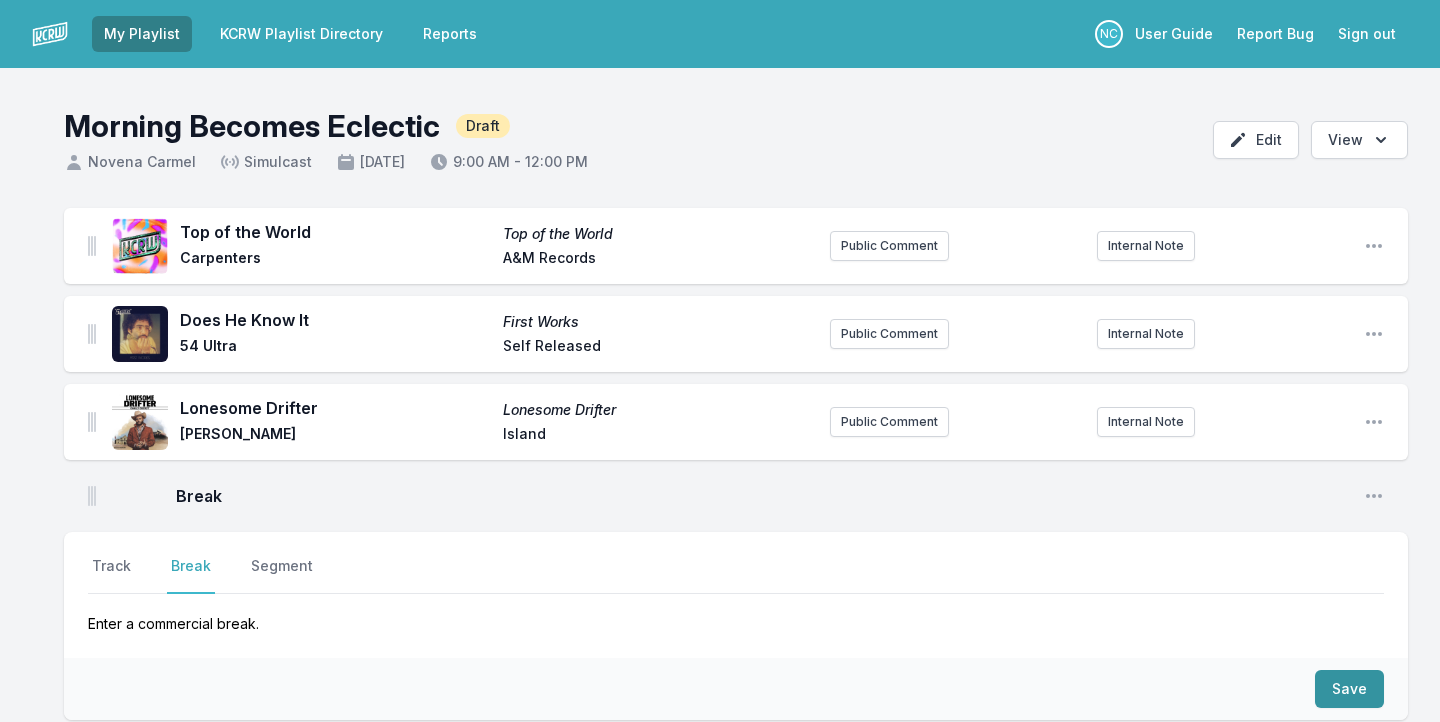 click on "Enter a commercial break." at bounding box center [736, 614] 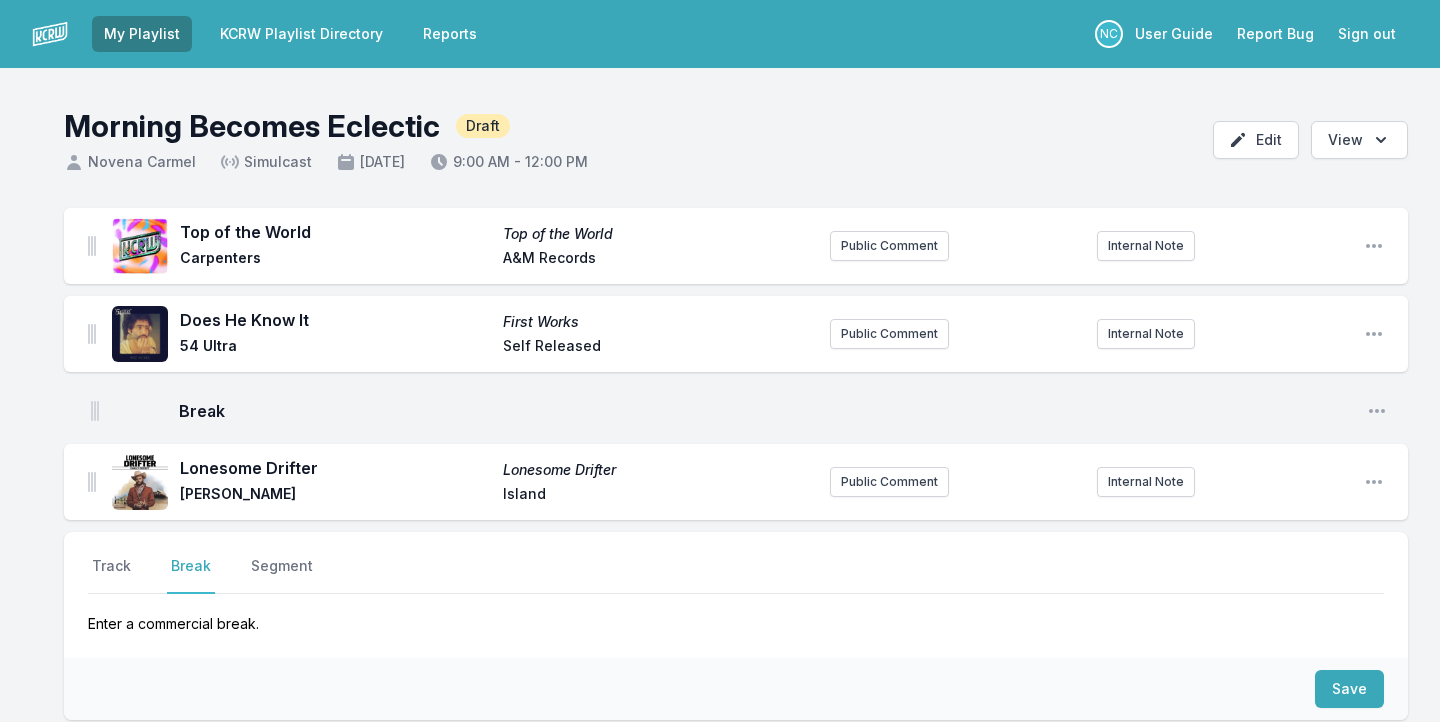 drag, startPoint x: 93, startPoint y: 492, endPoint x: 96, endPoint y: 395, distance: 97.04638 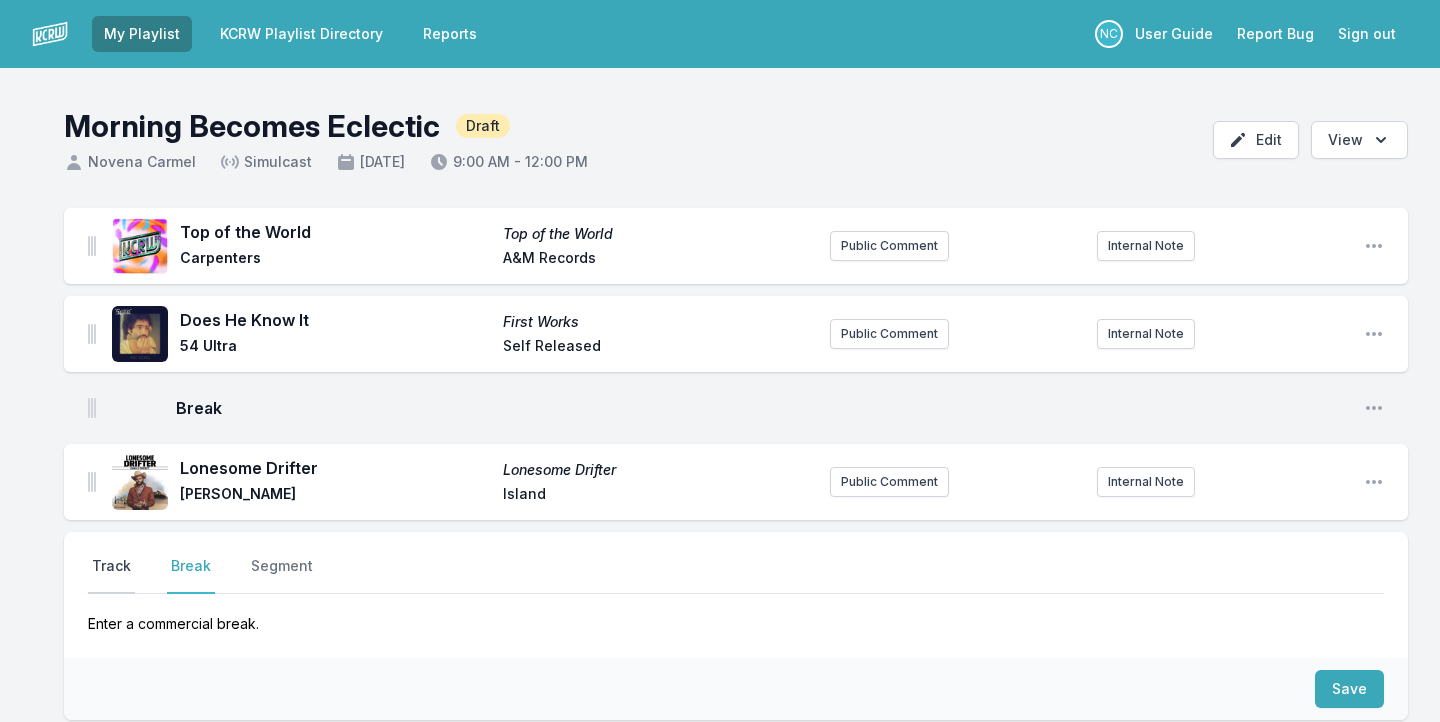 click on "Track" at bounding box center [111, 575] 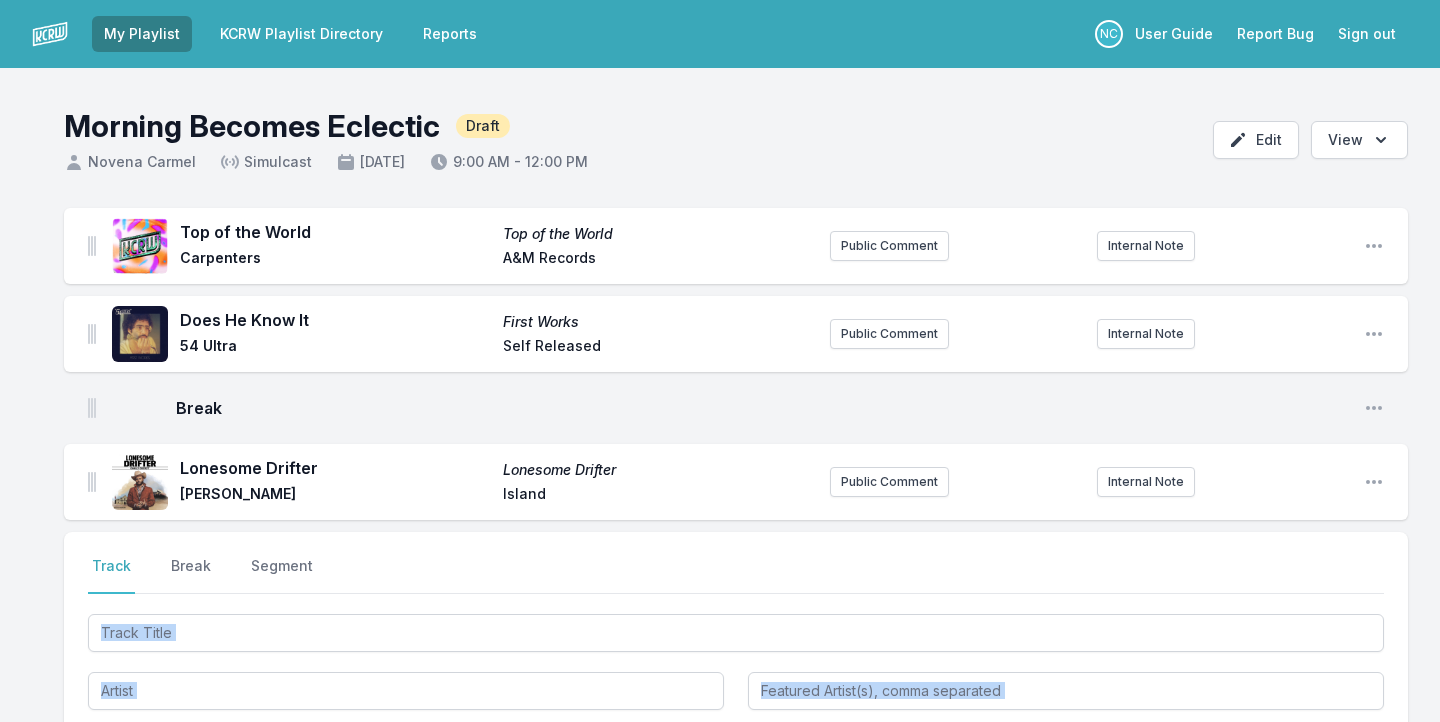 type 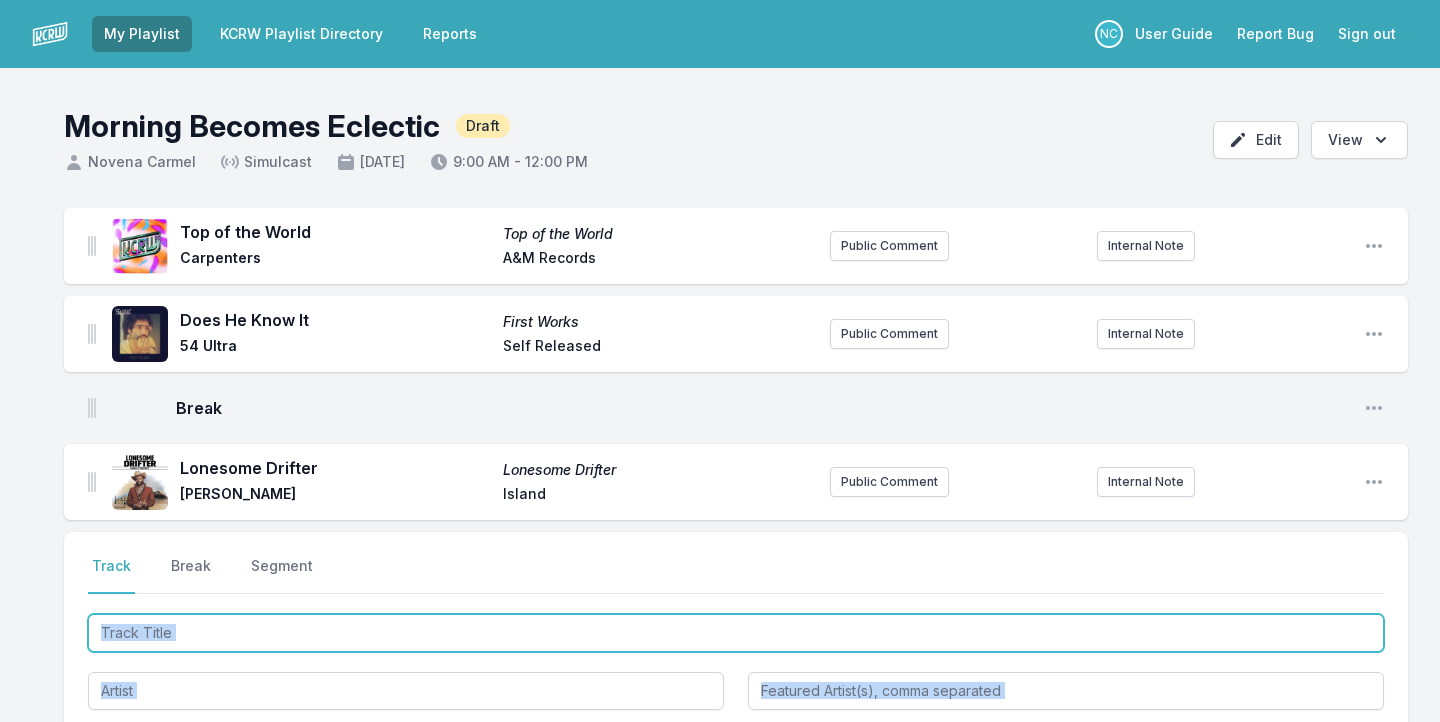 click at bounding box center [736, 633] 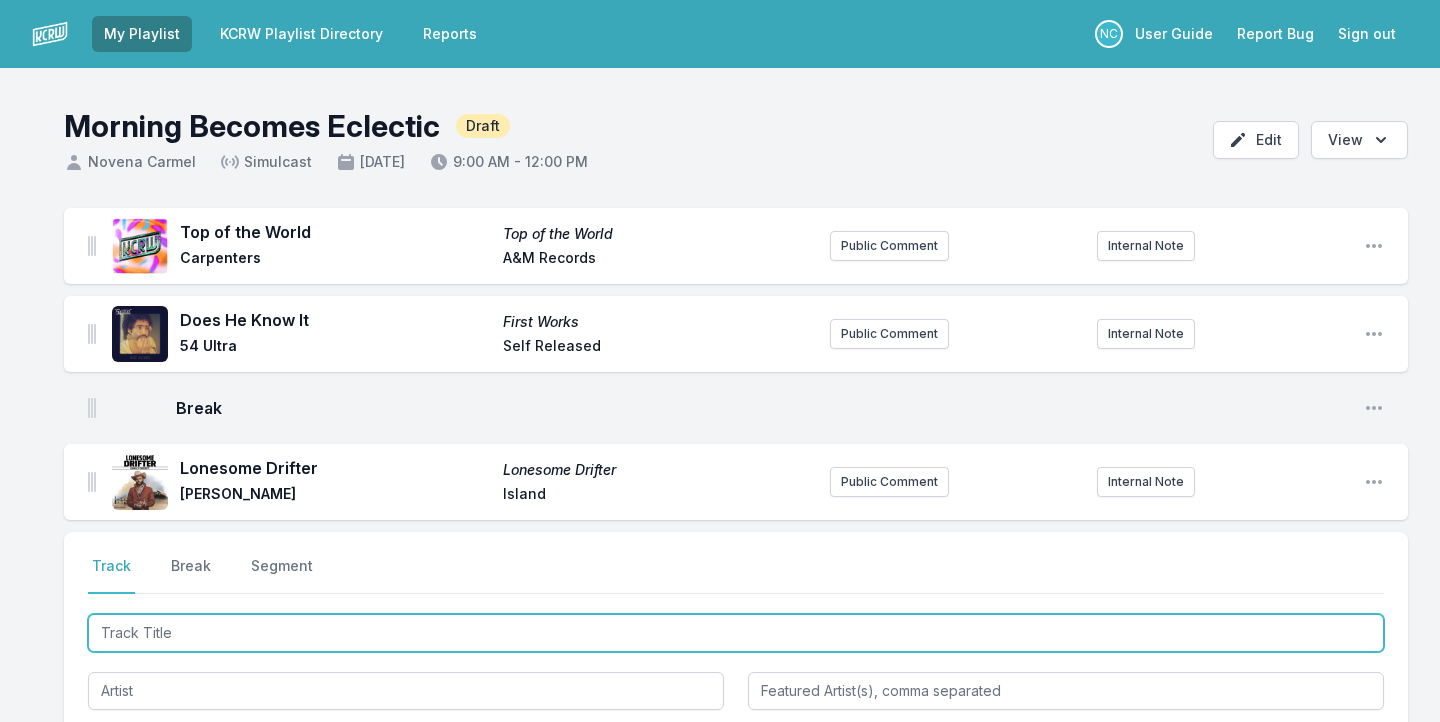 click at bounding box center (736, 633) 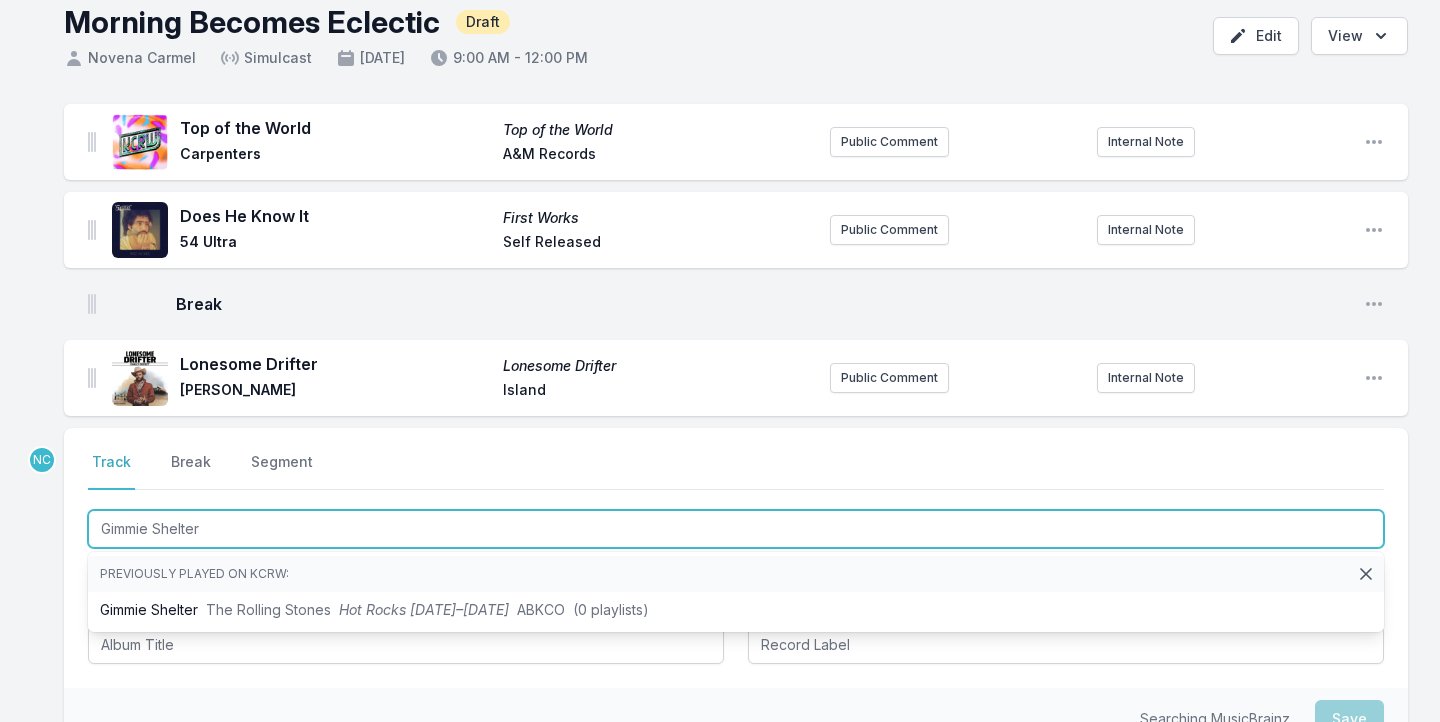 scroll, scrollTop: 137, scrollLeft: 0, axis: vertical 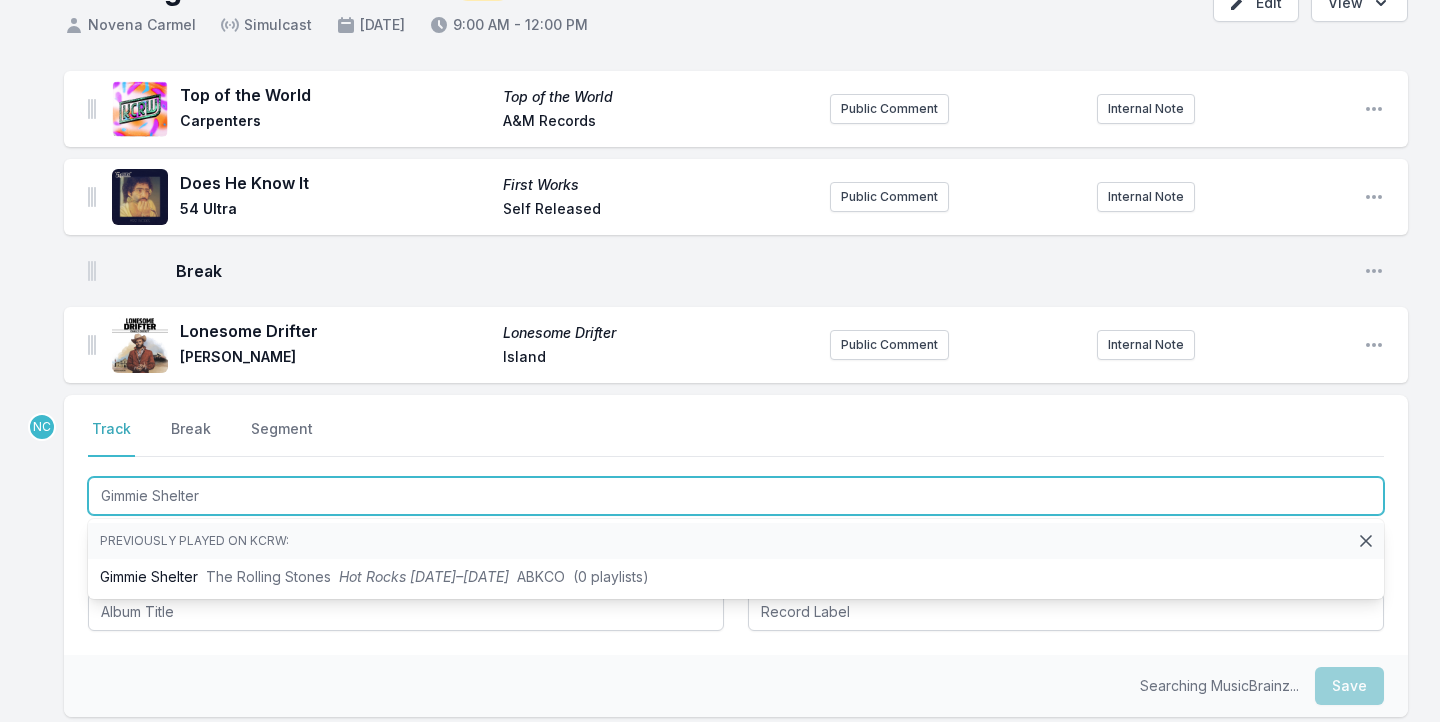 type on "Gimmie Shelter" 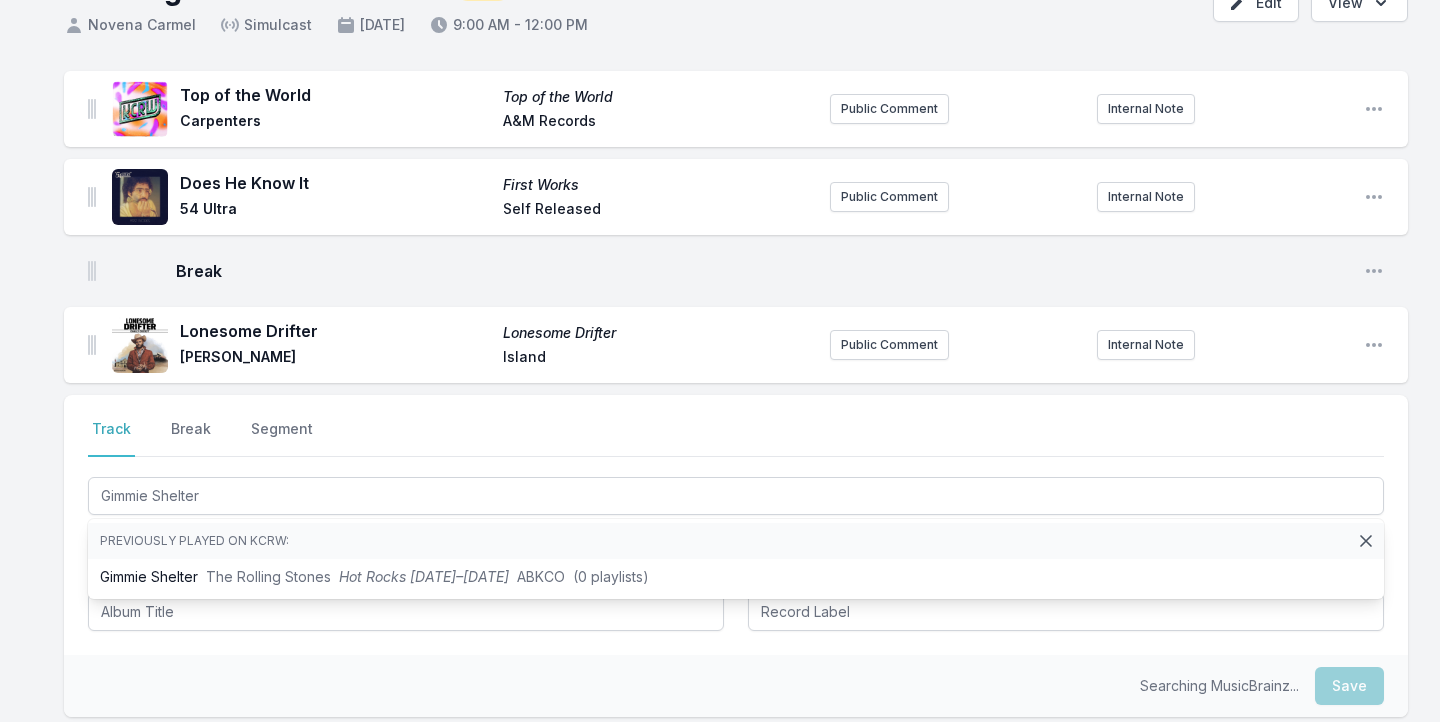click on "Top of the World Top of the World Carpenters A&M Records Public Comment Internal Note Open playlist item options Does He Know It First Works 54 Ultra Self Released Public Comment Internal Note Open playlist item options Break Open playlist item options Lonesome Drifter Lonesome Drifter Charley Crockett Island Public Comment Internal Note Open playlist item options Select a tab Track Break Segment Track Break Segment Gimmie Shelter Previously played on KCRW: Gimmie Shelter The Rolling Stones Hot Rocks 1964–1971 ABKCO (0 playlists) Searching MusicBrainz... Save" at bounding box center (720, 490) 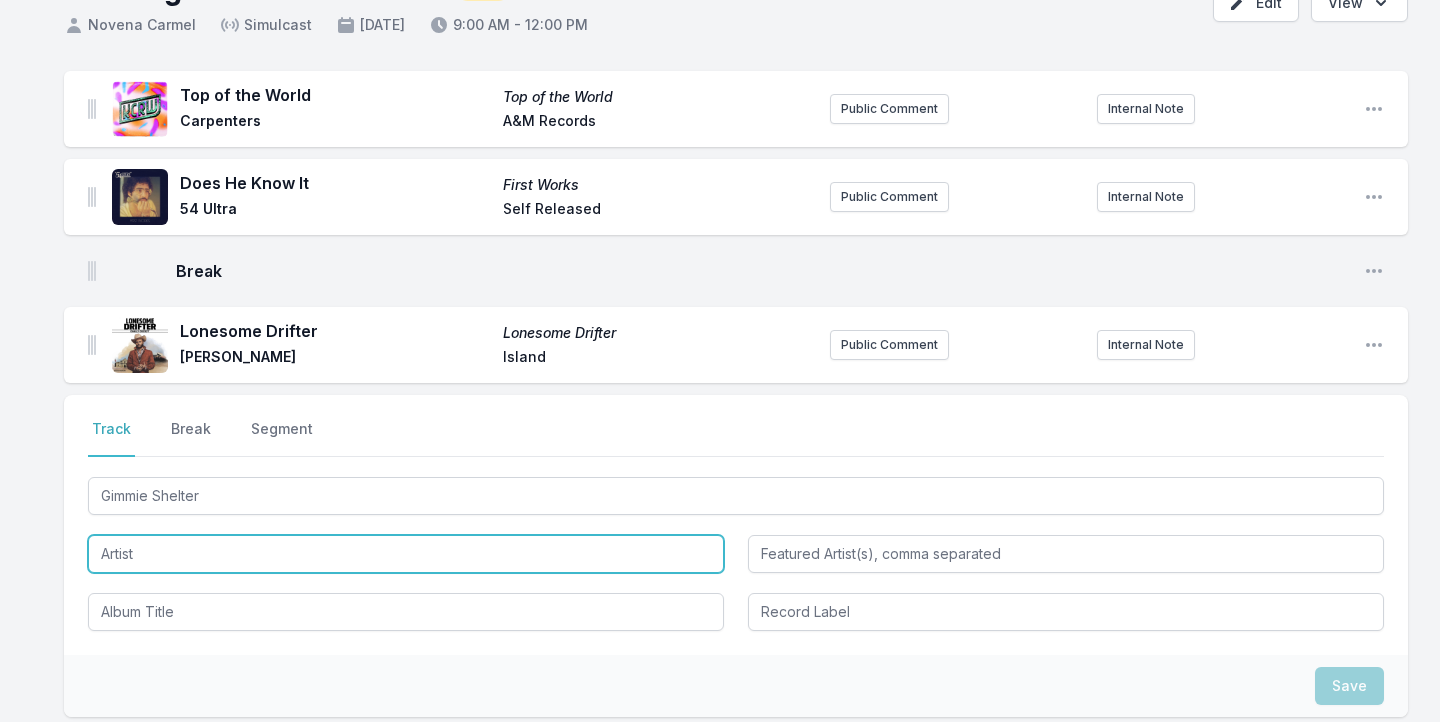 click at bounding box center (406, 554) 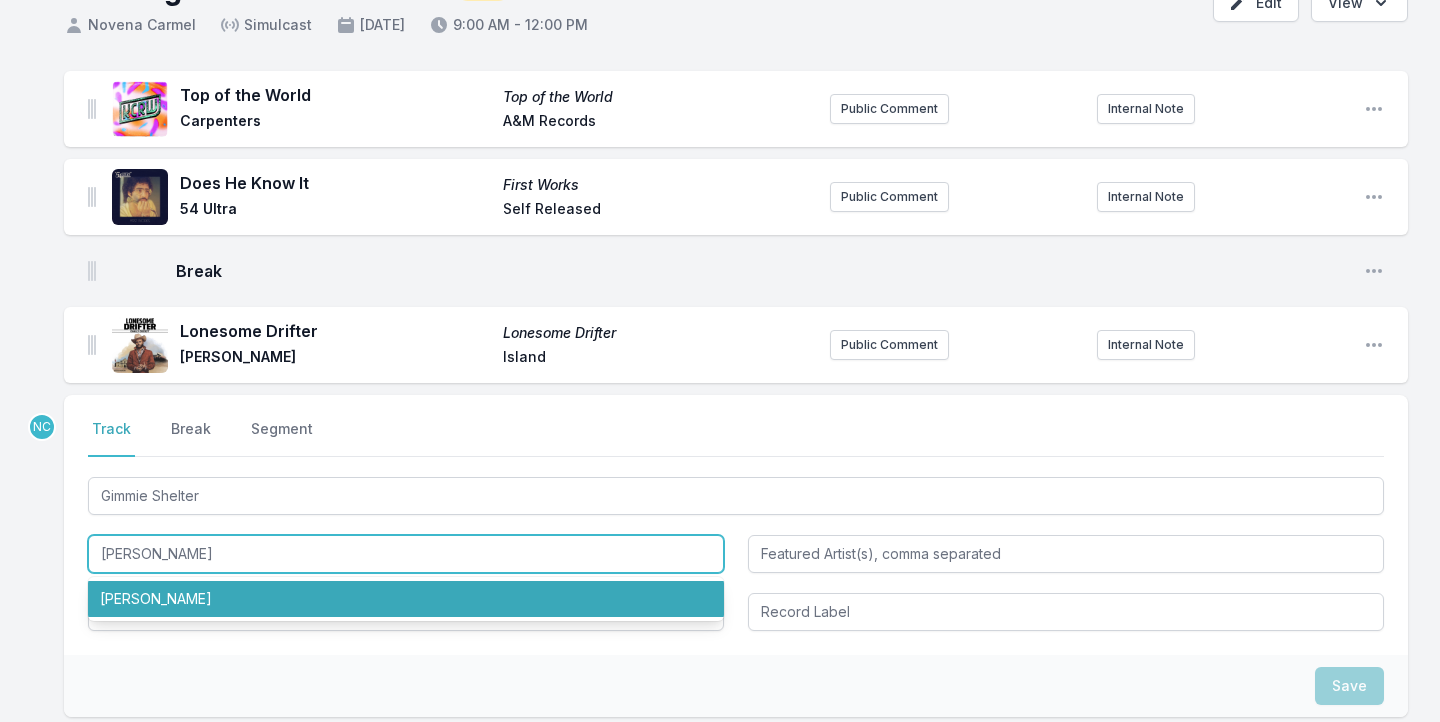 click on "Merry Clayton" at bounding box center [406, 599] 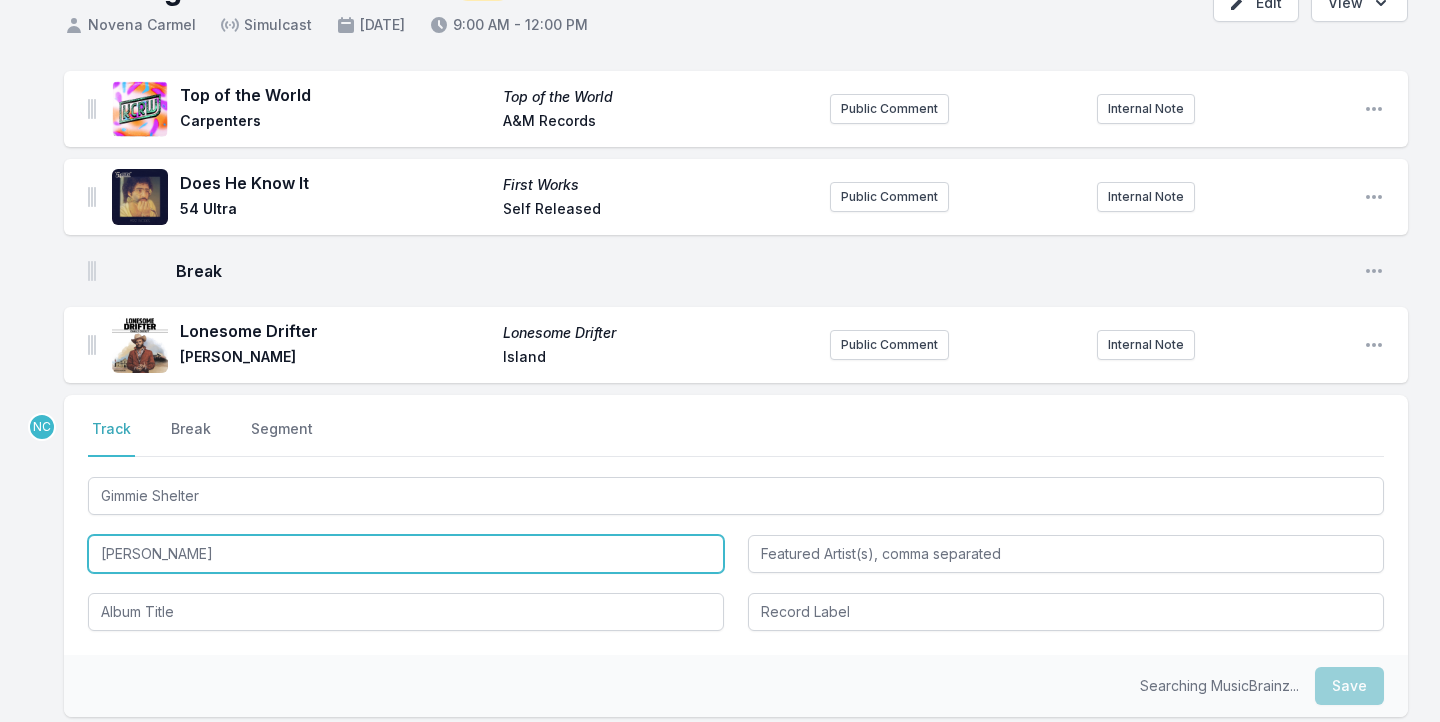 type on "Merry Clayton" 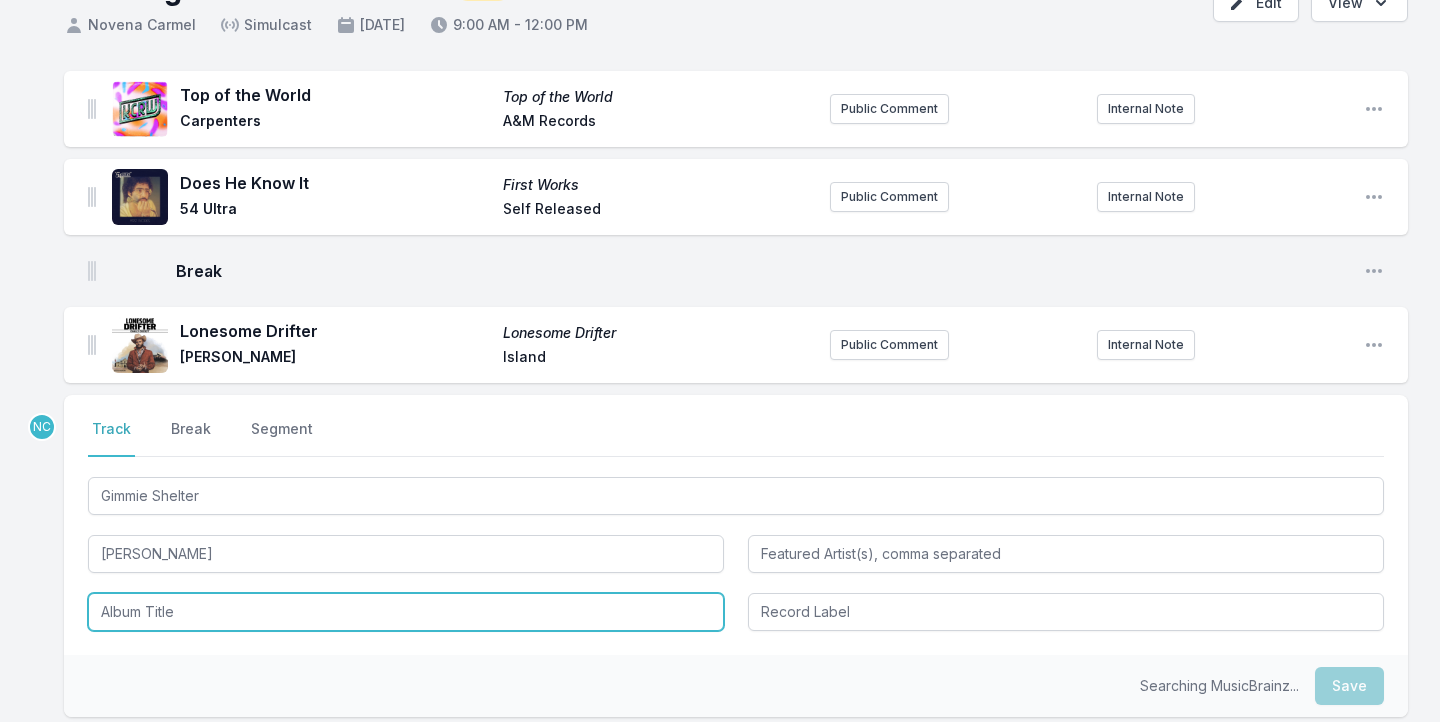 click at bounding box center [406, 612] 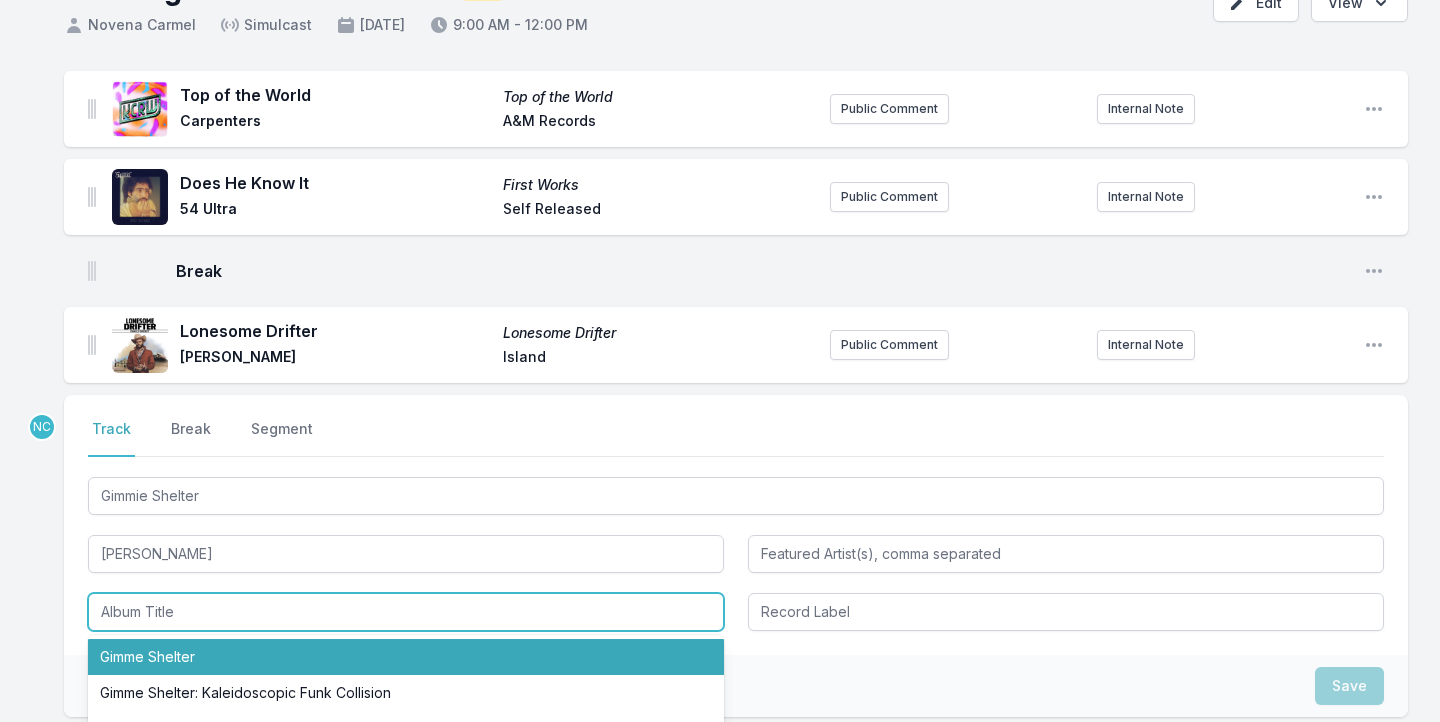 click on "Gimme Shelter" at bounding box center (406, 657) 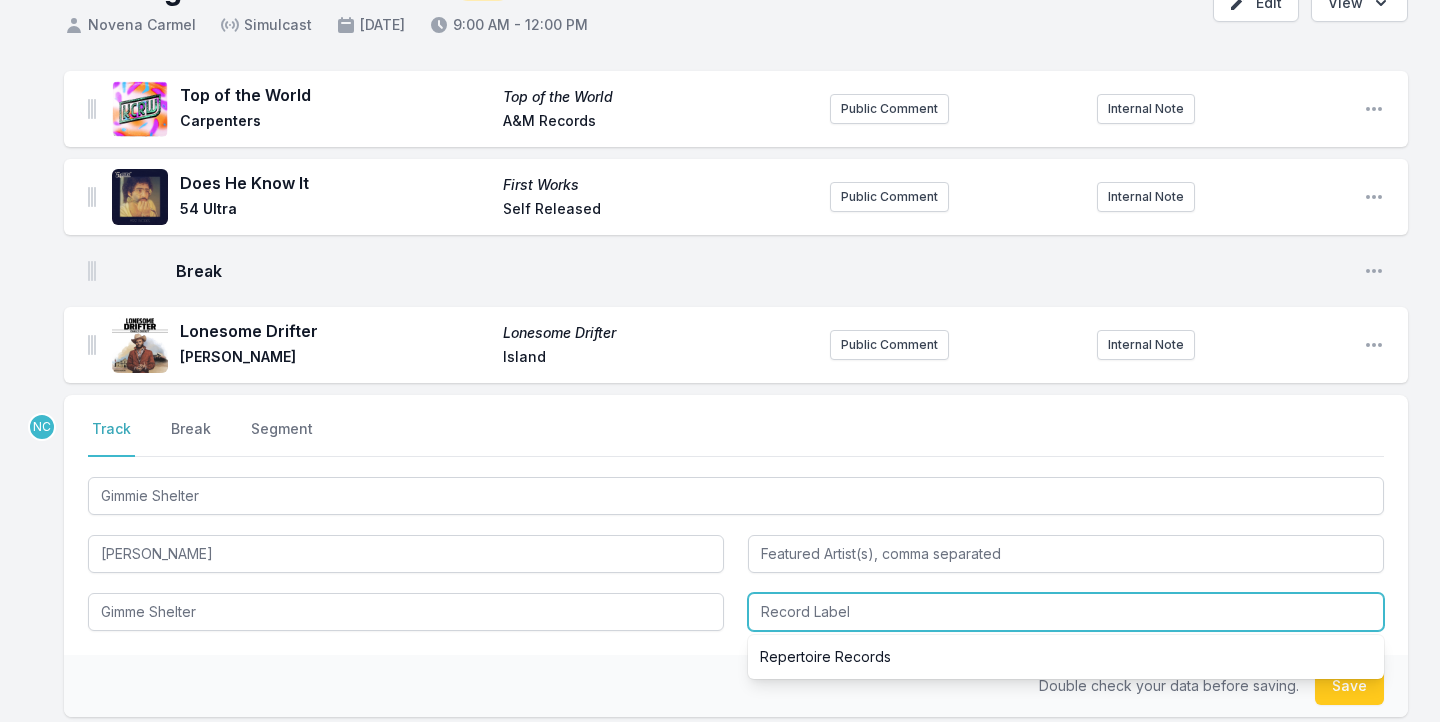click at bounding box center (1066, 612) 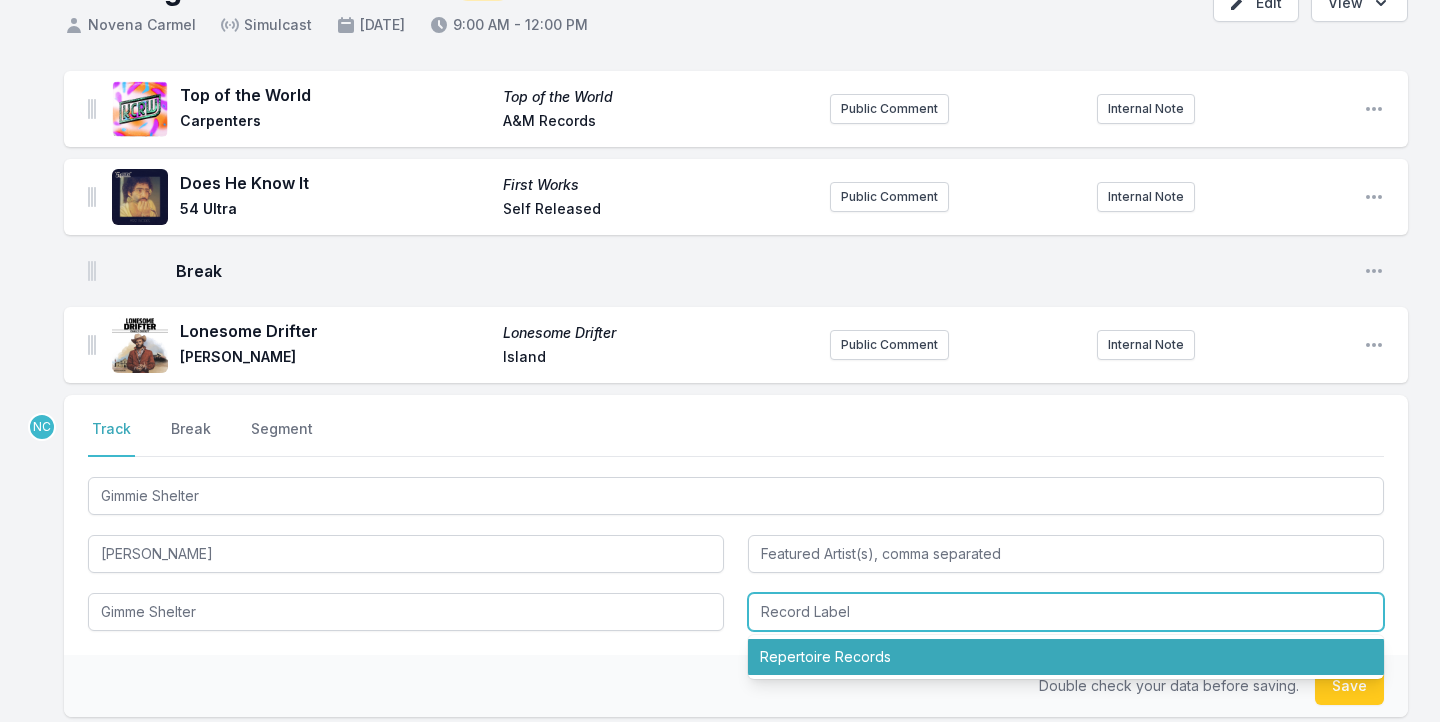 click on "Repertoire Records" at bounding box center (1066, 657) 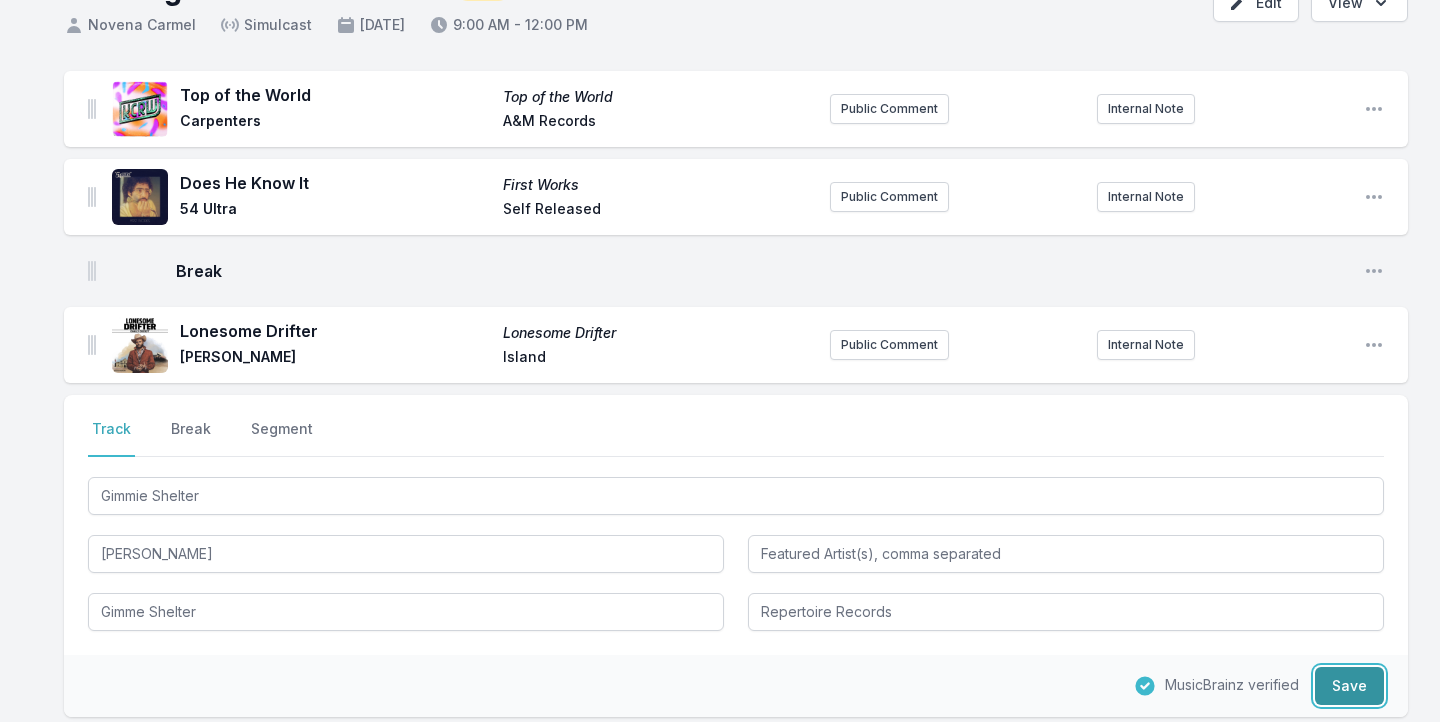 click on "Save" at bounding box center (1349, 686) 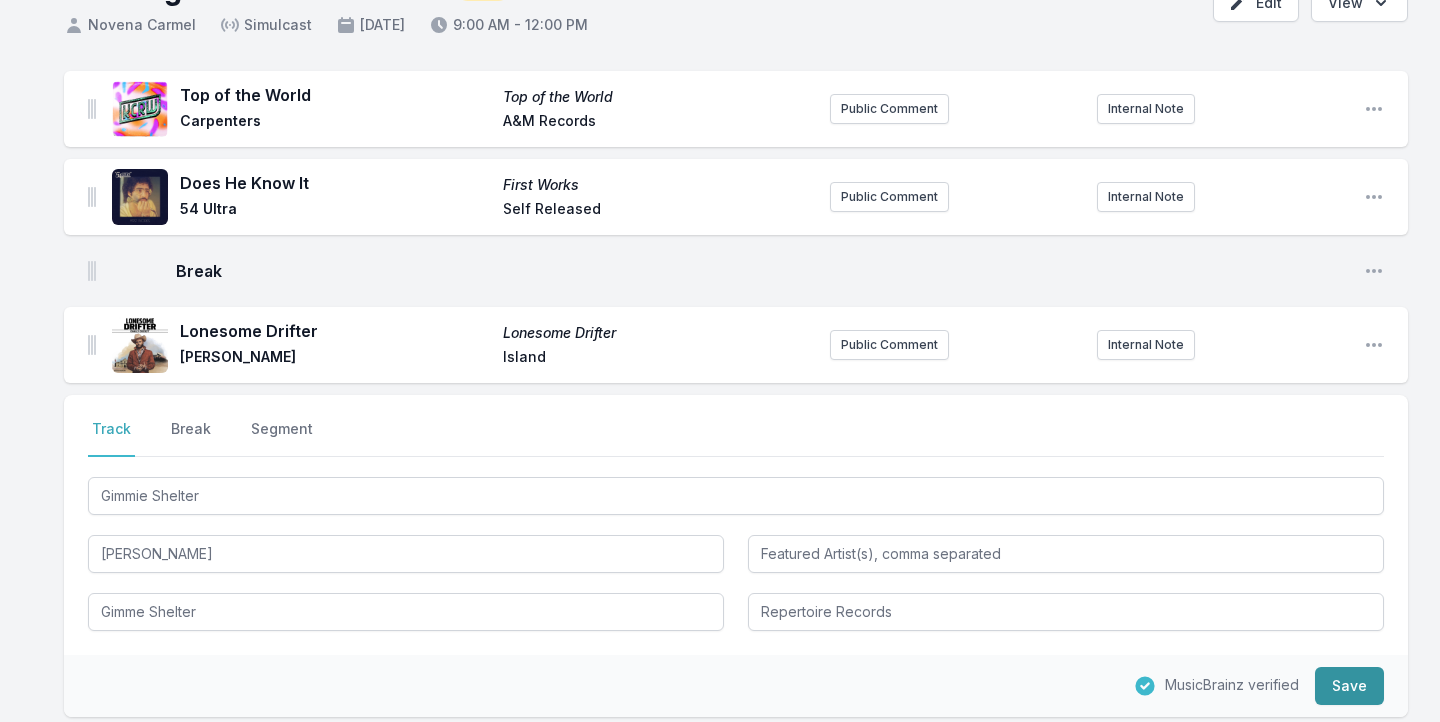 type 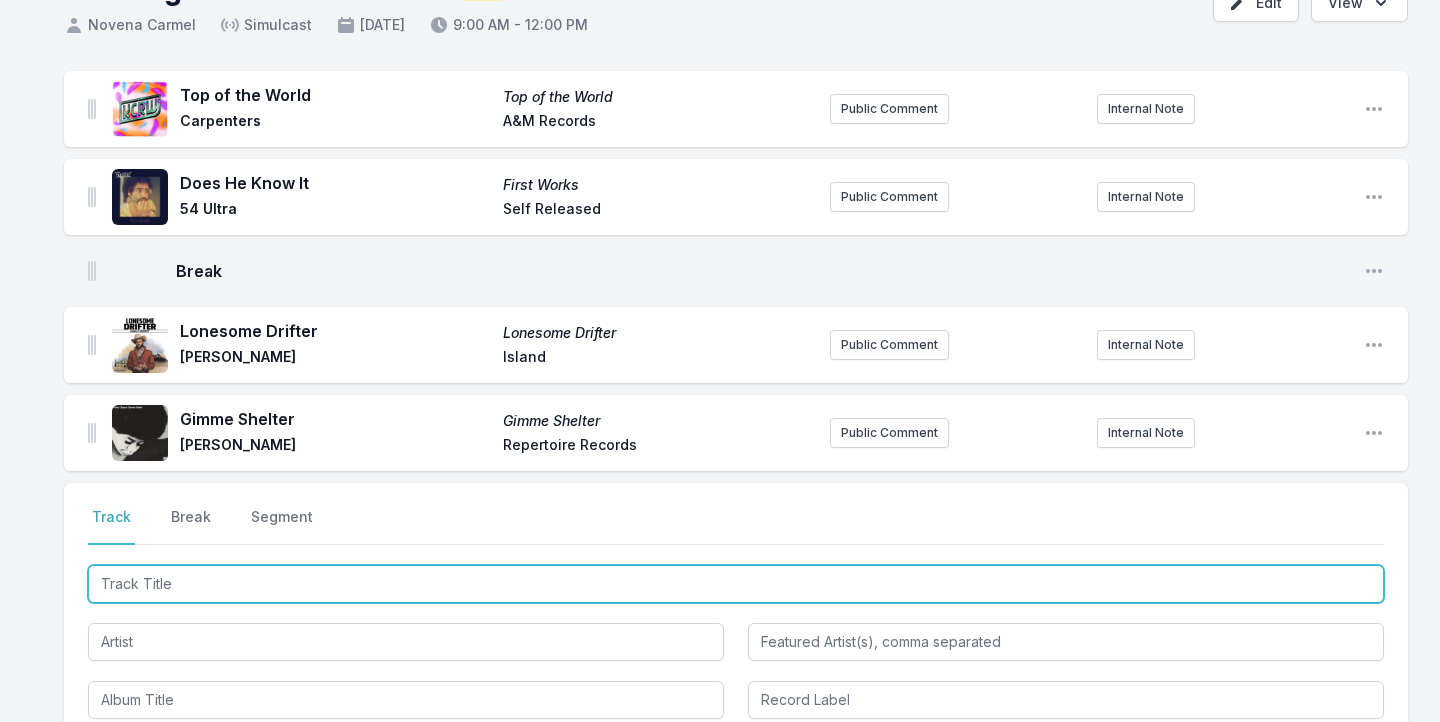 click at bounding box center (736, 584) 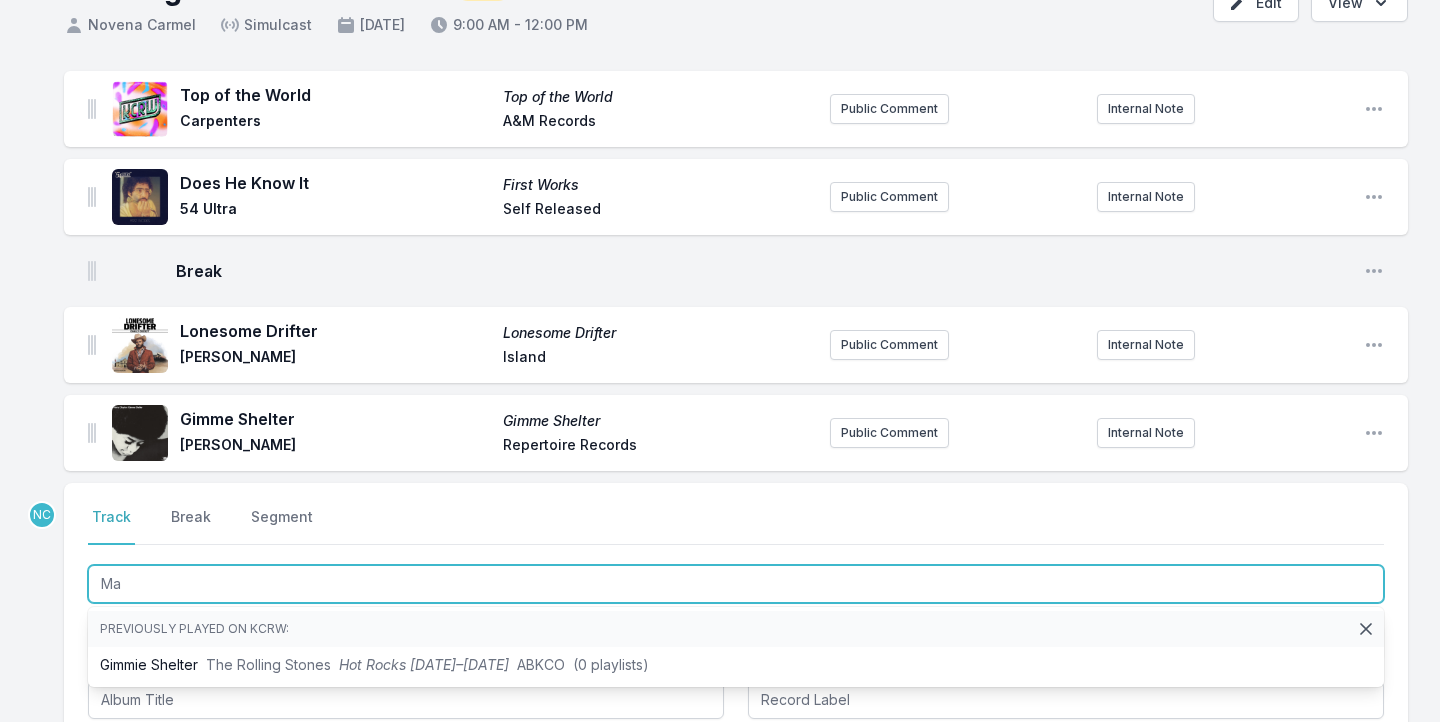 type on "Man" 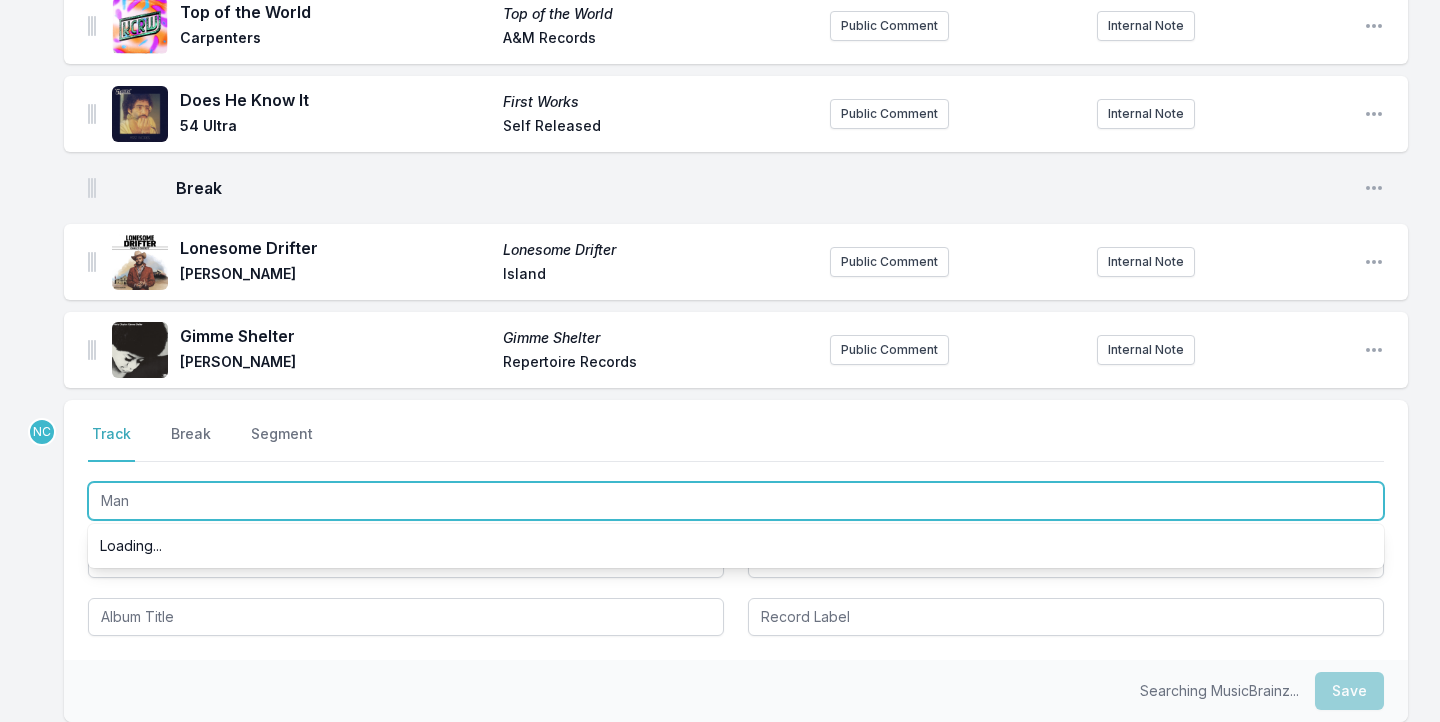 scroll, scrollTop: 222, scrollLeft: 0, axis: vertical 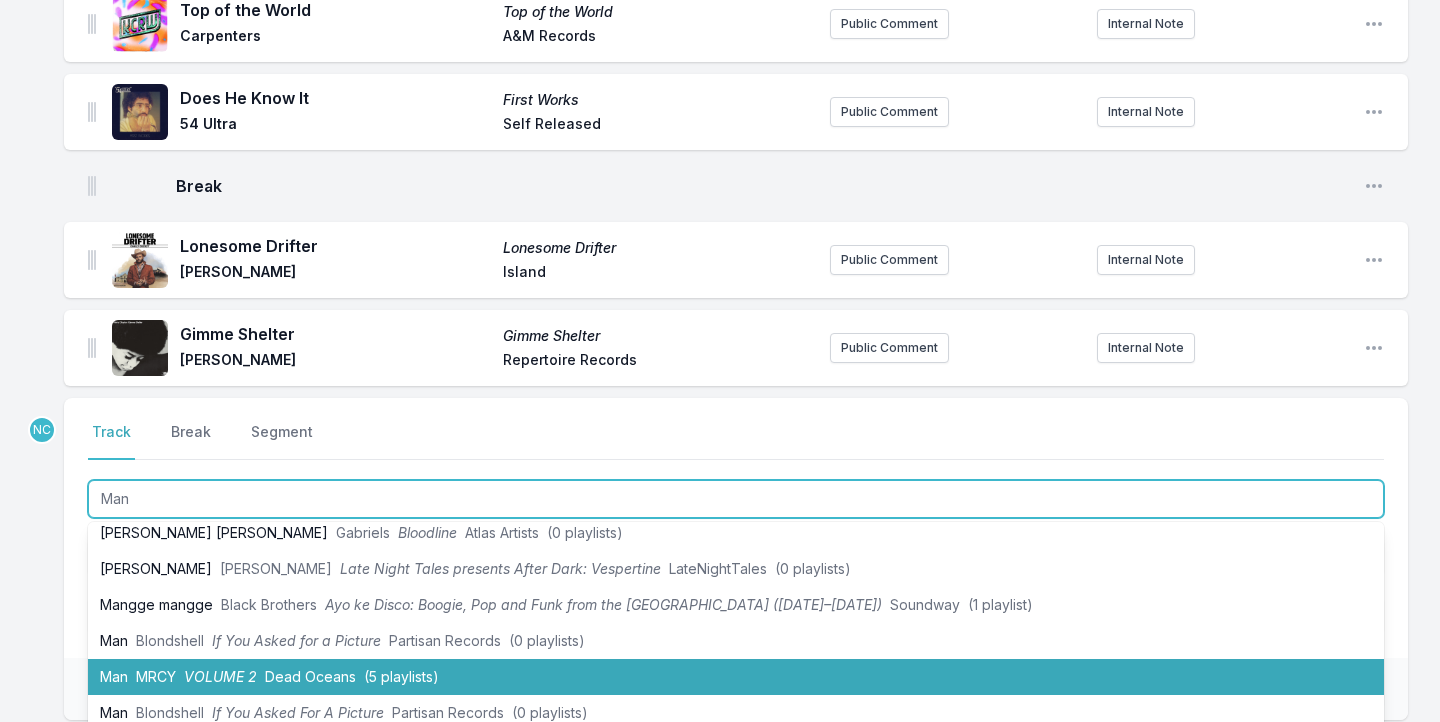 click on "Dead Oceans" at bounding box center (310, 676) 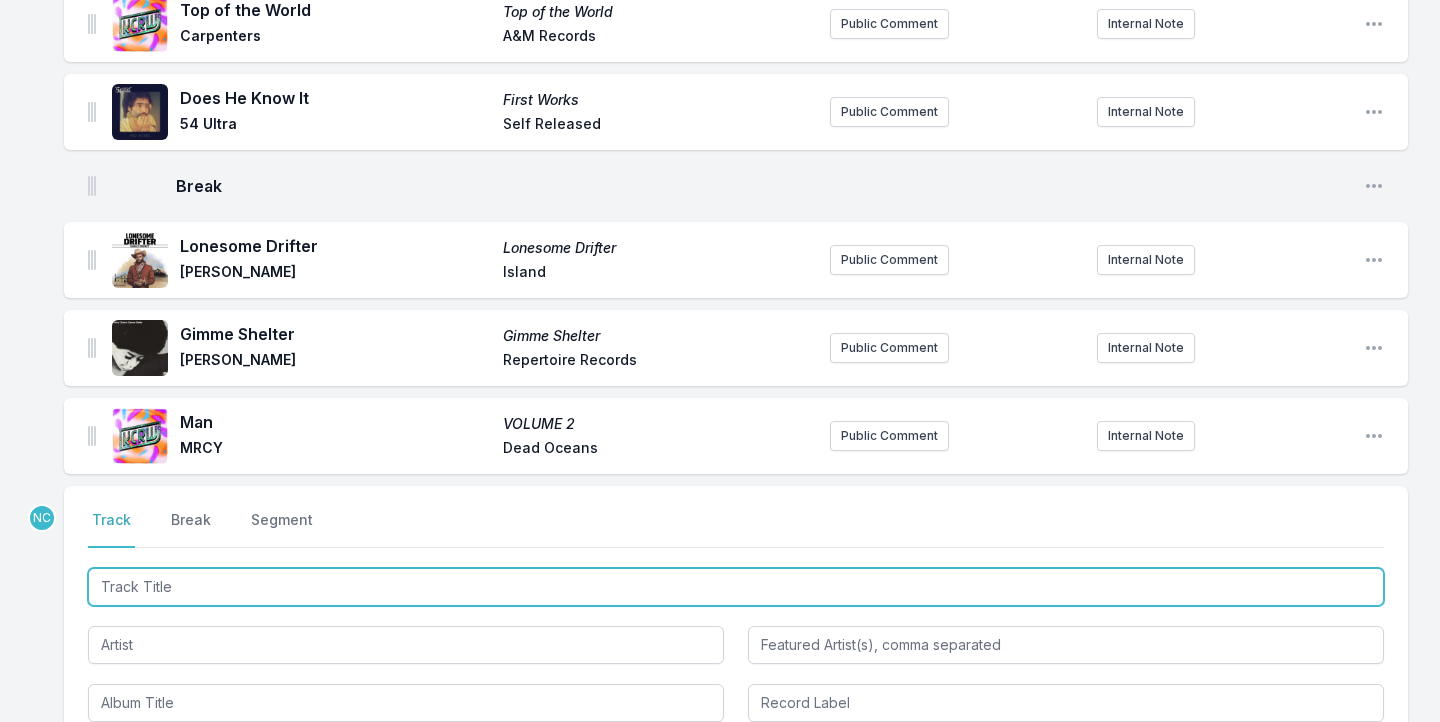 scroll, scrollTop: 310, scrollLeft: 0, axis: vertical 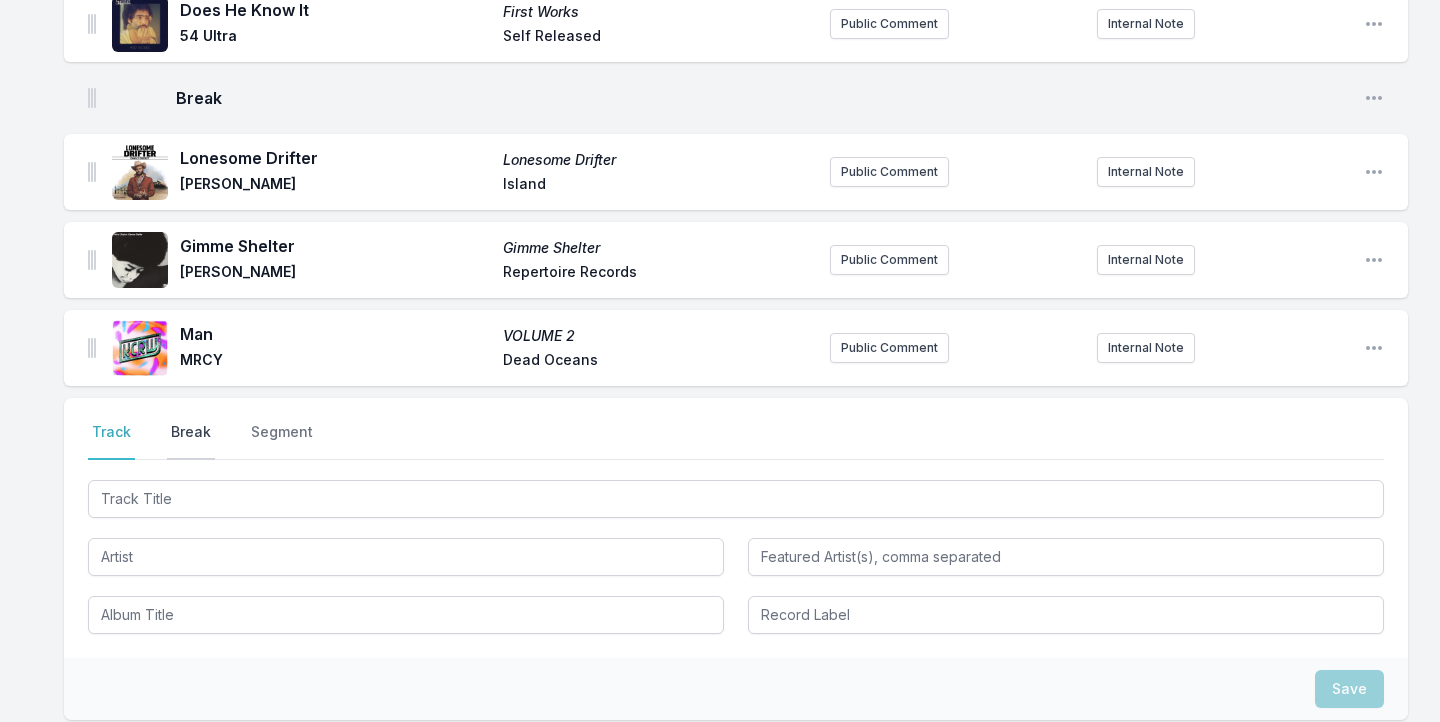 click on "Break" at bounding box center (191, 441) 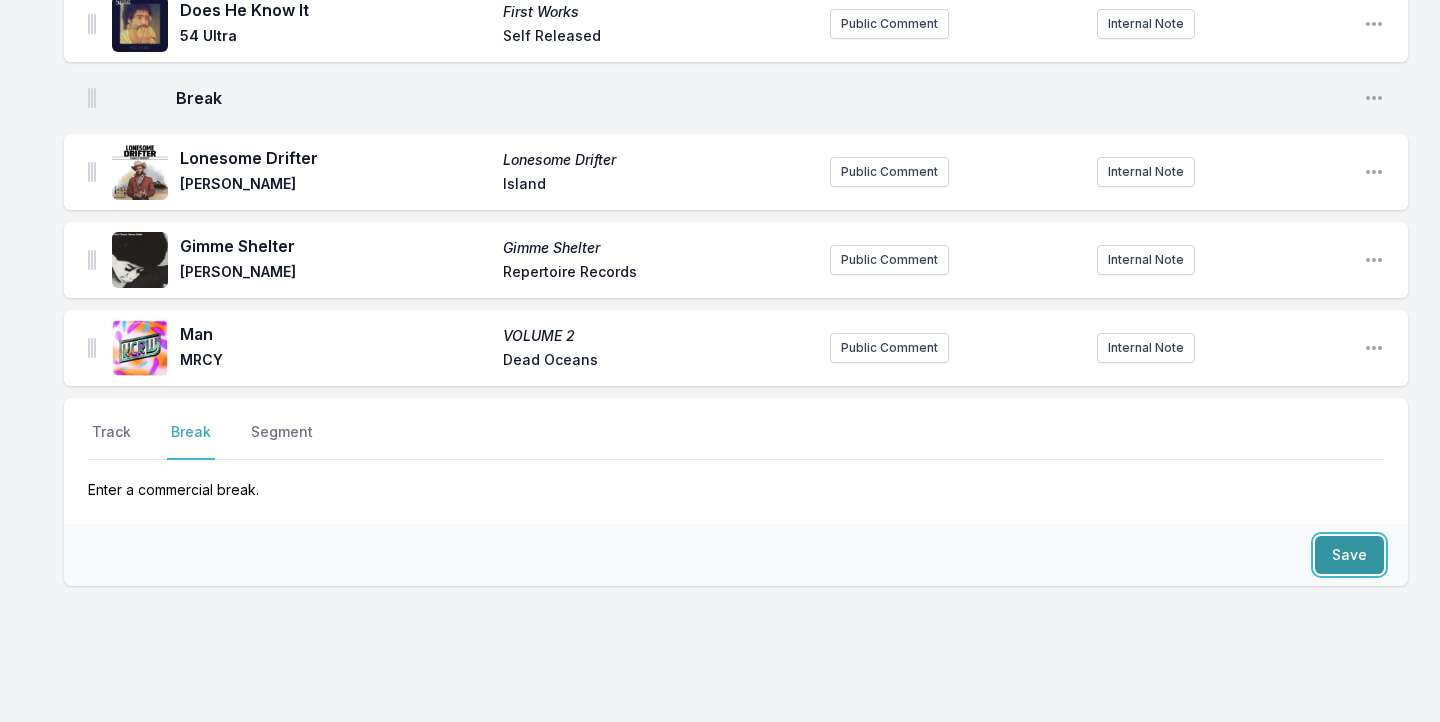 click on "Save" at bounding box center (1349, 555) 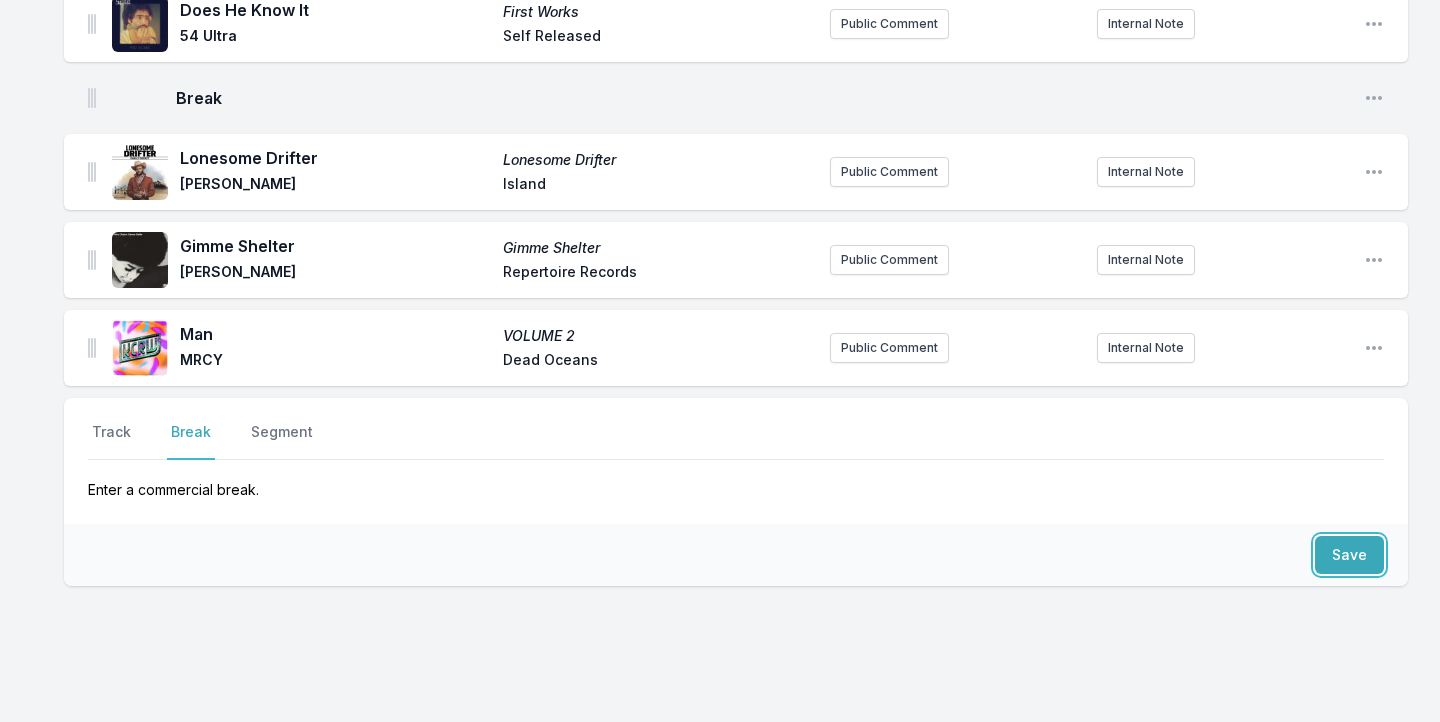 scroll, scrollTop: 370, scrollLeft: 0, axis: vertical 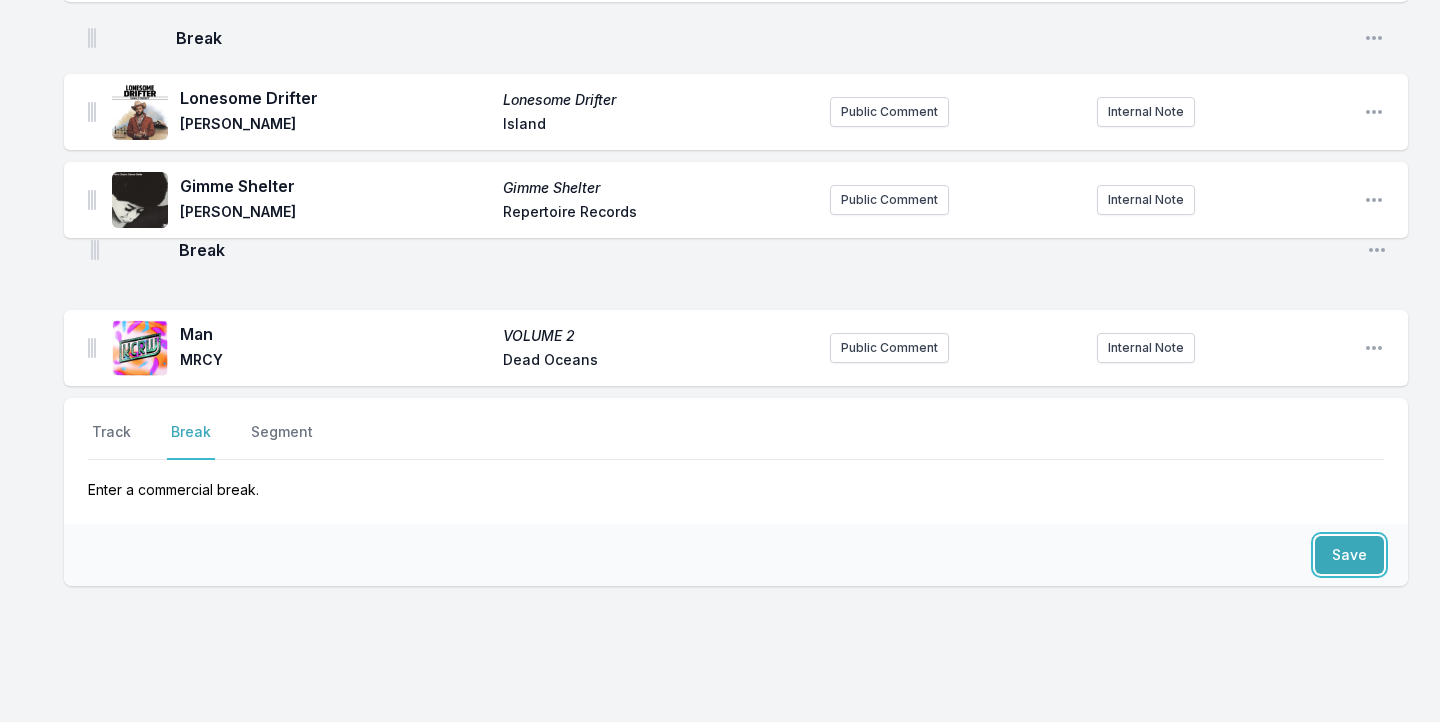 drag, startPoint x: 91, startPoint y: 364, endPoint x: 94, endPoint y: 245, distance: 119.03781 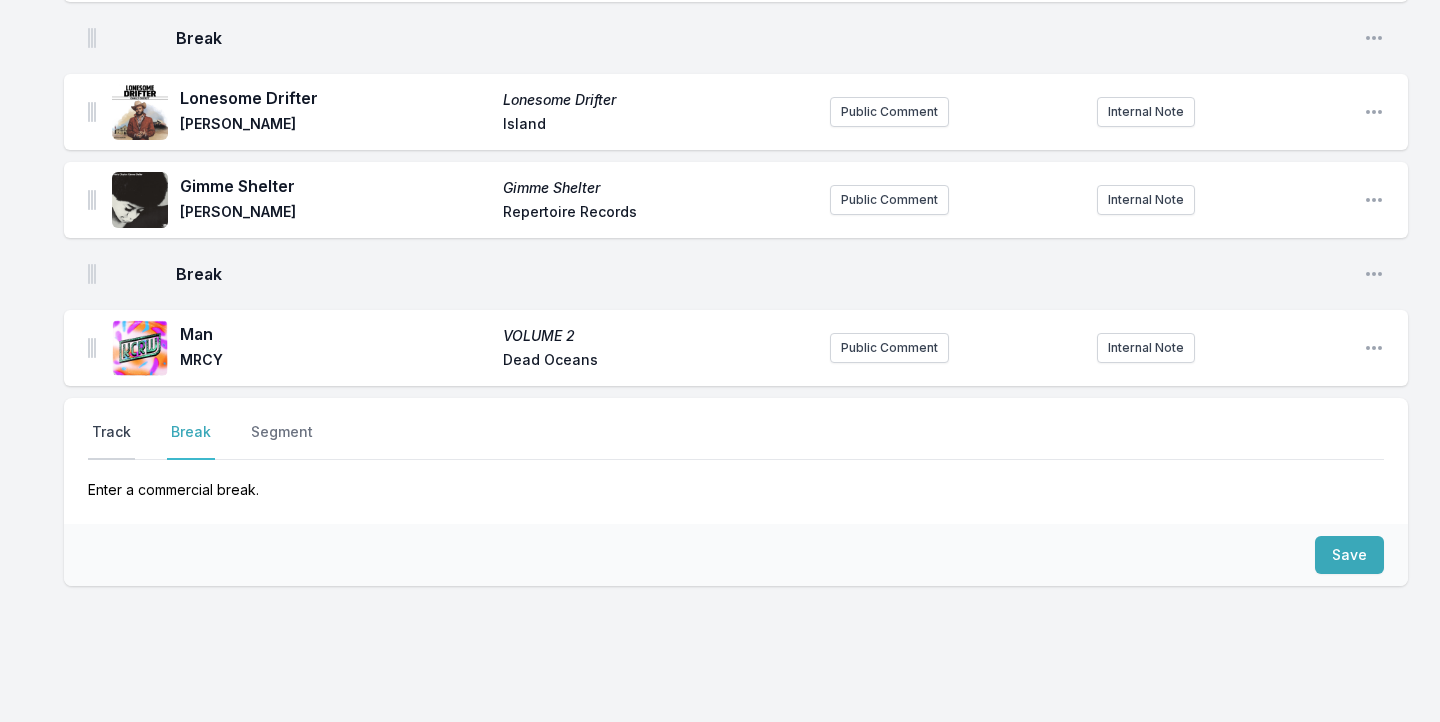 click on "Track" at bounding box center [111, 441] 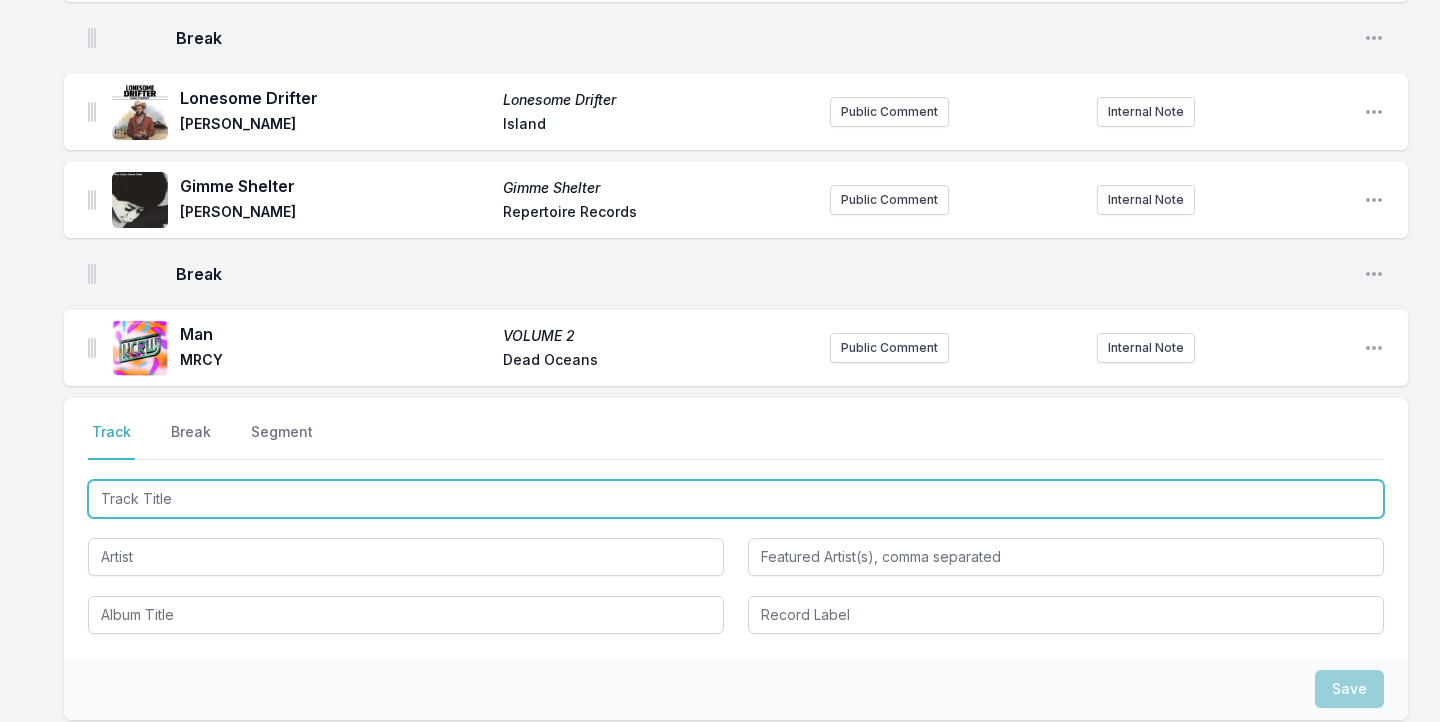 click at bounding box center (736, 499) 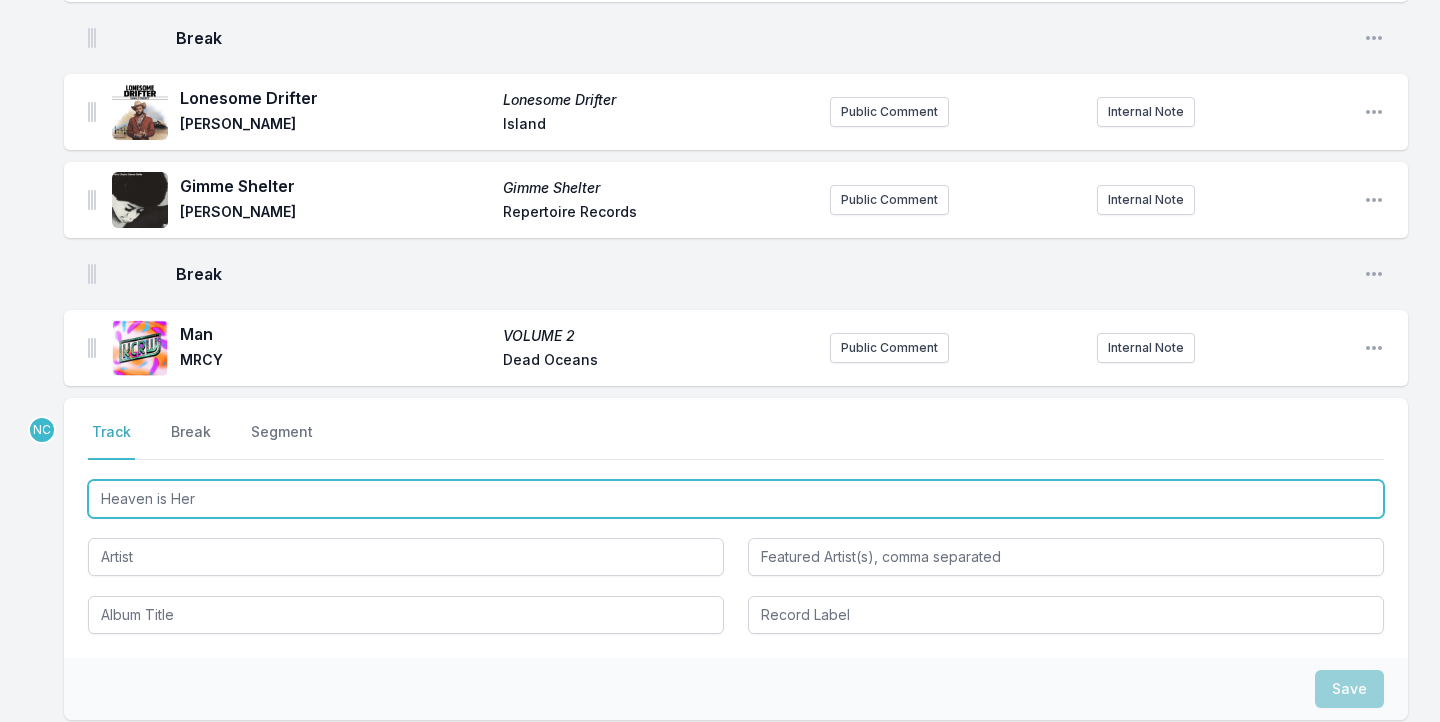 type on "Heaven is Here" 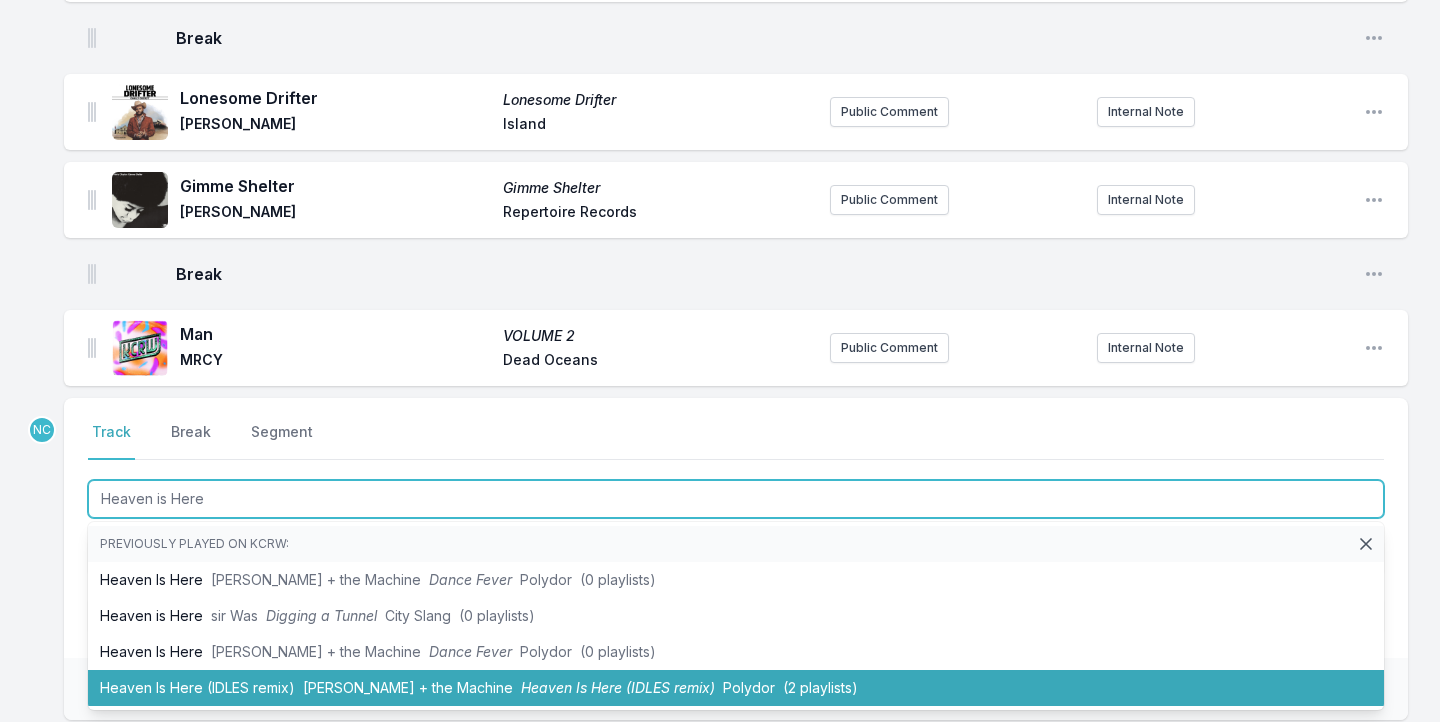 click on "Heaven Is Here (IDLES remix) Florence + the Machine Heaven Is Here (IDLES remix) Polydor (2 playlists)" at bounding box center (736, 688) 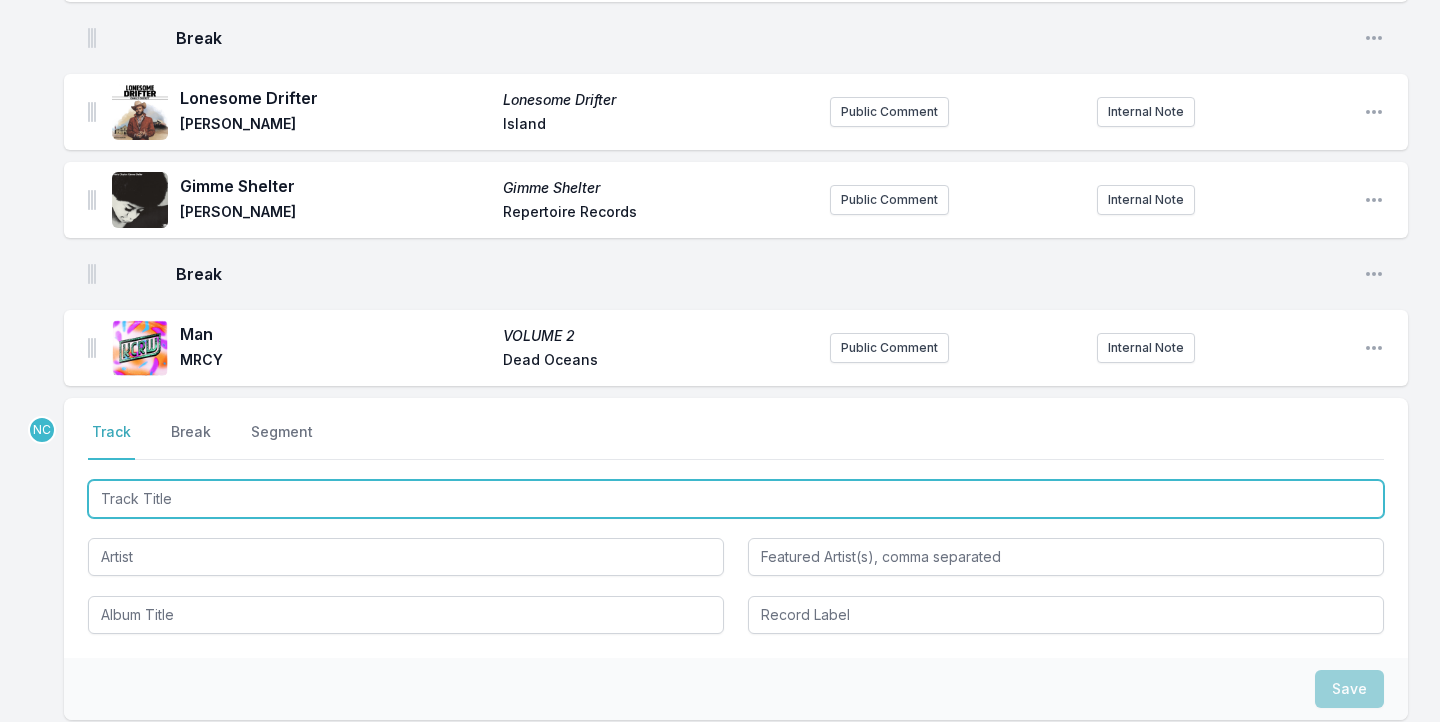scroll, scrollTop: 458, scrollLeft: 0, axis: vertical 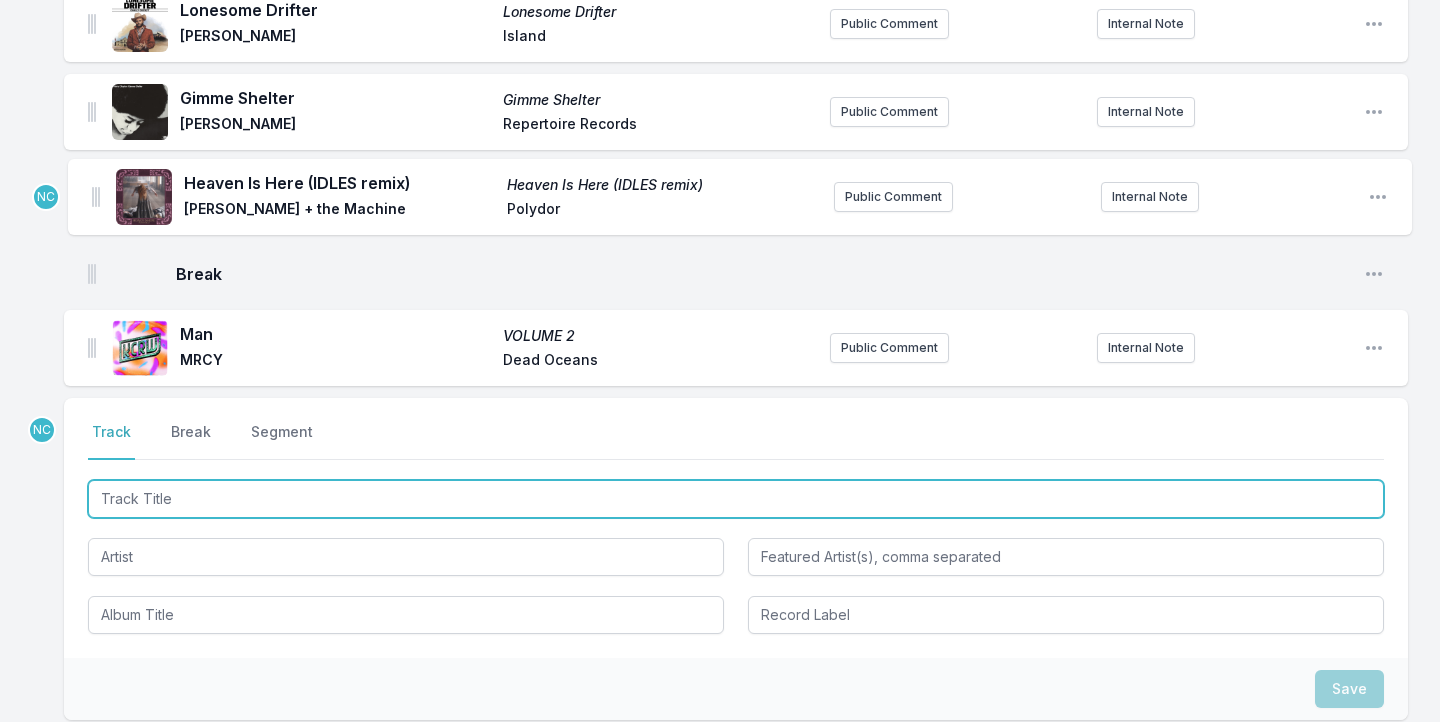 drag, startPoint x: 89, startPoint y: 346, endPoint x: 93, endPoint y: 189, distance: 157.05095 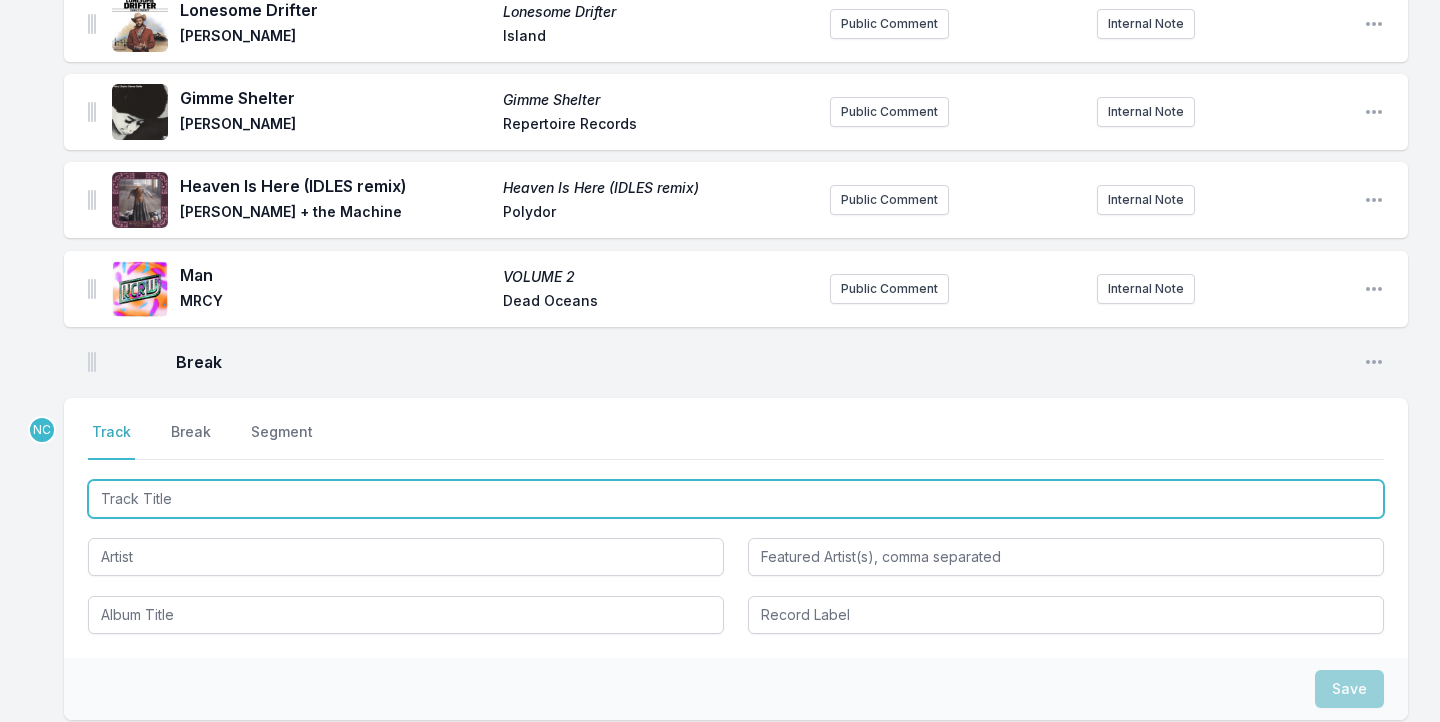 drag, startPoint x: 90, startPoint y: 346, endPoint x: 90, endPoint y: 282, distance: 64 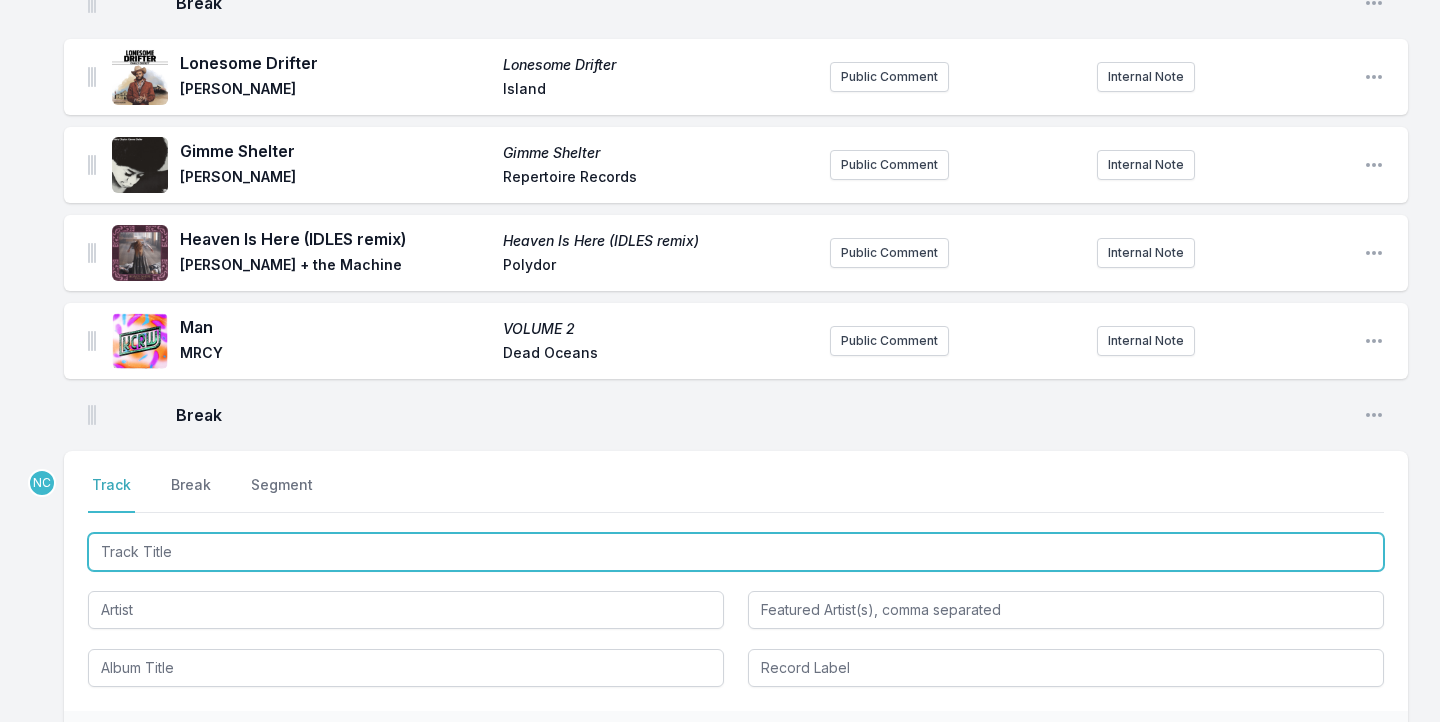 scroll, scrollTop: 370, scrollLeft: 0, axis: vertical 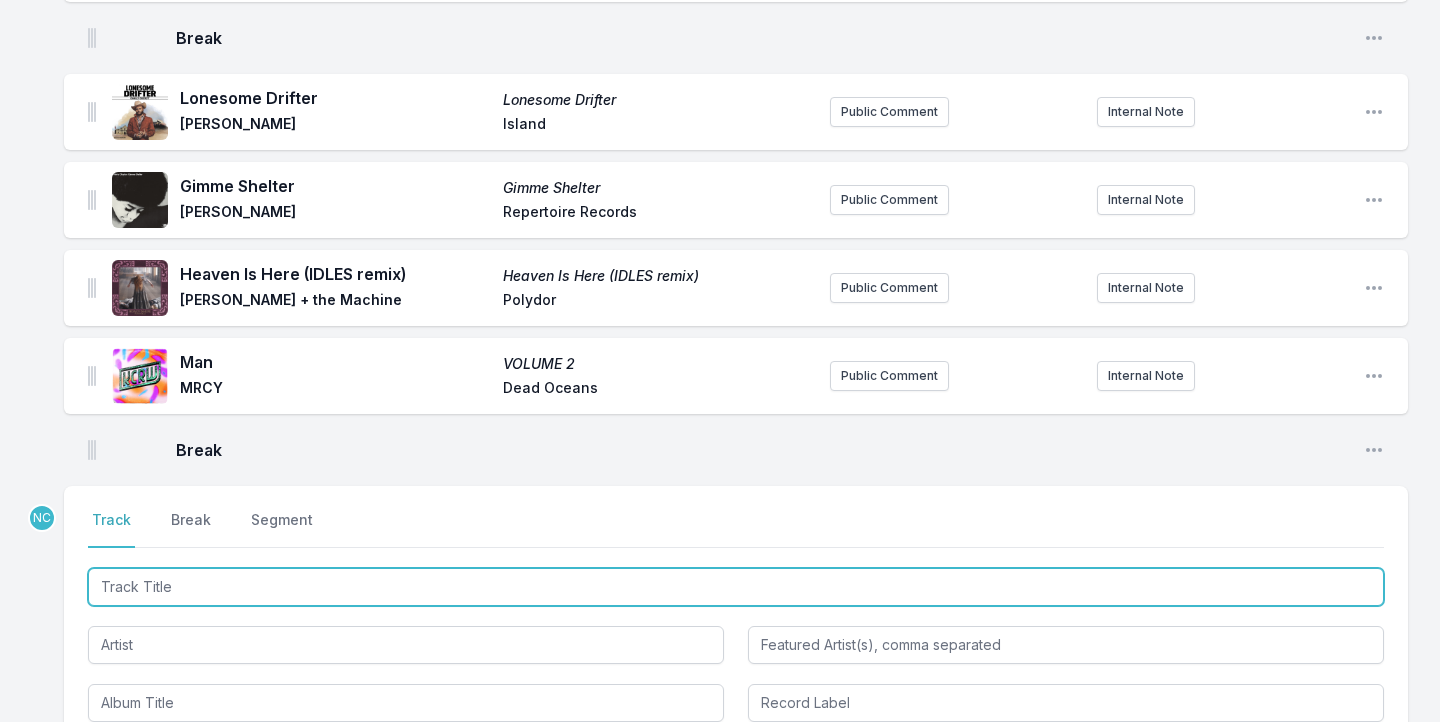 click at bounding box center (736, 587) 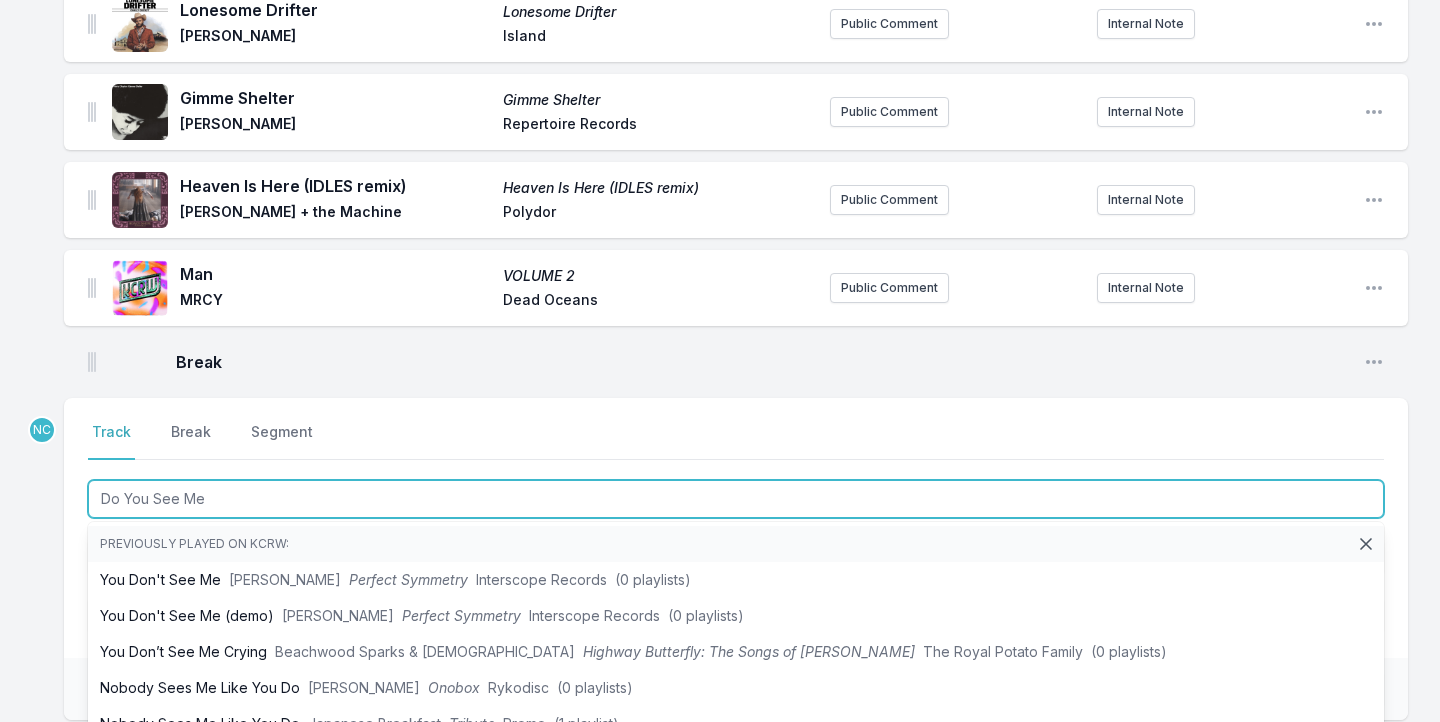 scroll, scrollTop: 471, scrollLeft: 0, axis: vertical 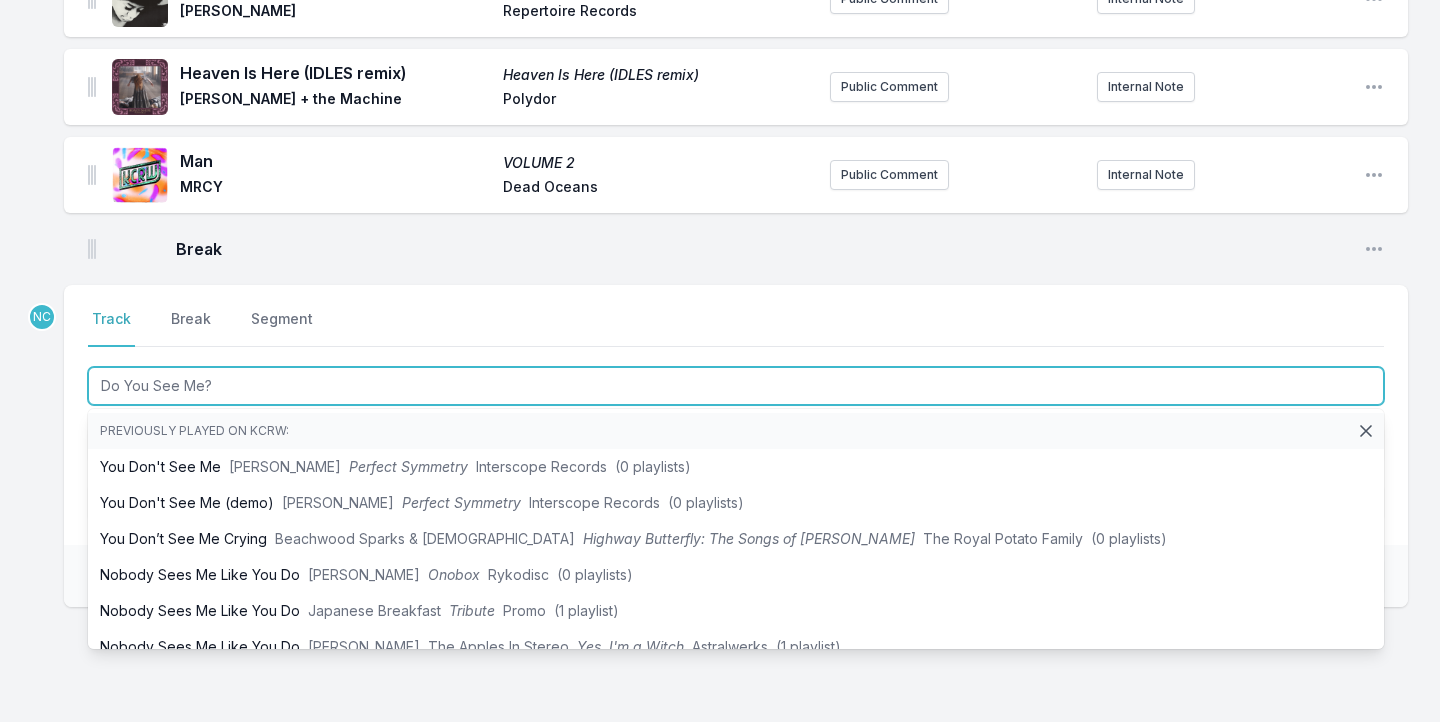 type on "Do You See Me?" 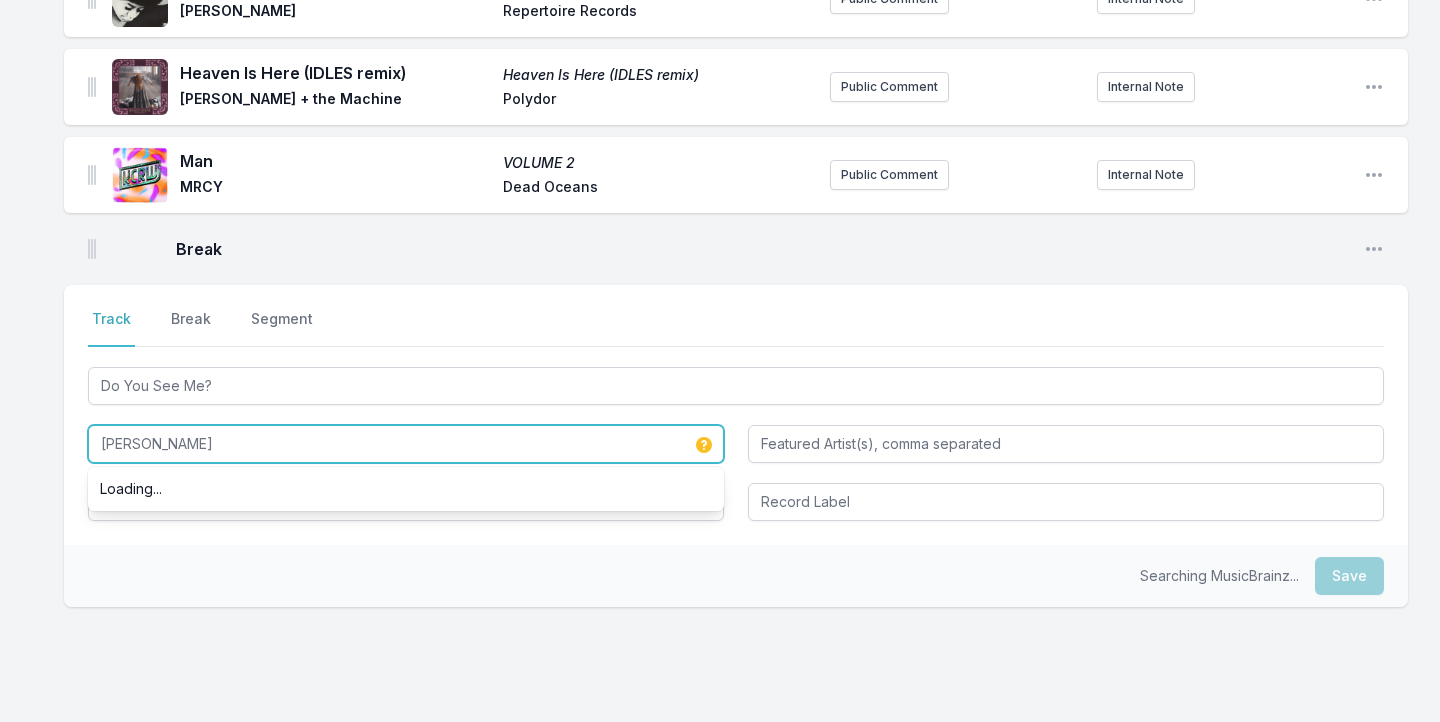 type on "Ally Evenson" 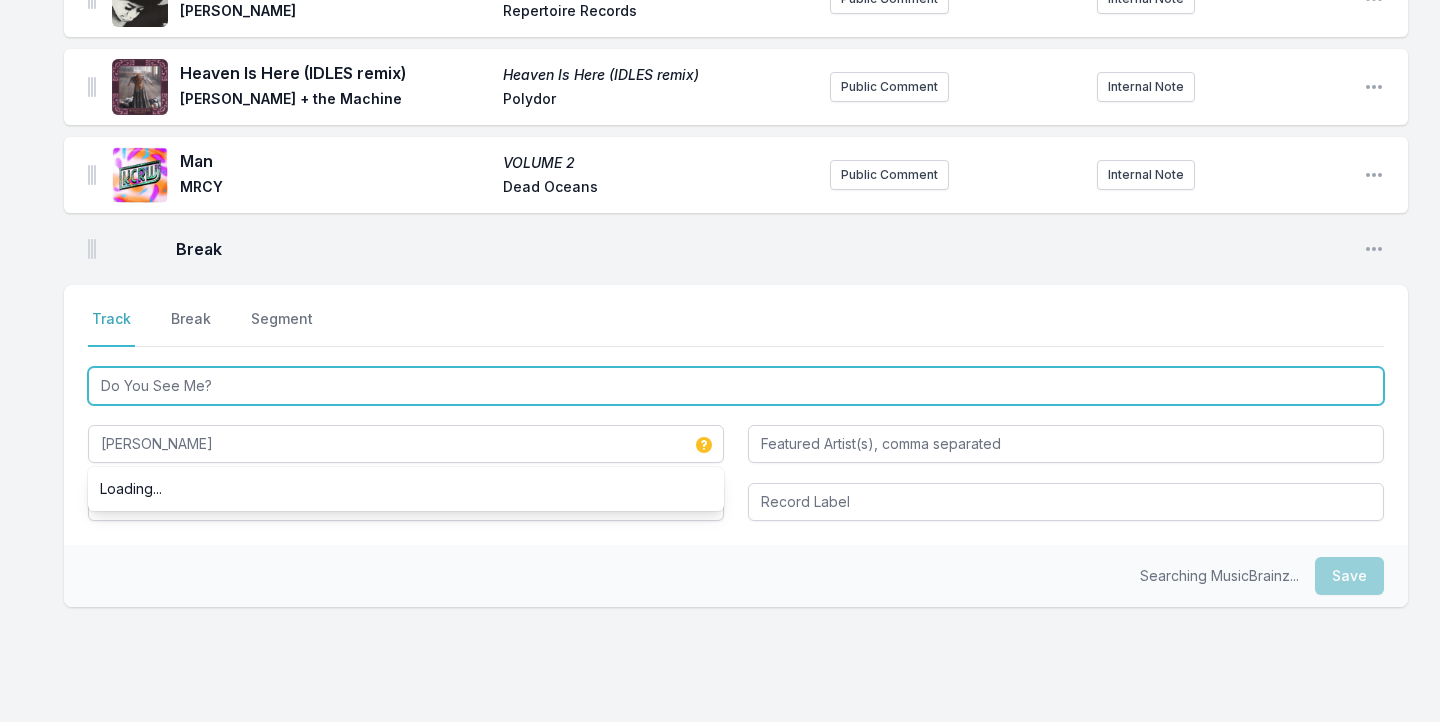 click on "Do You See Me?" at bounding box center (736, 386) 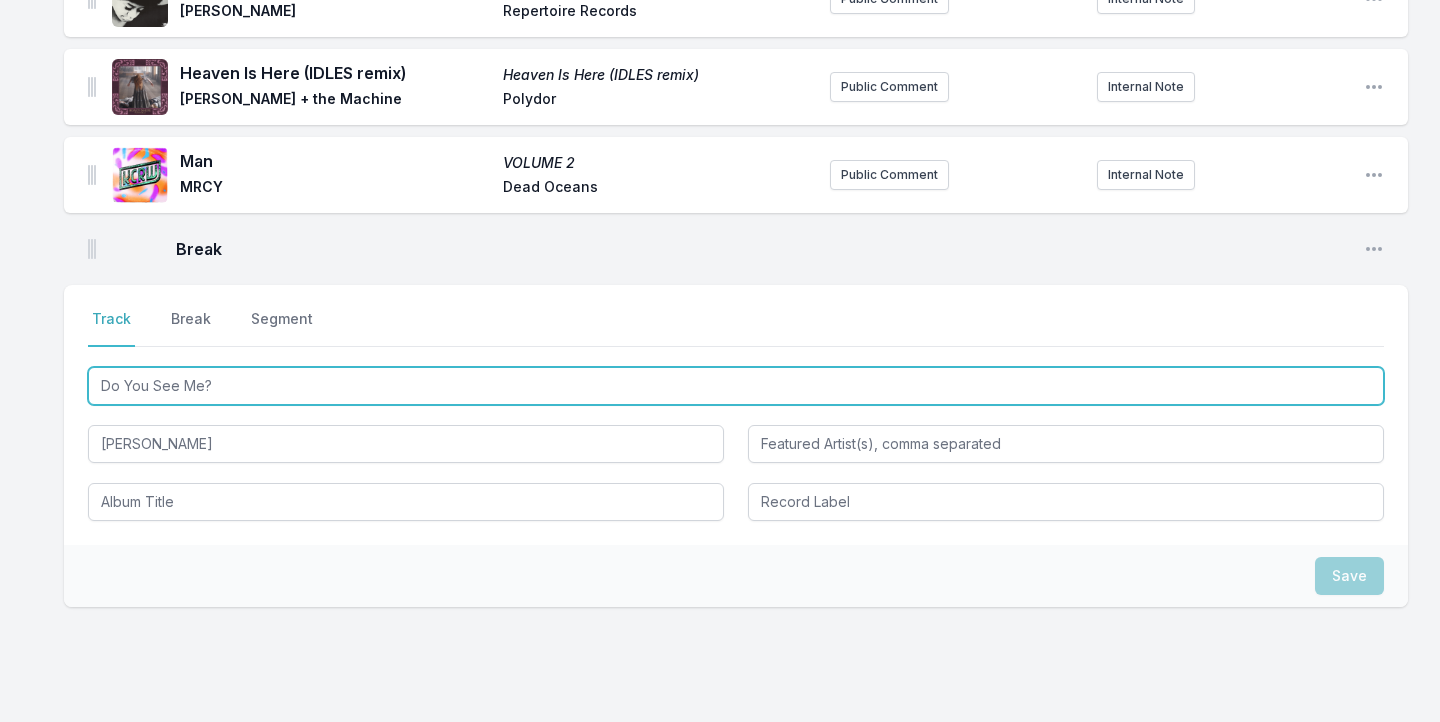 click on "Do You See Me?" at bounding box center [736, 386] 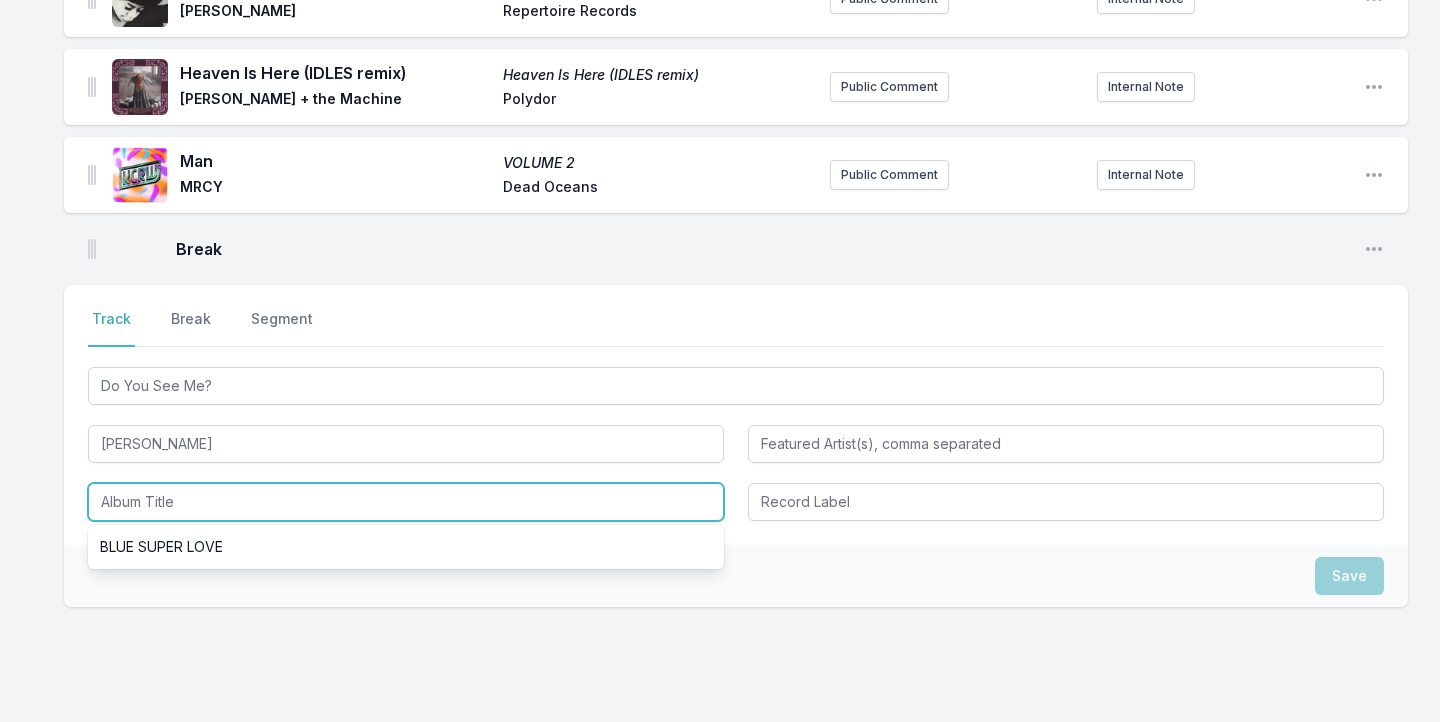 click at bounding box center [406, 502] 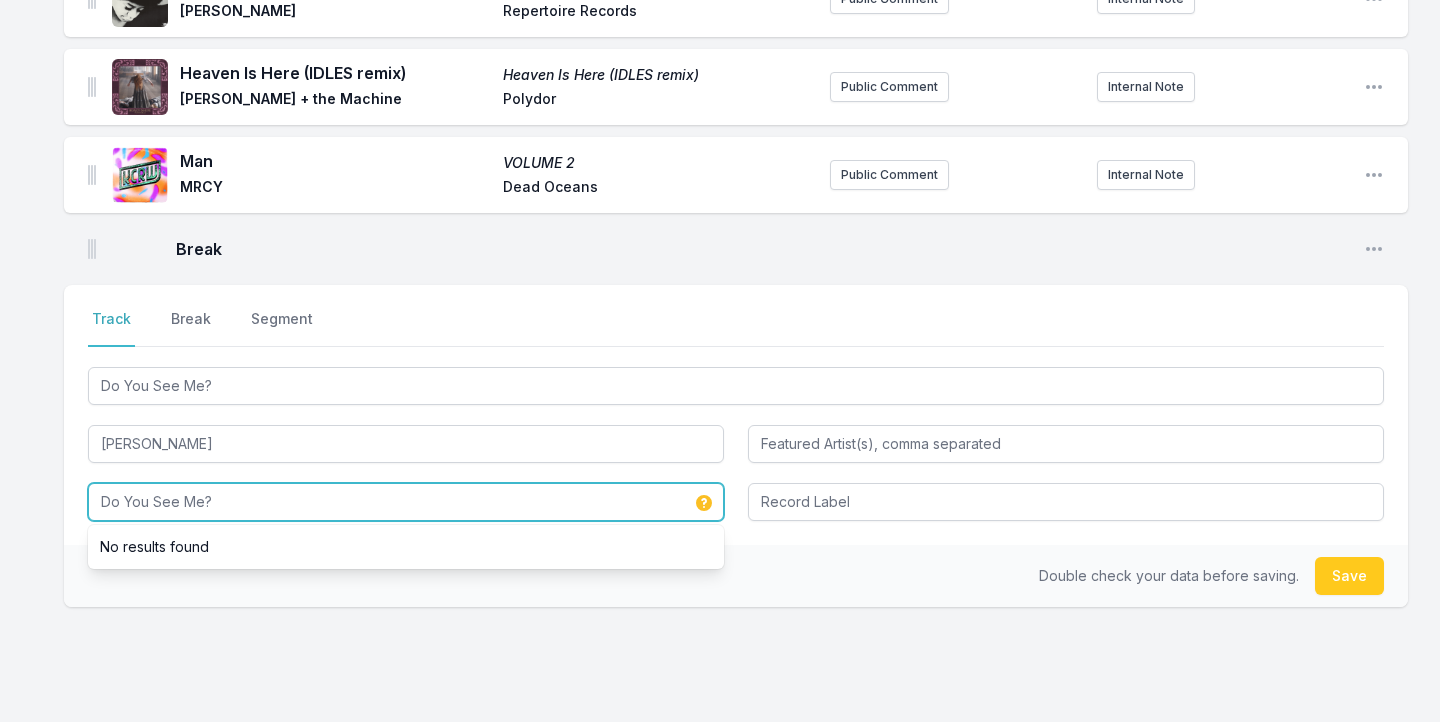 type on "Do You See Me?" 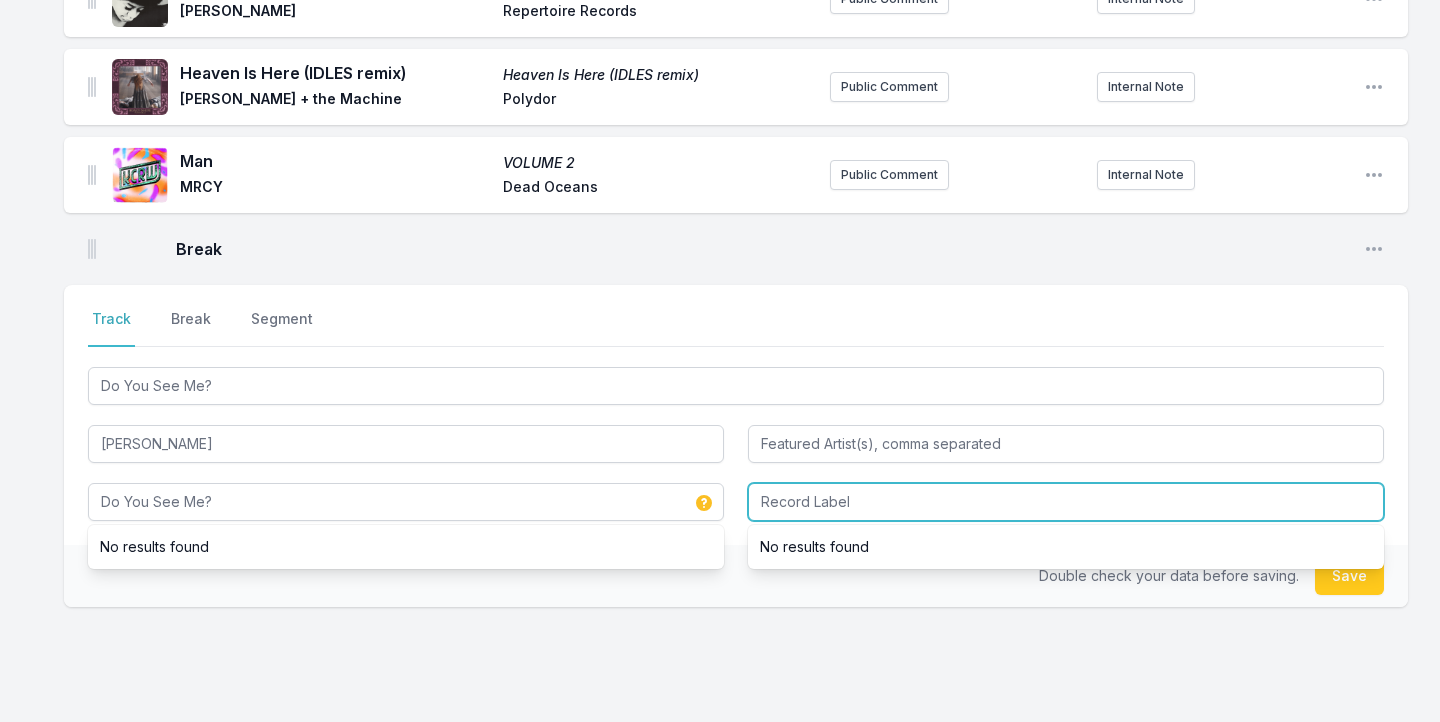 click at bounding box center [1066, 502] 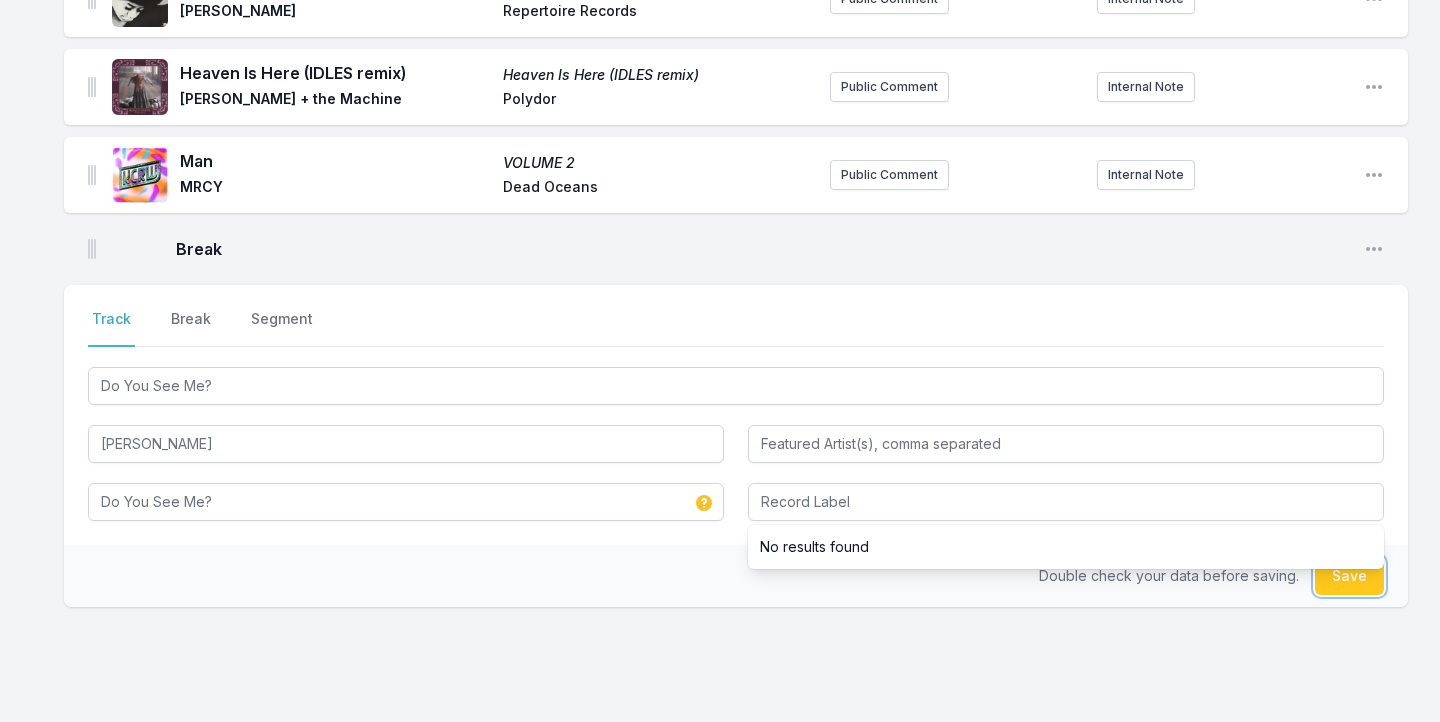 click on "Save" at bounding box center [1349, 576] 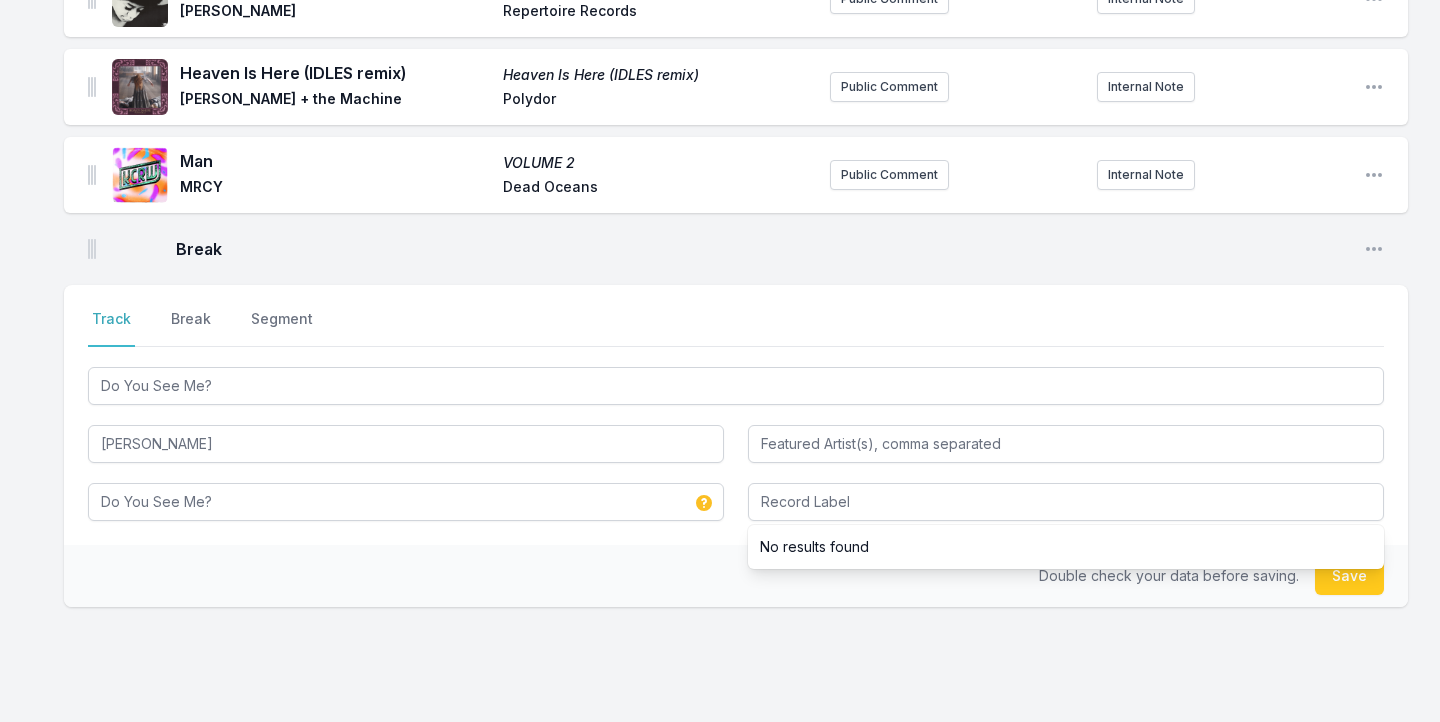 type 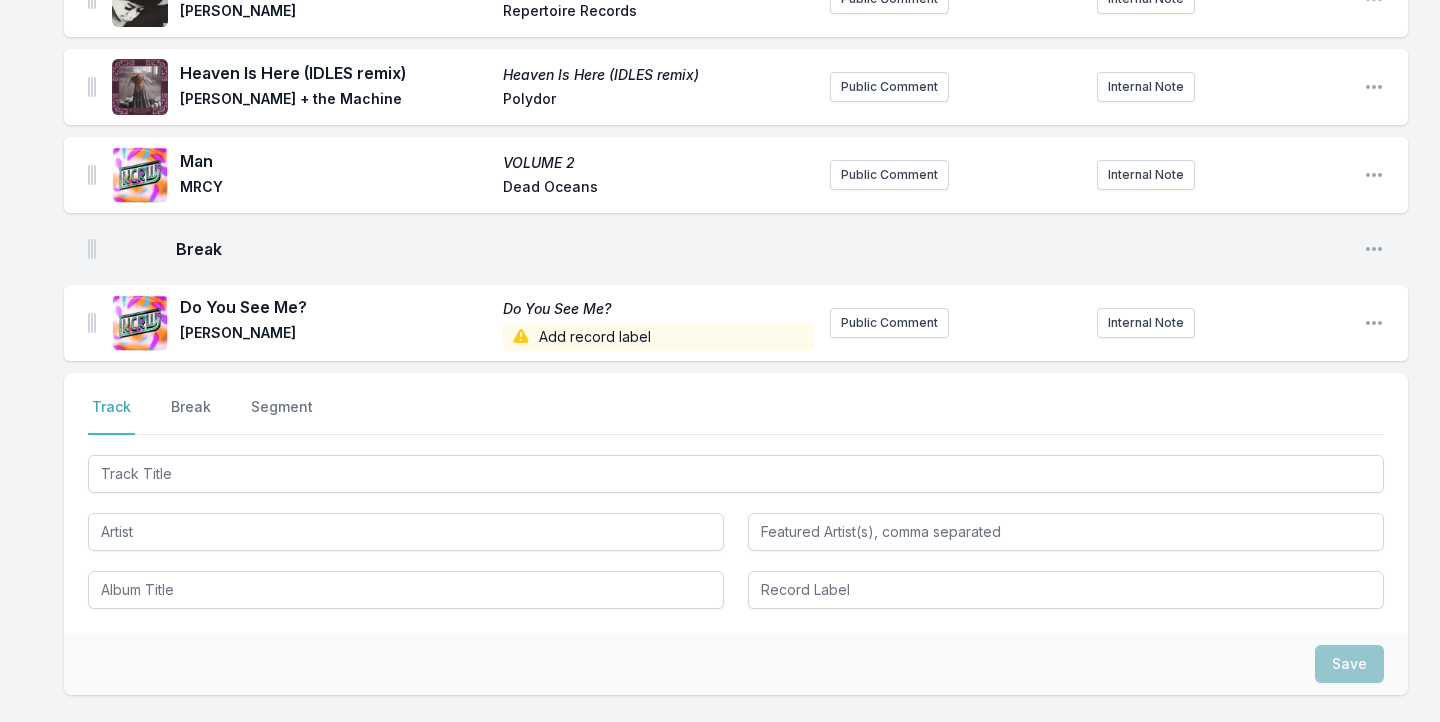 scroll, scrollTop: 711, scrollLeft: 0, axis: vertical 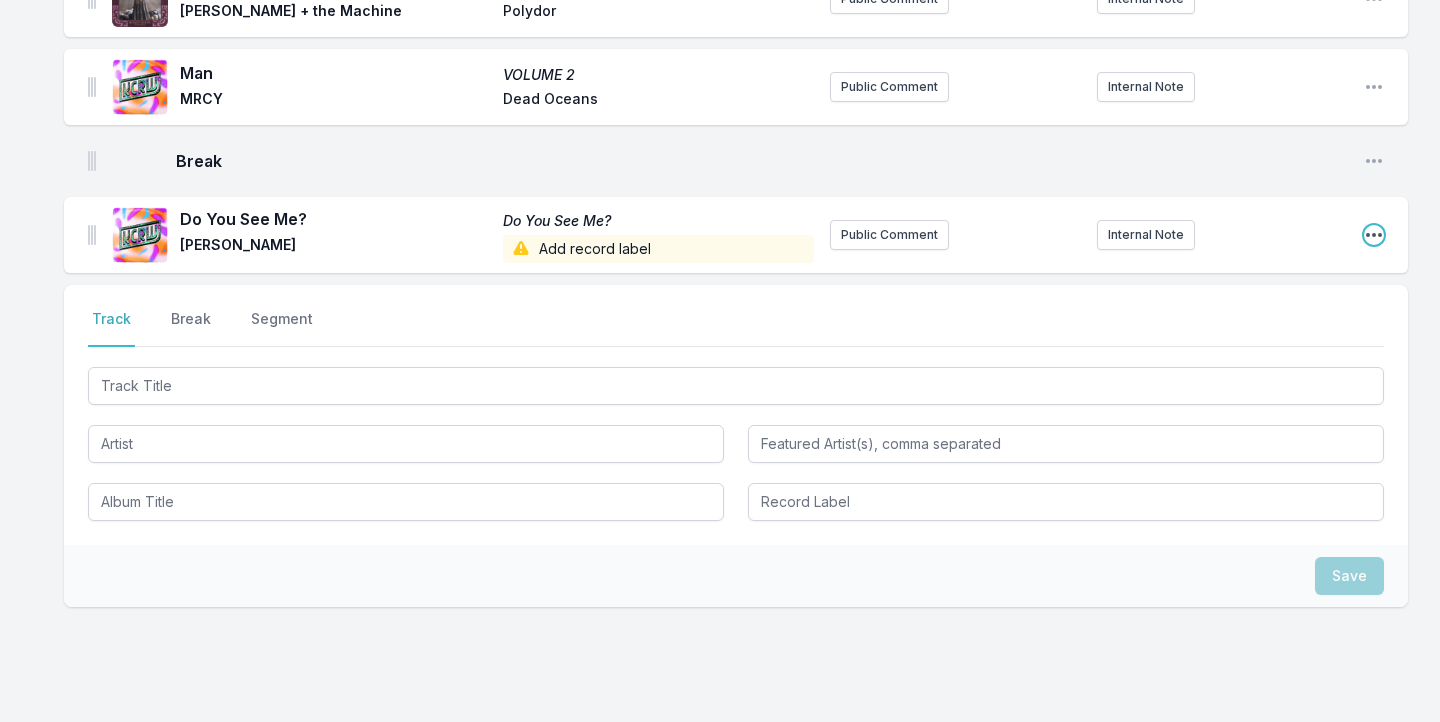 click 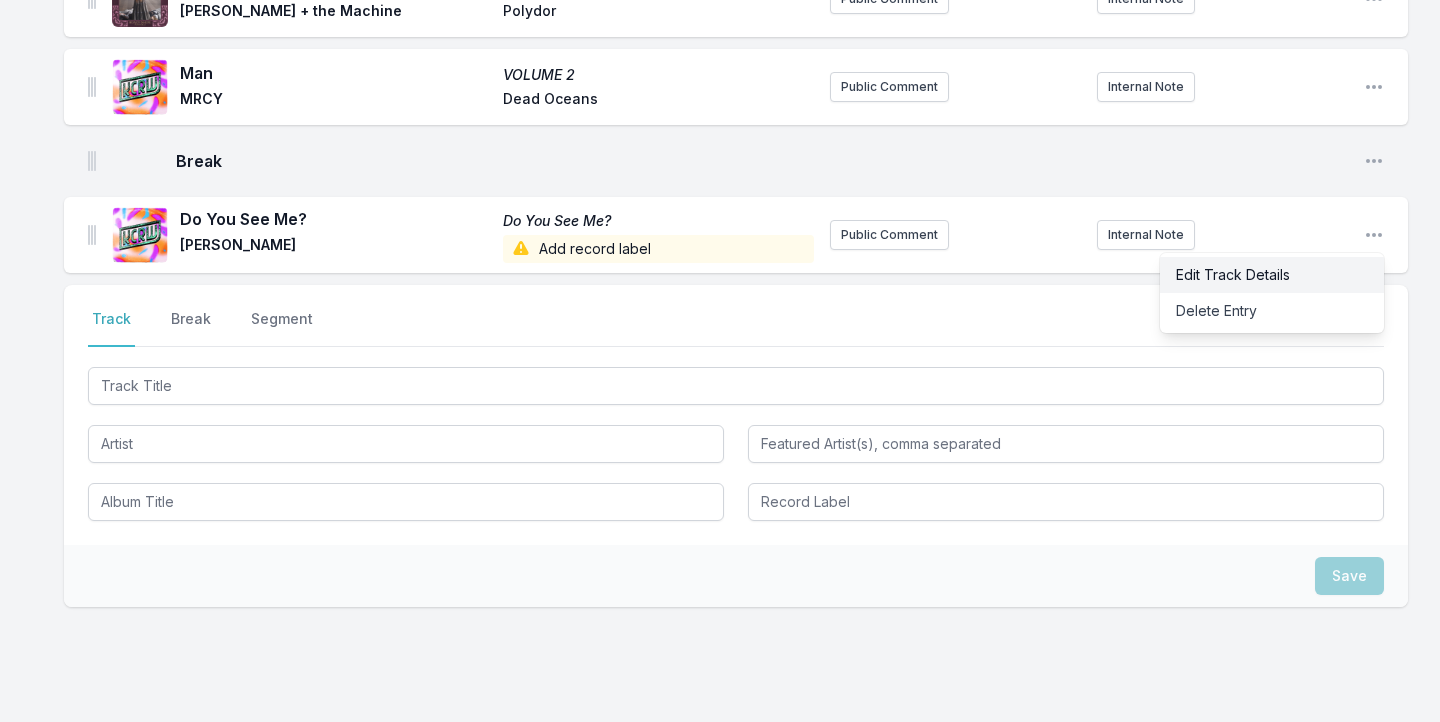 click on "Edit Track Details" at bounding box center [1272, 275] 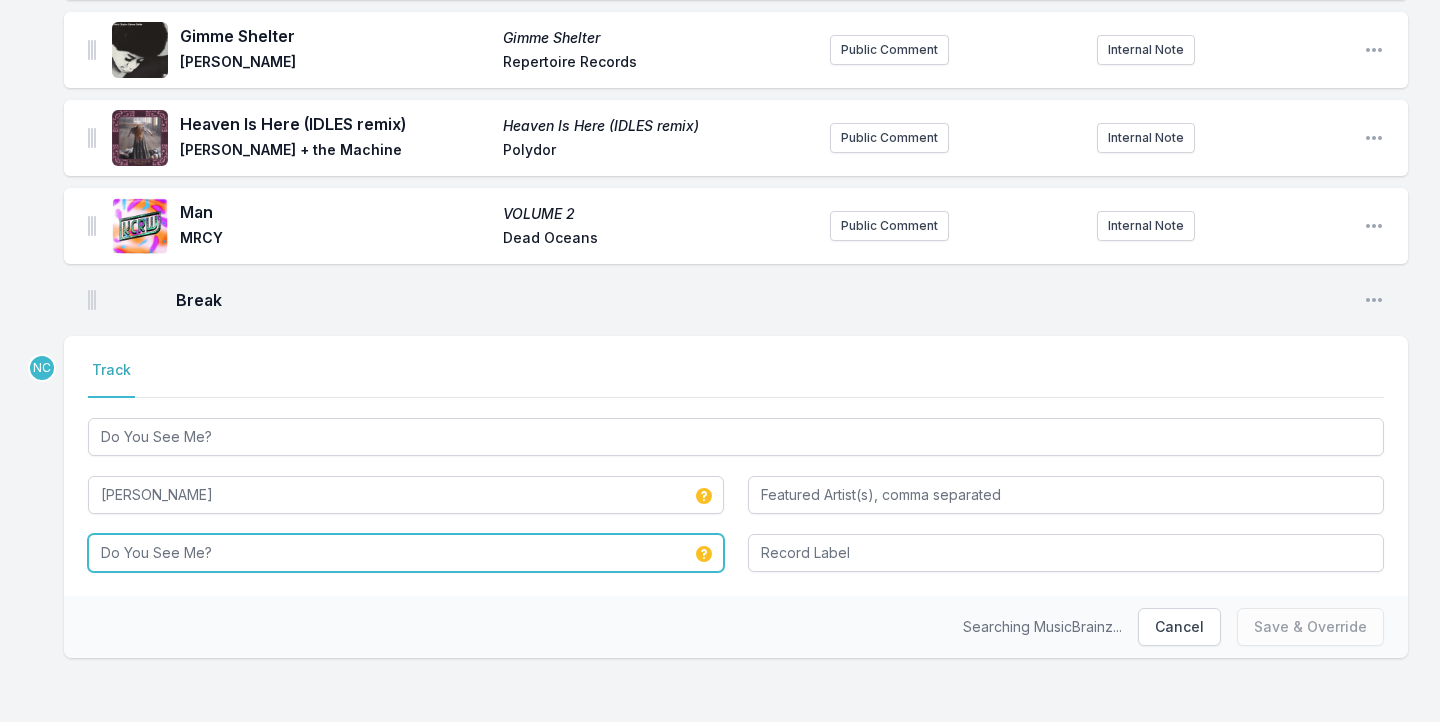 click on "Do You See Me?" at bounding box center (406, 553) 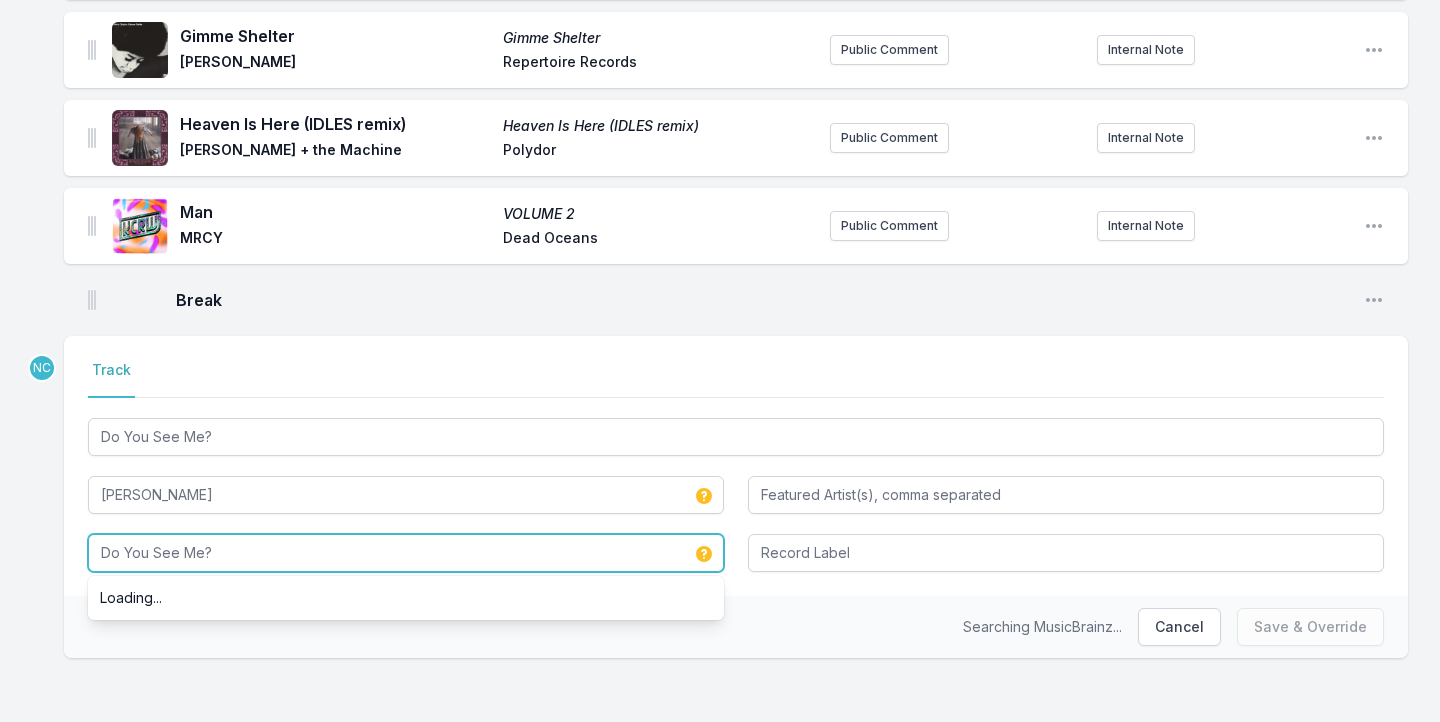 click on "Do You See Me?" at bounding box center [406, 553] 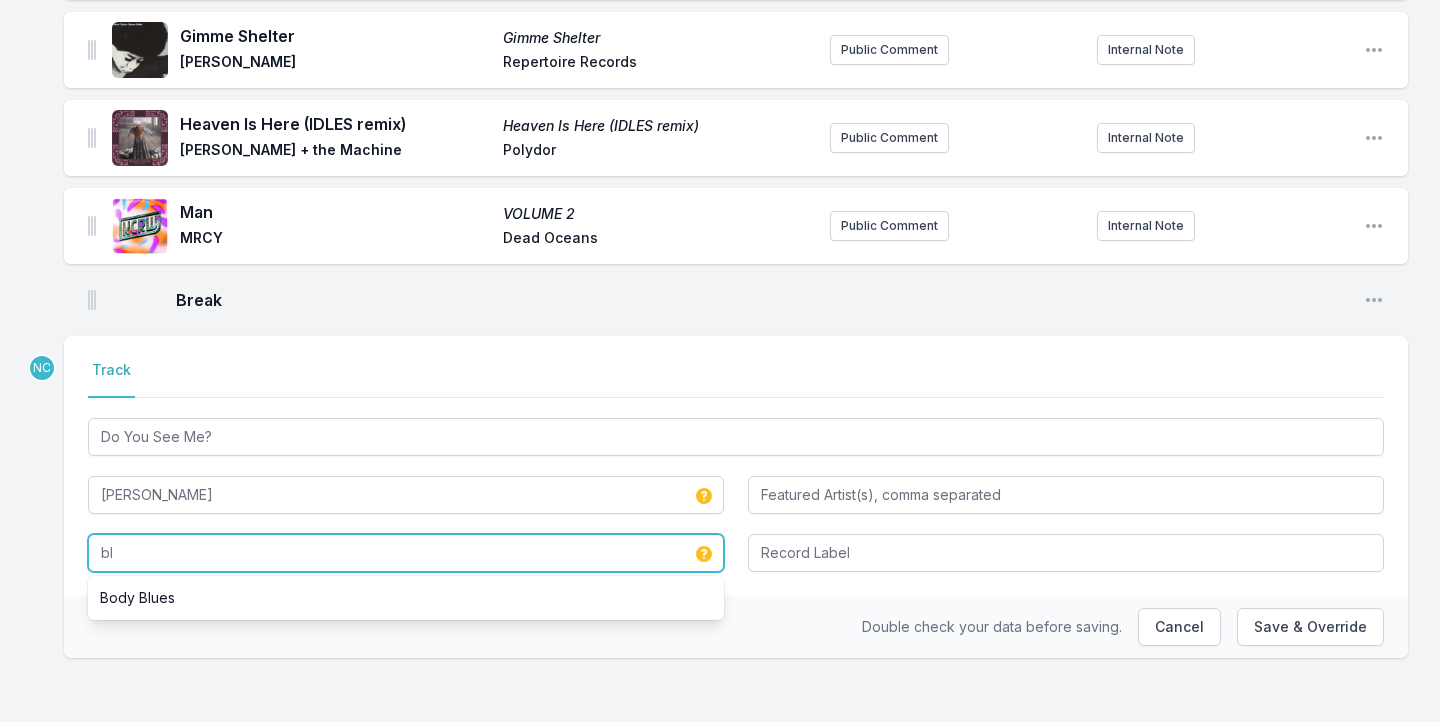 type on "b" 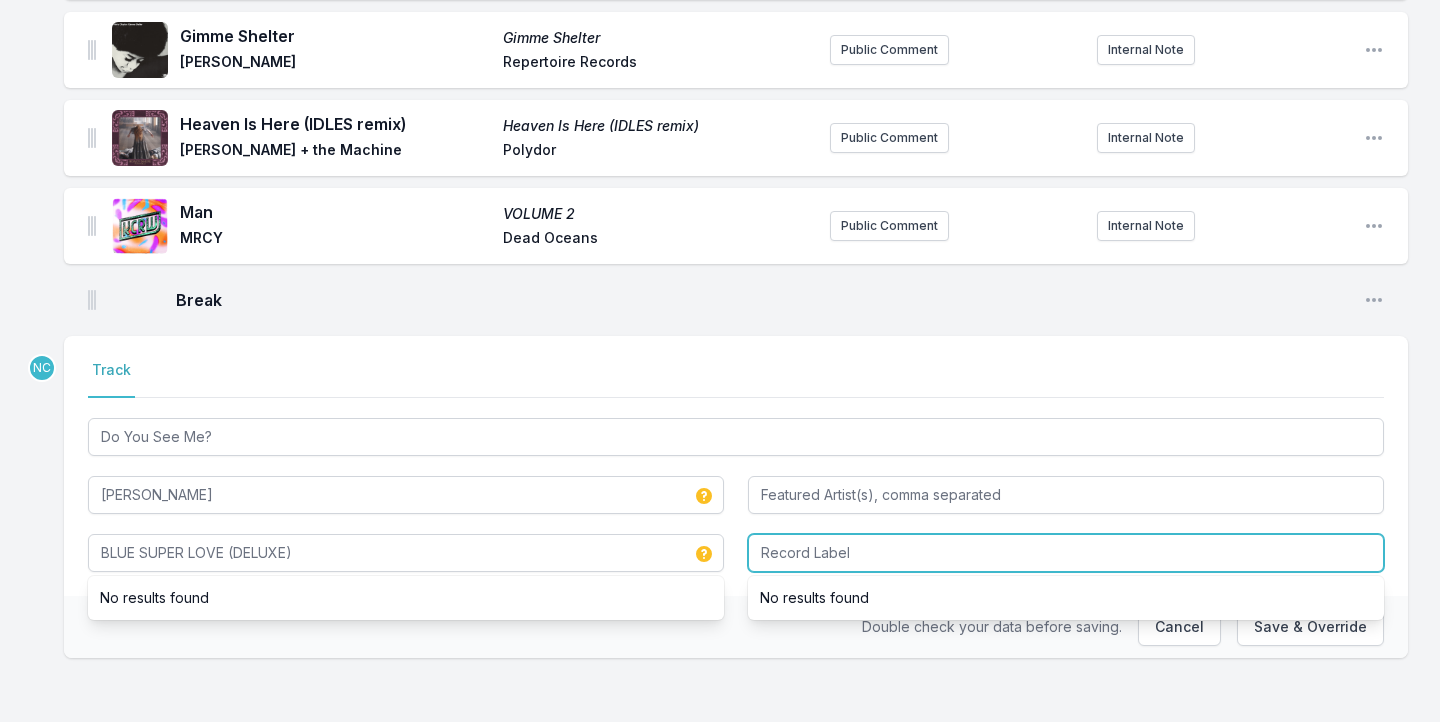 click at bounding box center [1066, 553] 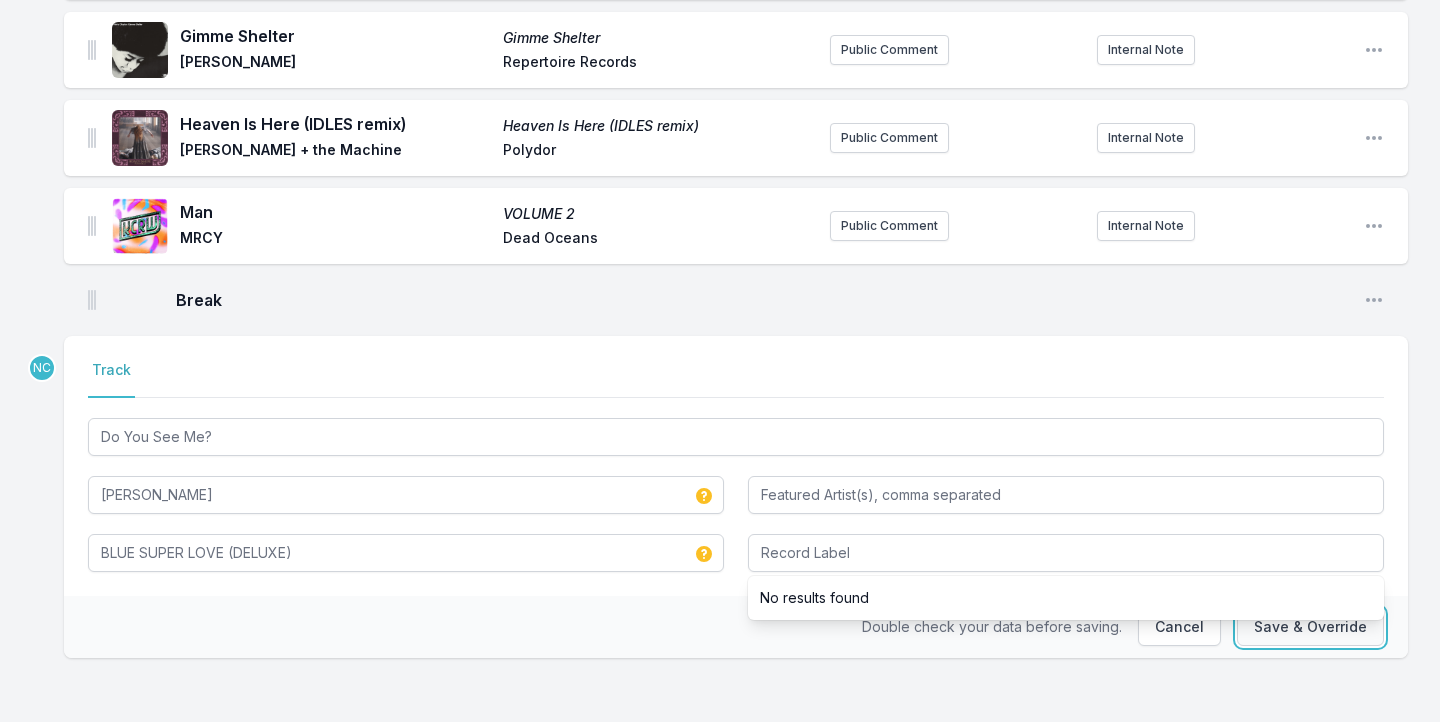 click on "Save & Override" at bounding box center [1310, 627] 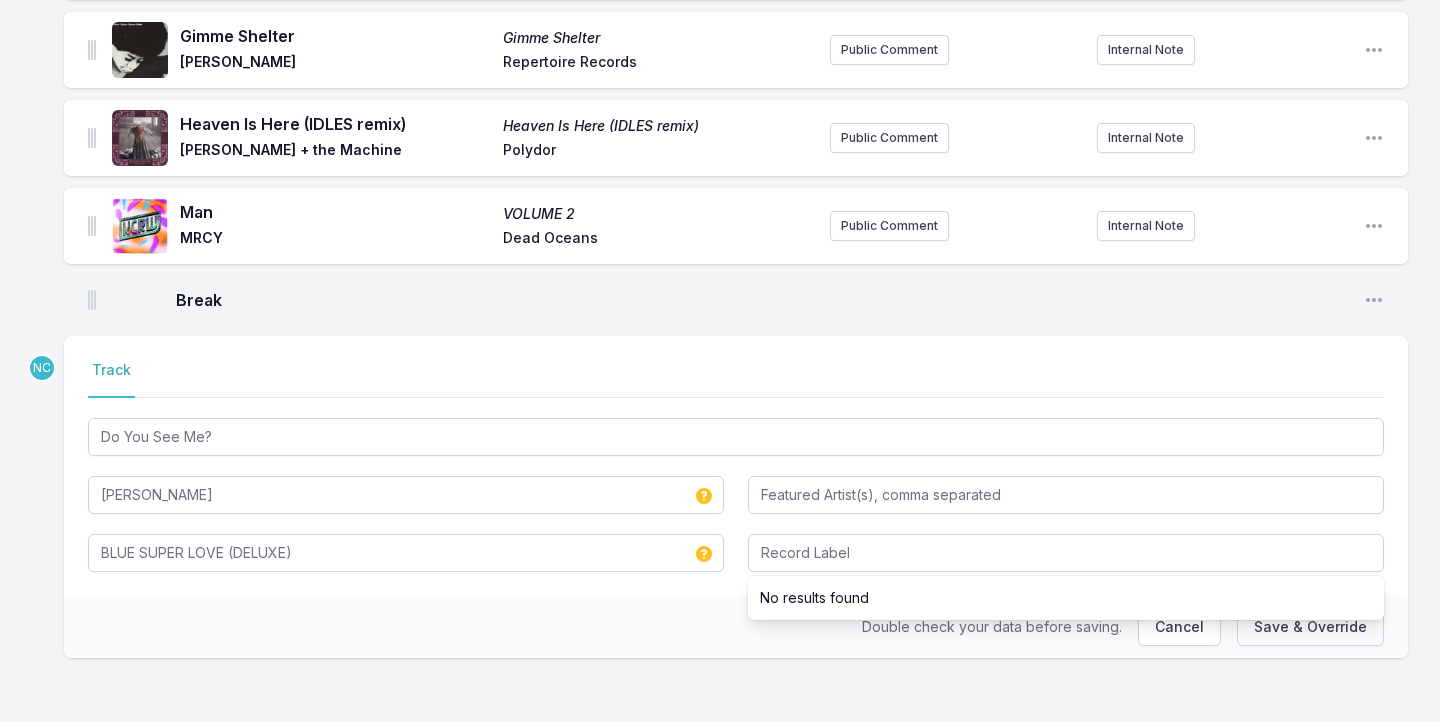 type on "Do You See Me?" 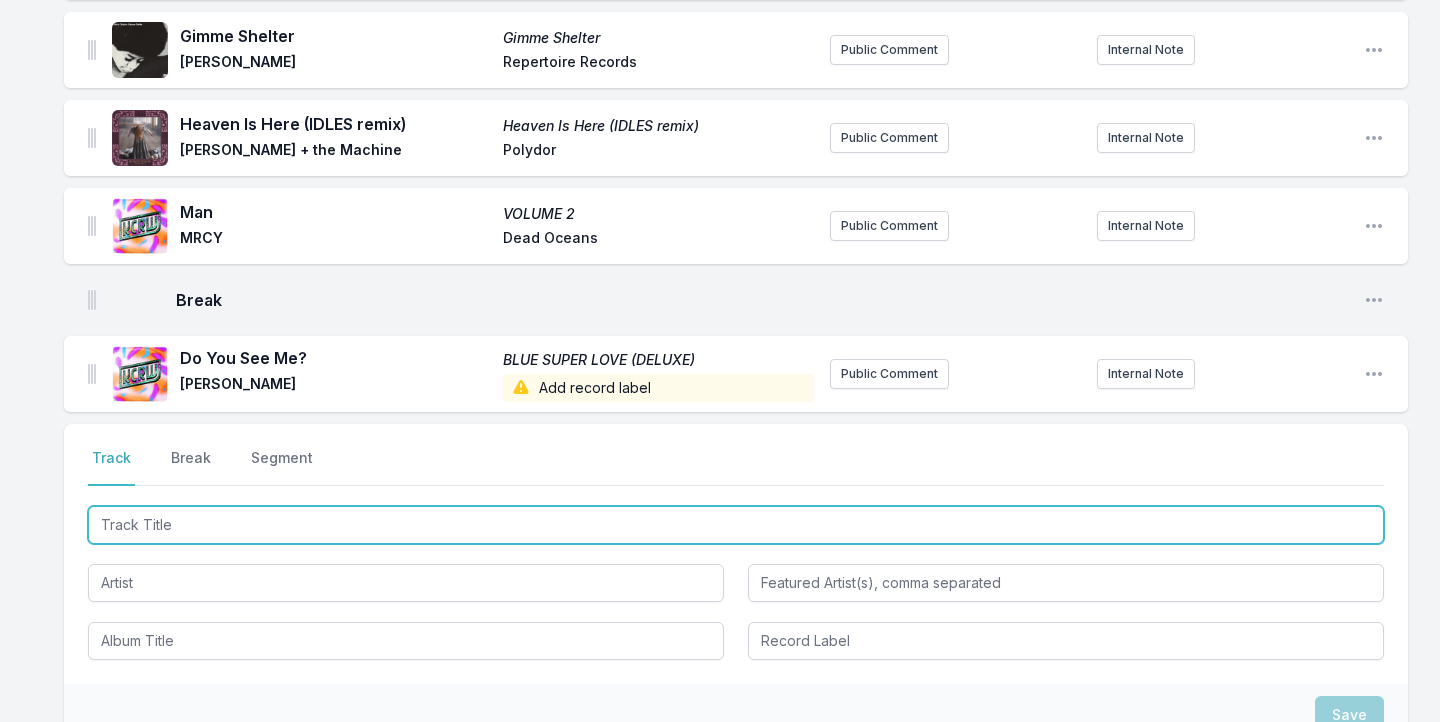 click at bounding box center [736, 525] 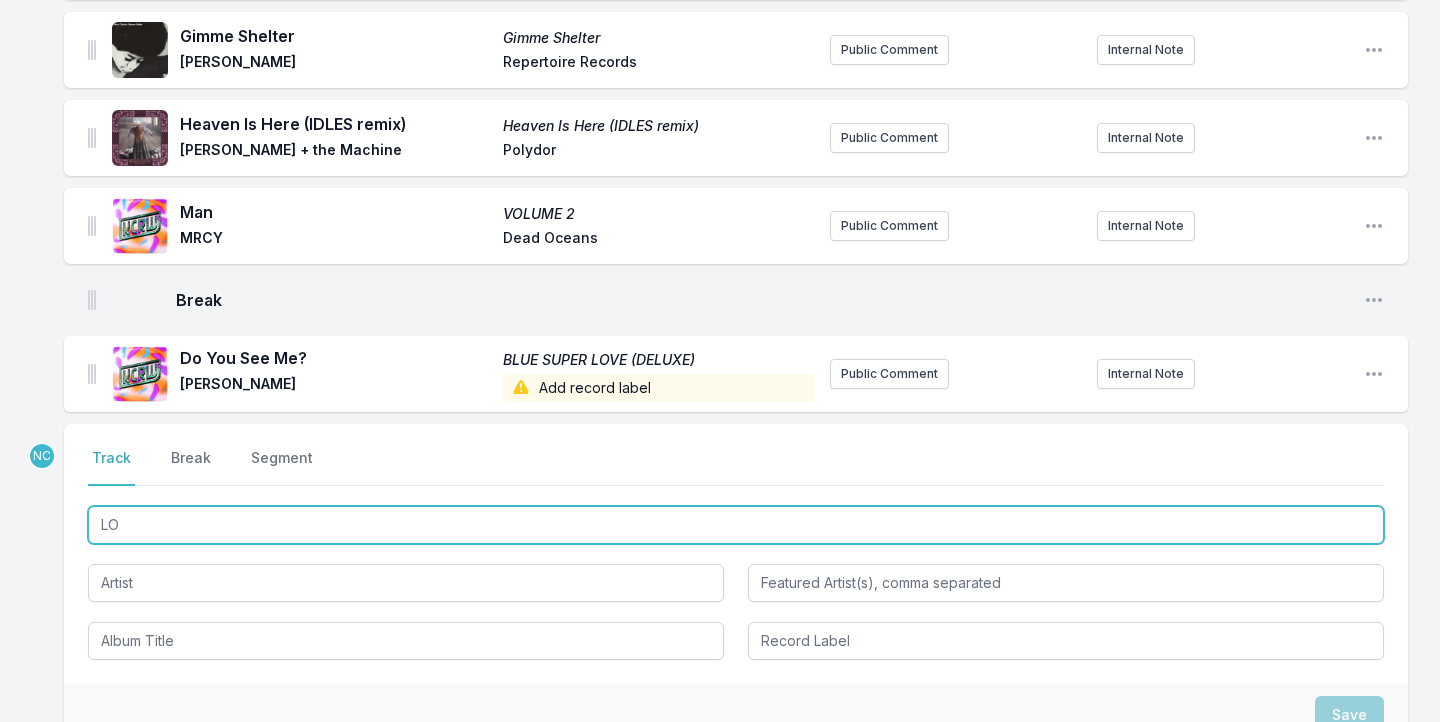 type on "L" 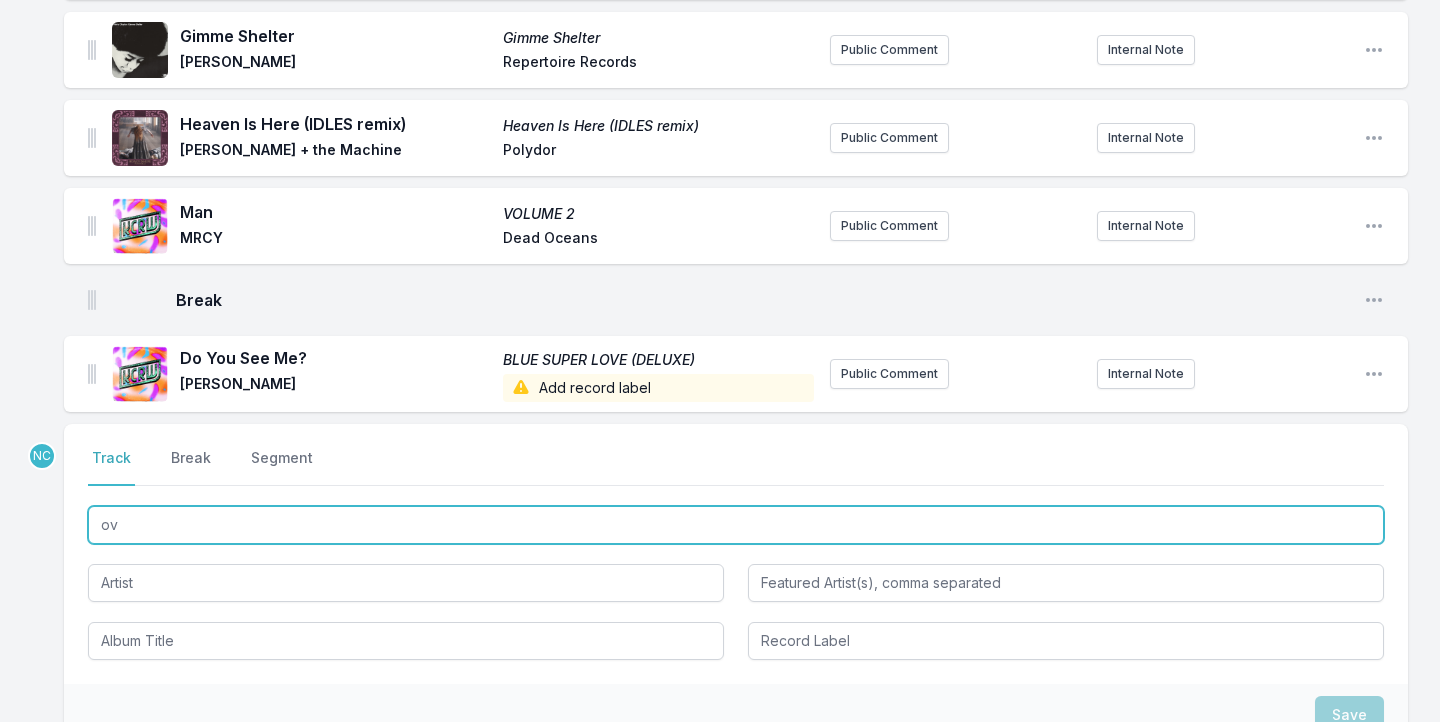 type on "o" 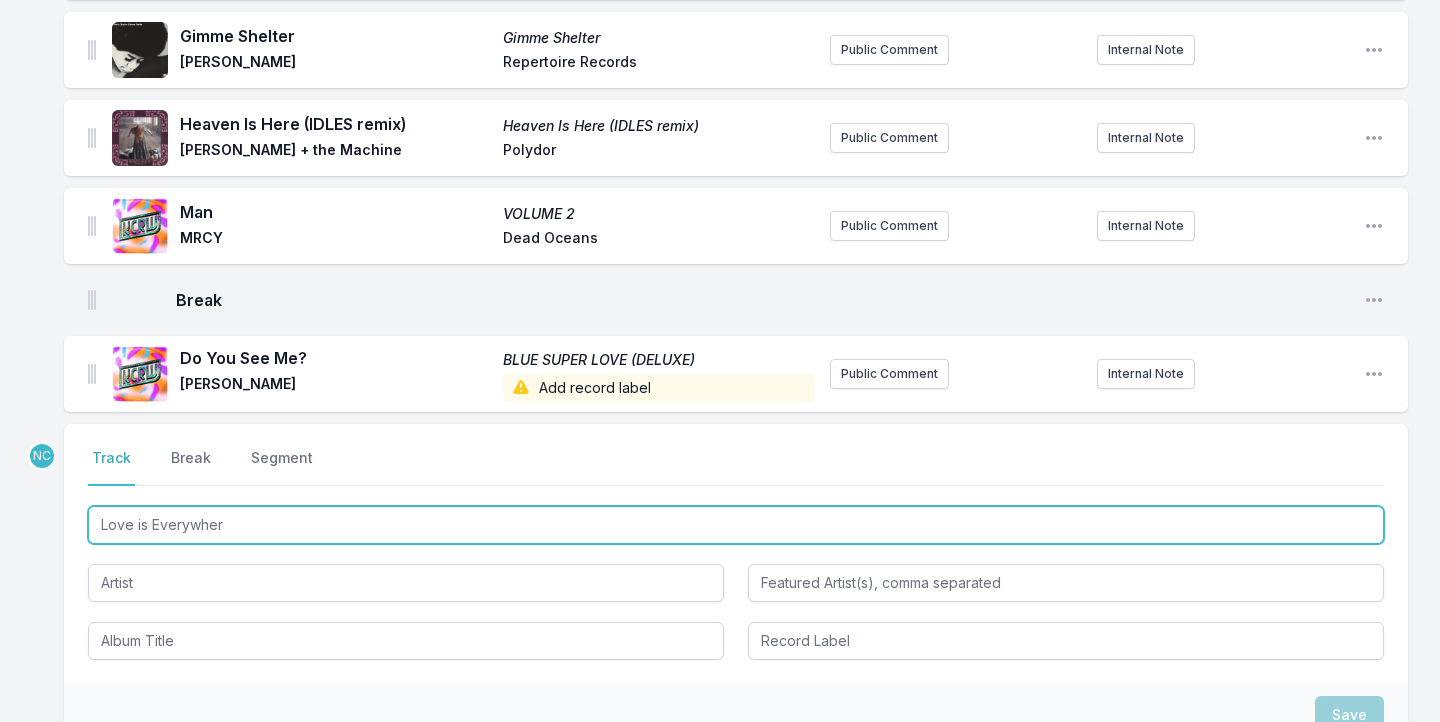 type on "Love is Everywhere" 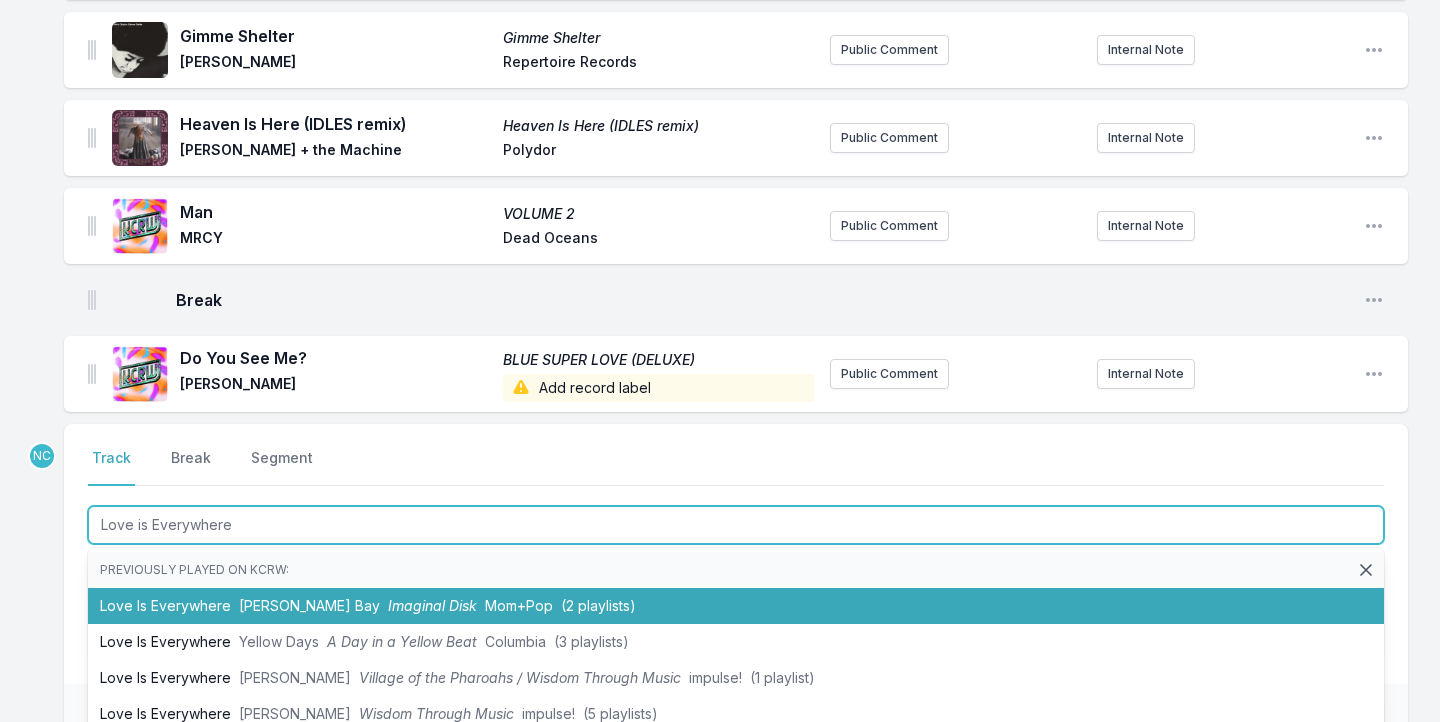 click on "Love Is Everywhere Magdalena Bay Imaginal Disk Mom+Pop (2 playlists)" at bounding box center [736, 606] 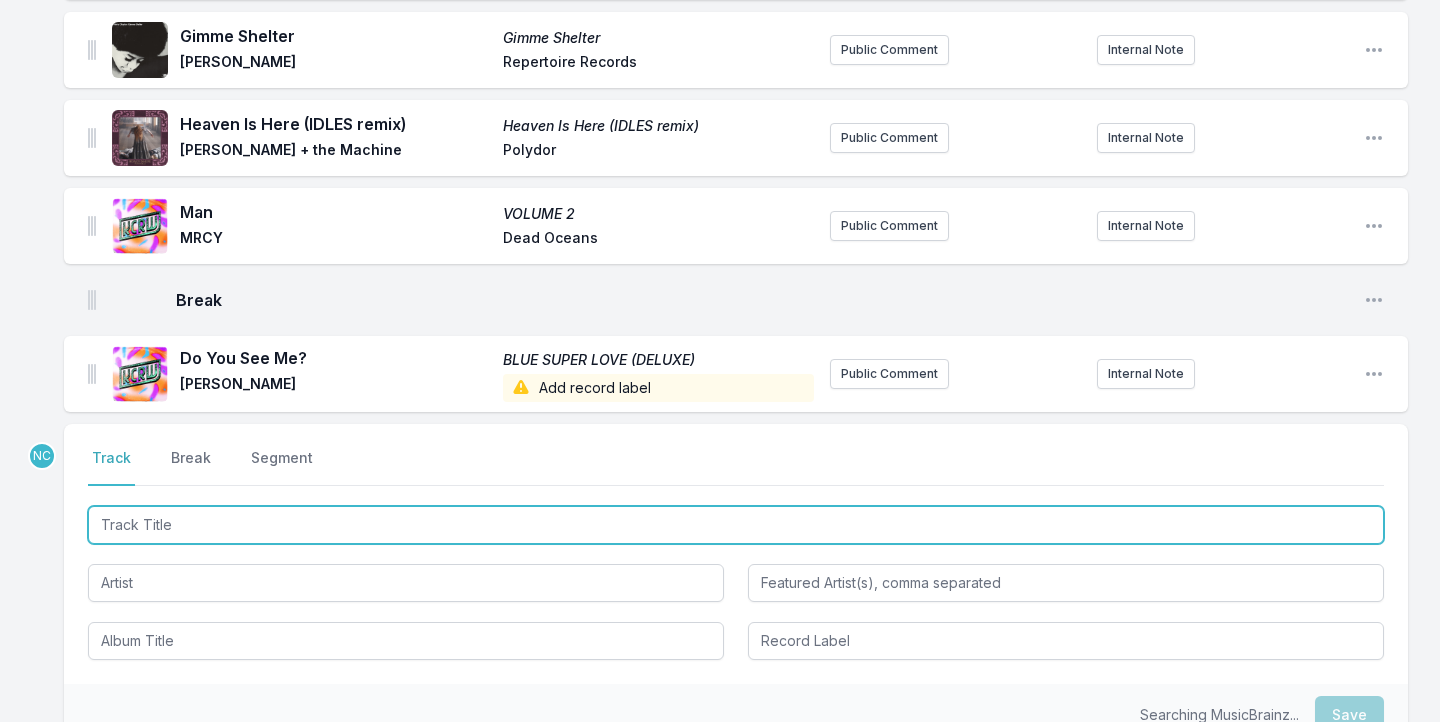 scroll, scrollTop: 660, scrollLeft: 0, axis: vertical 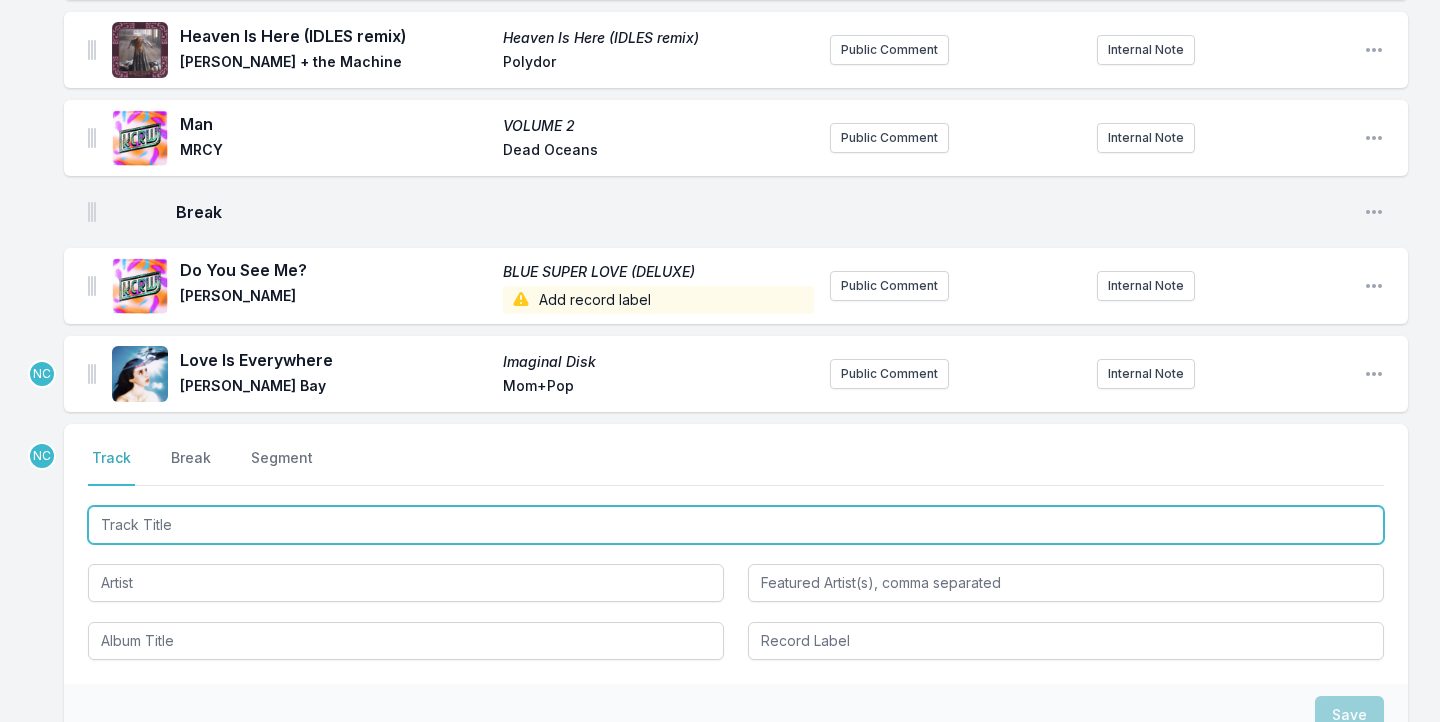 click at bounding box center [736, 525] 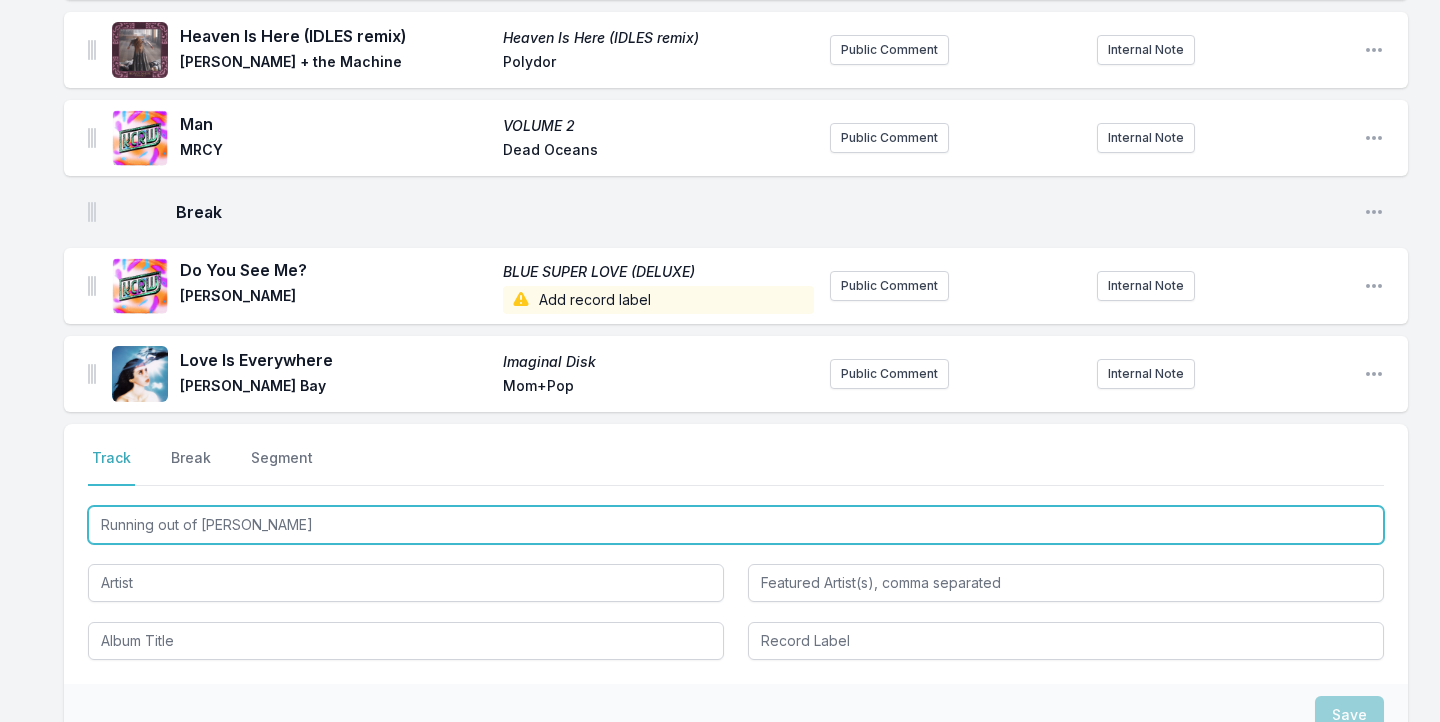 type on "Running out of Time" 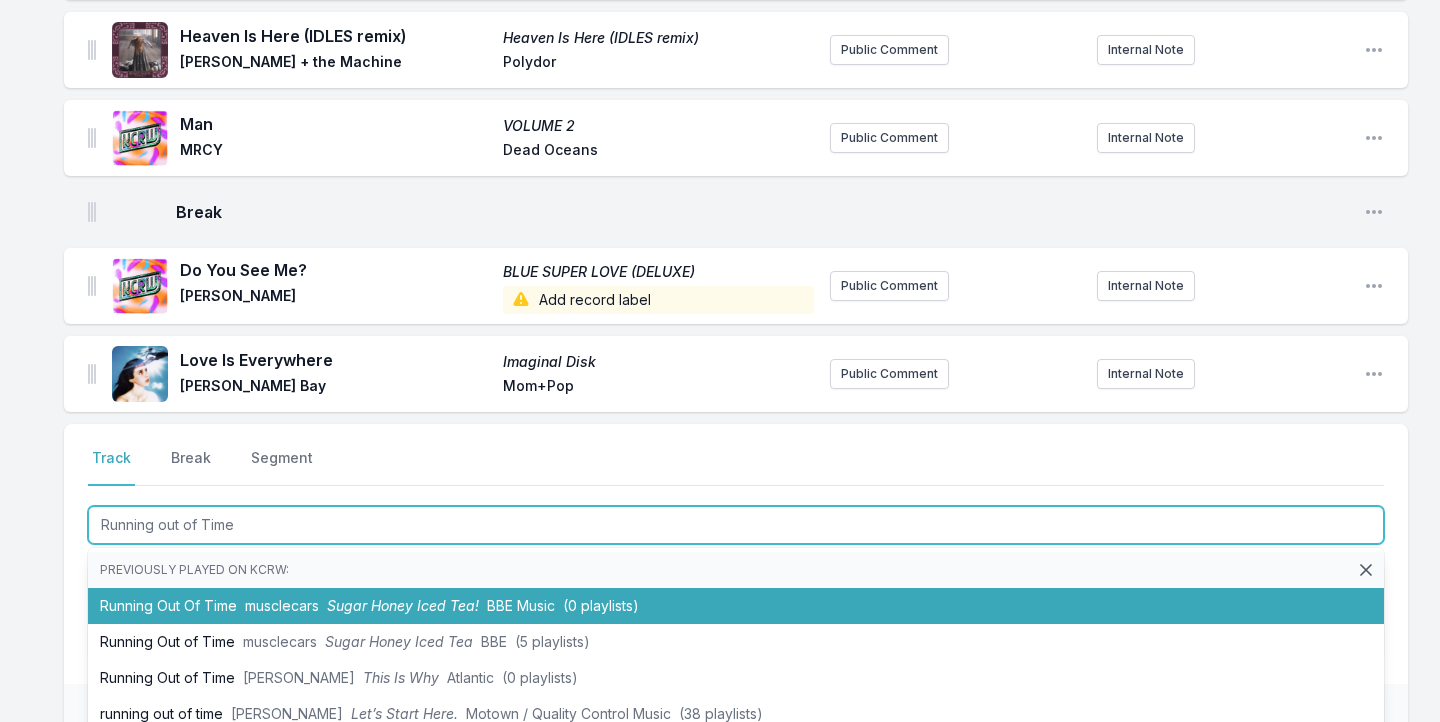 scroll, scrollTop: 34, scrollLeft: 0, axis: vertical 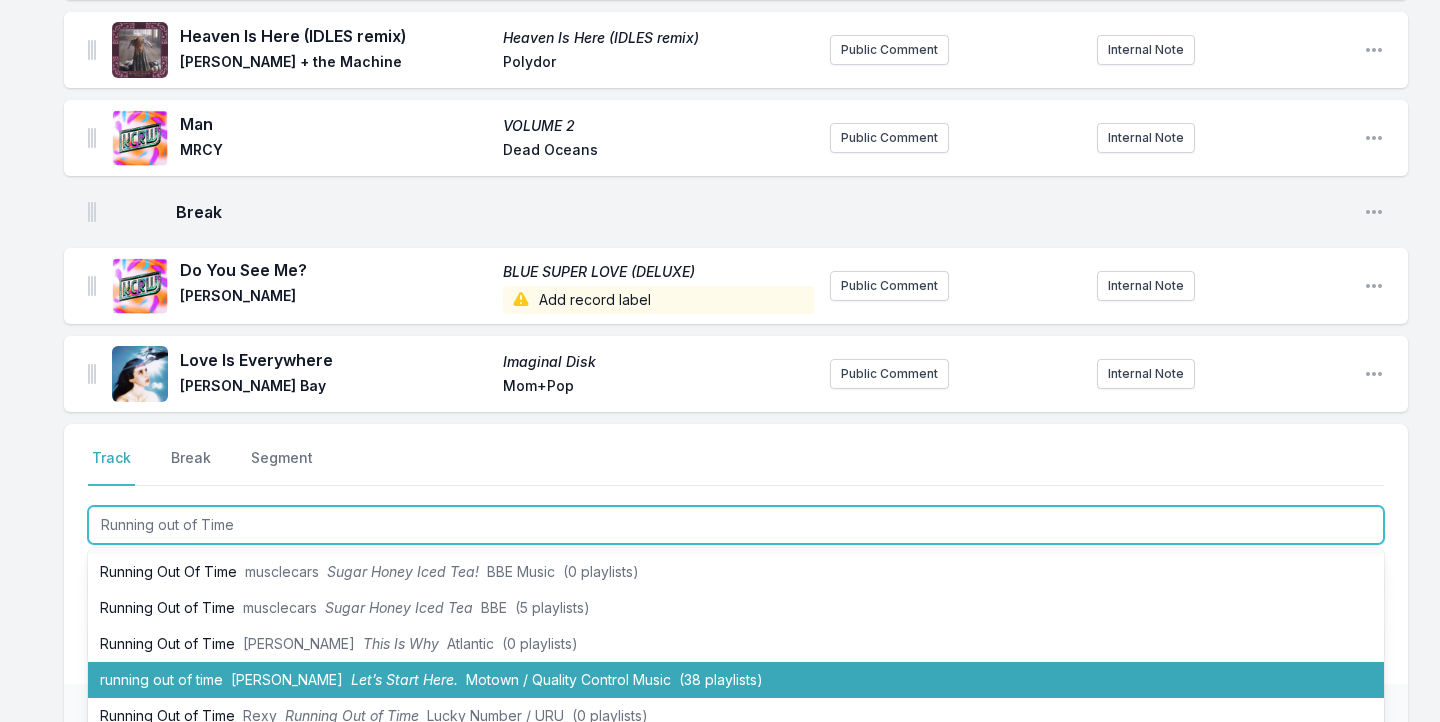 click on "Motown / Quality Control Music" at bounding box center (568, 679) 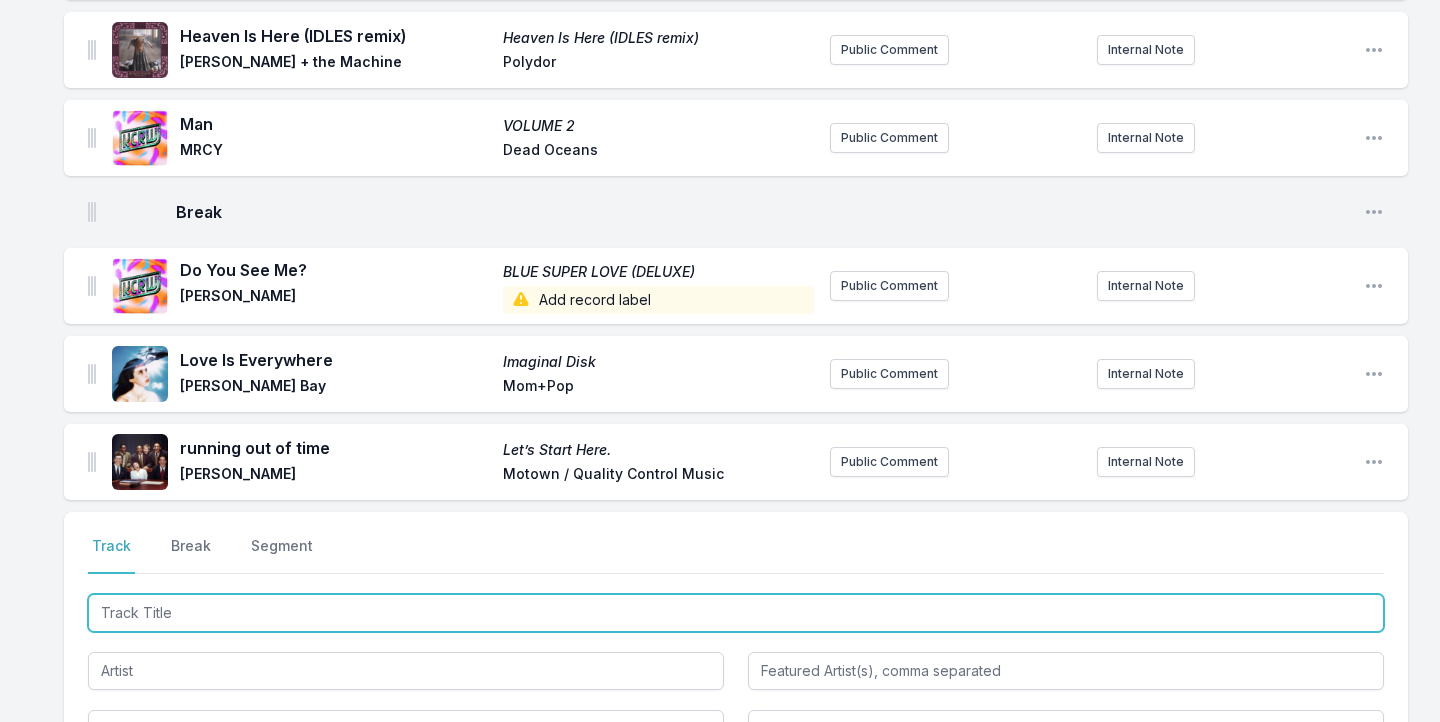 scroll, scrollTop: 748, scrollLeft: 0, axis: vertical 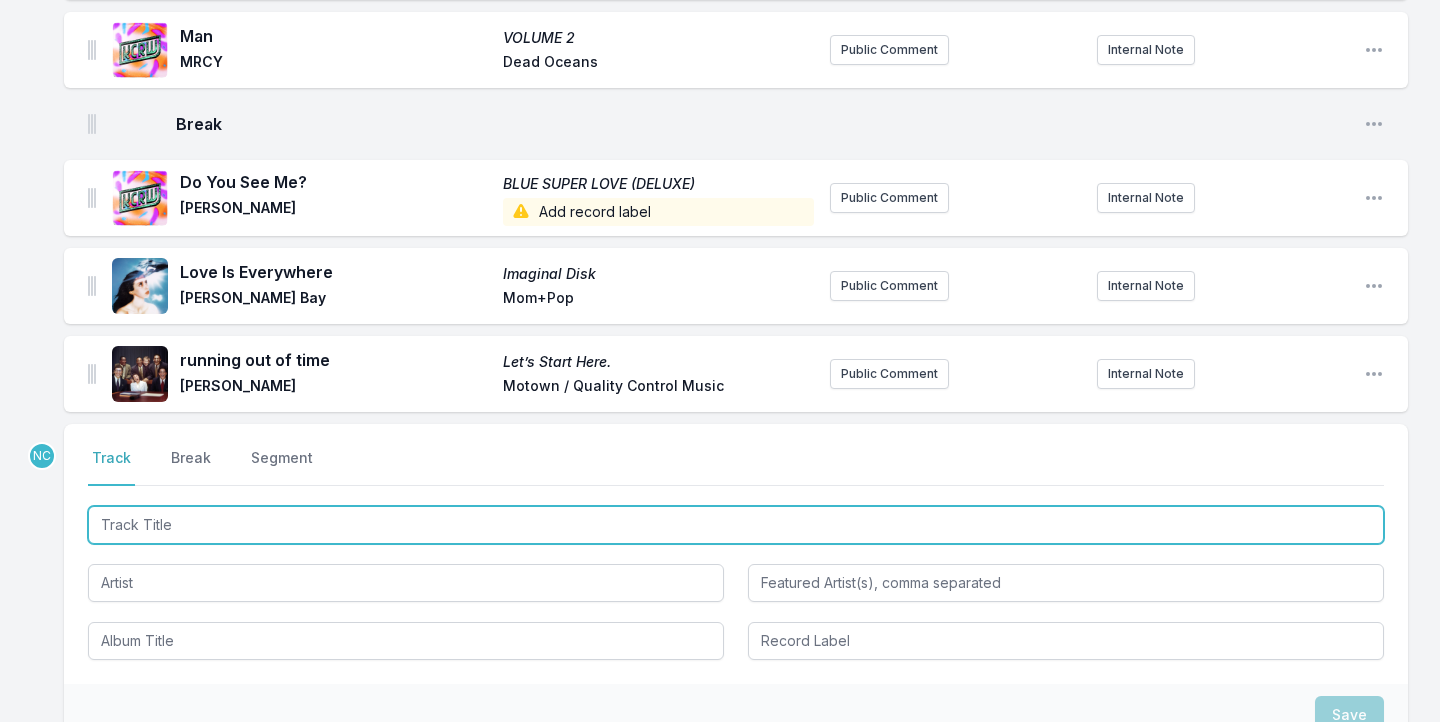 click at bounding box center (736, 525) 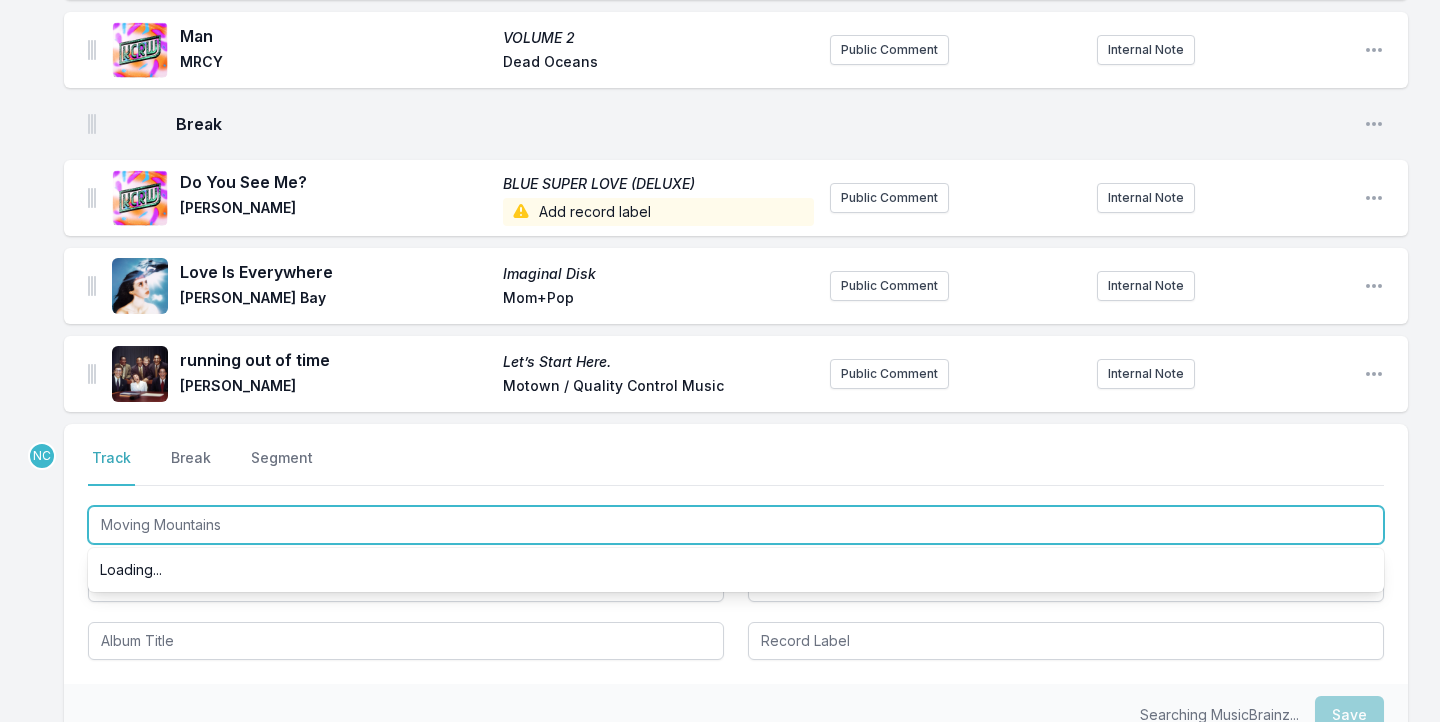 scroll, scrollTop: 0, scrollLeft: 0, axis: both 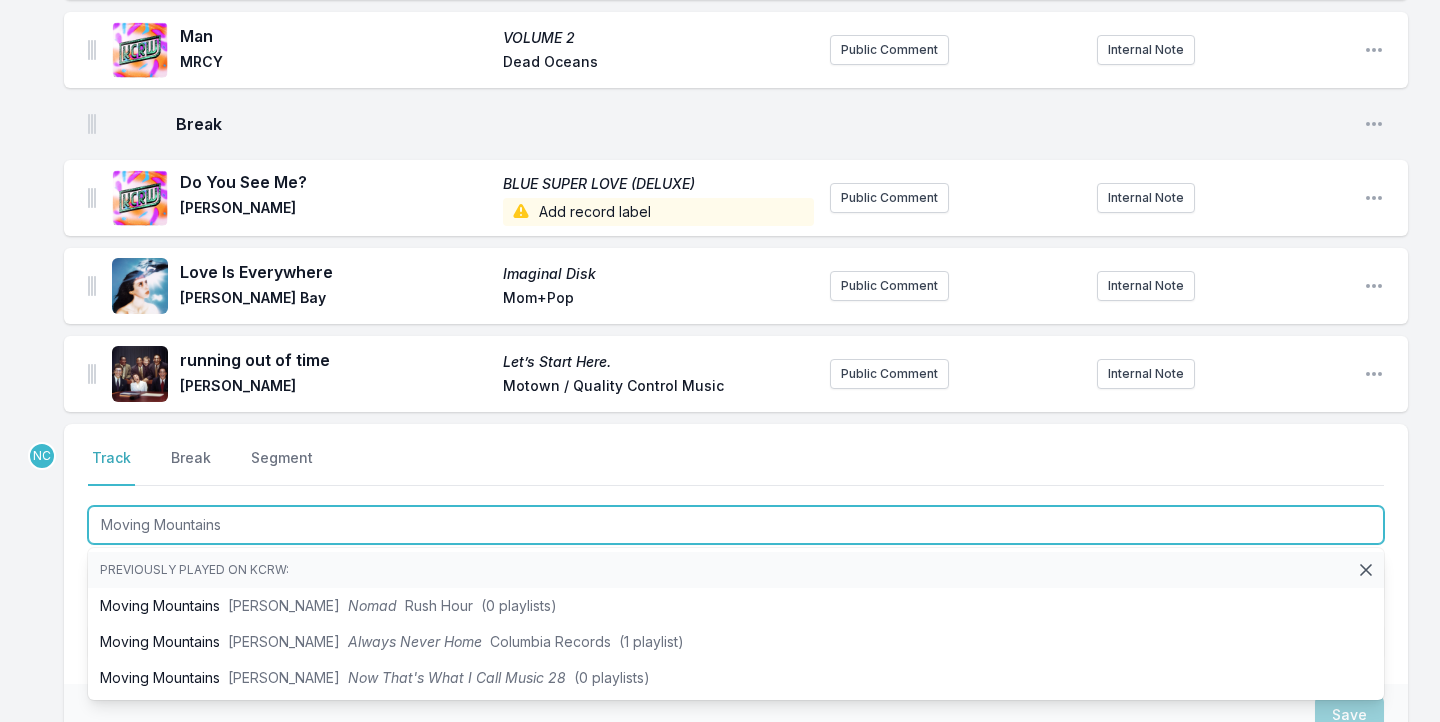 type on "Moving Mountains" 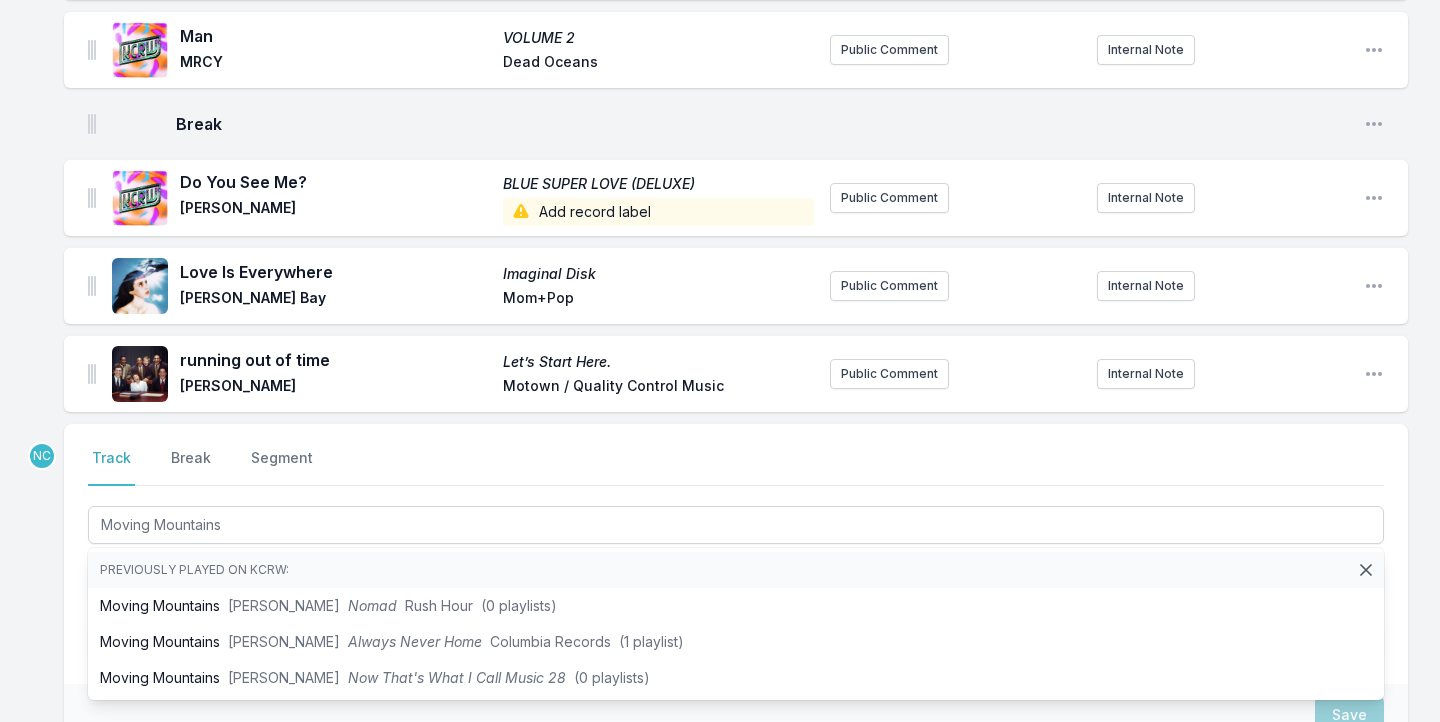 click on "Missing Data Some of your tracks are missing record label information. This info helps artists get paid! It needs to be filled out within 24 hours of showtime. Top of the World Top of the World Carpenters A&M Records Public Comment Internal Note Open playlist item options Does He Know It First Works 54 Ultra Self Released Public Comment Internal Note Open playlist item options Break Open playlist item options Lonesome Drifter Lonesome Drifter Charley Crockett Island Public Comment Internal Note Open playlist item options Gimme Shelter Gimme Shelter Merry Clayton Repertoire Records Public Comment Internal Note Open playlist item options Heaven Is Here (IDLES remix) Heaven Is Here (IDLES remix) Florence + the Machine Polydor Public Comment Internal Note Open playlist item options Man VOLUME 2 MRCY Dead Oceans Public Comment Internal Note Open playlist item options Break Open playlist item options Do You See Me? BLUE SUPER LOVE (DELUXE) Ally Evenson Add record label Public Comment Internal Note Imaginal Disk NC" at bounding box center (720, 193) 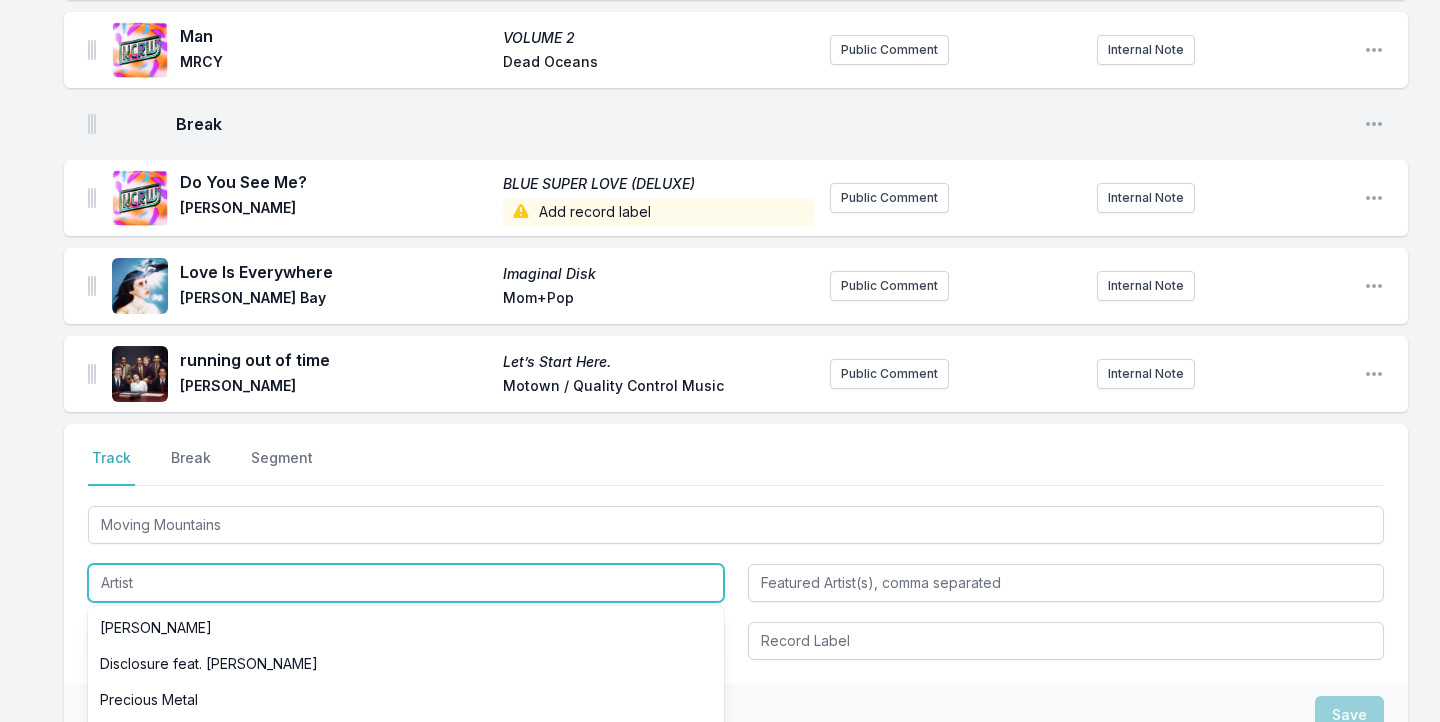 click at bounding box center (406, 583) 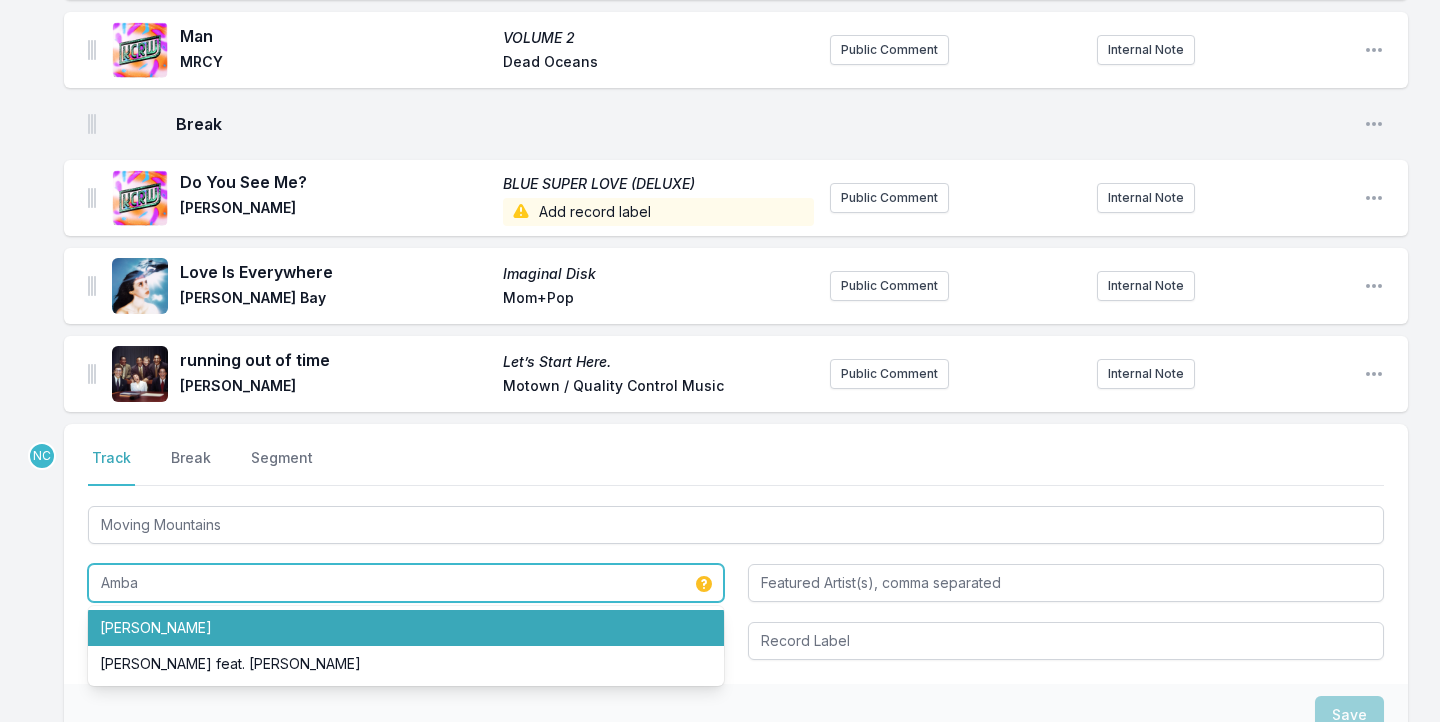 click on "Ambar Lucid" at bounding box center [406, 628] 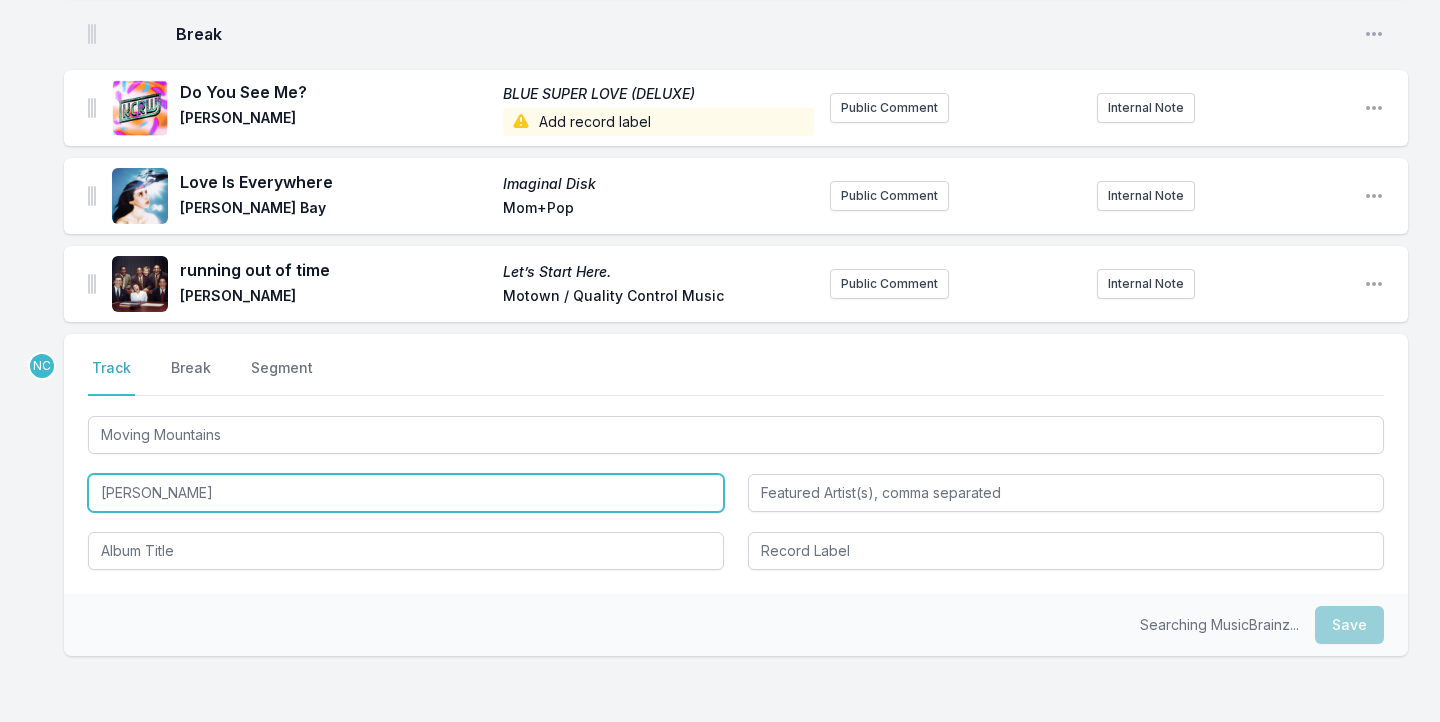 scroll, scrollTop: 840, scrollLeft: 0, axis: vertical 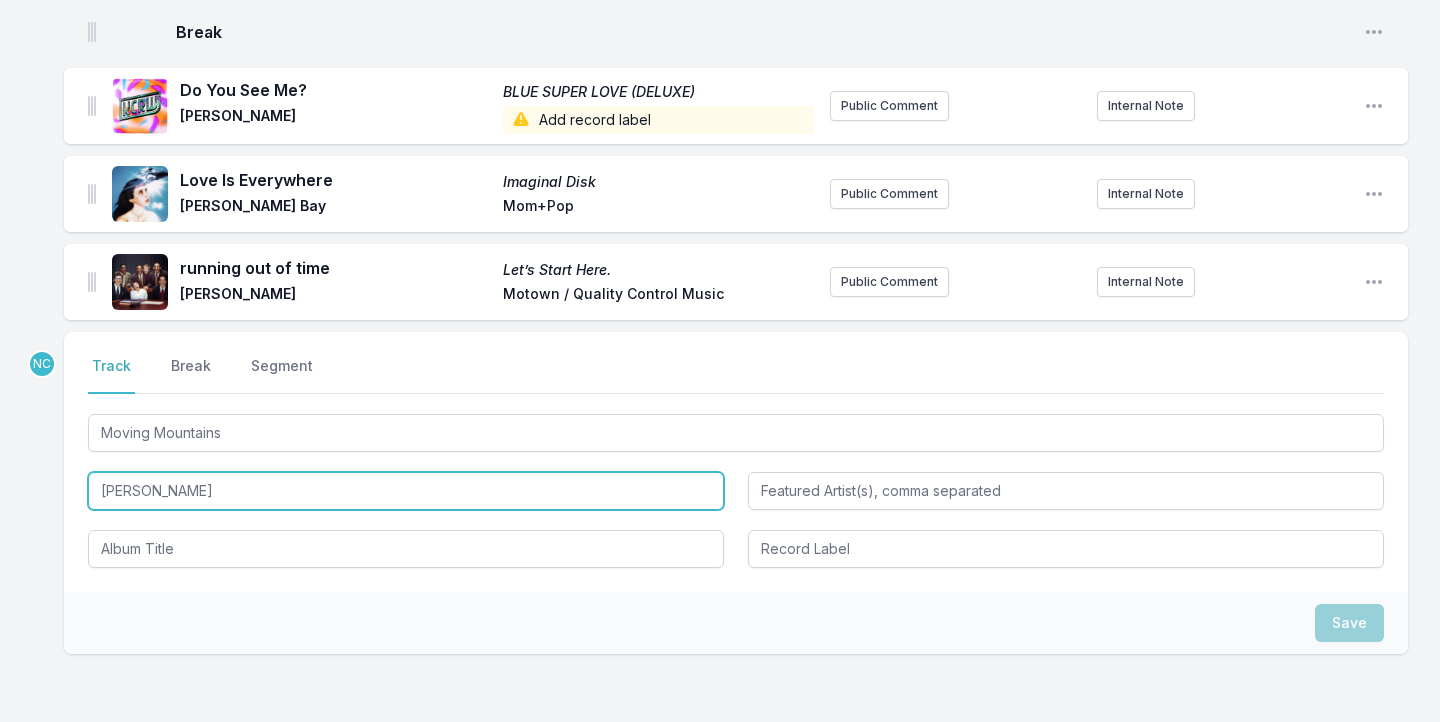 type on "Ambar Lucid" 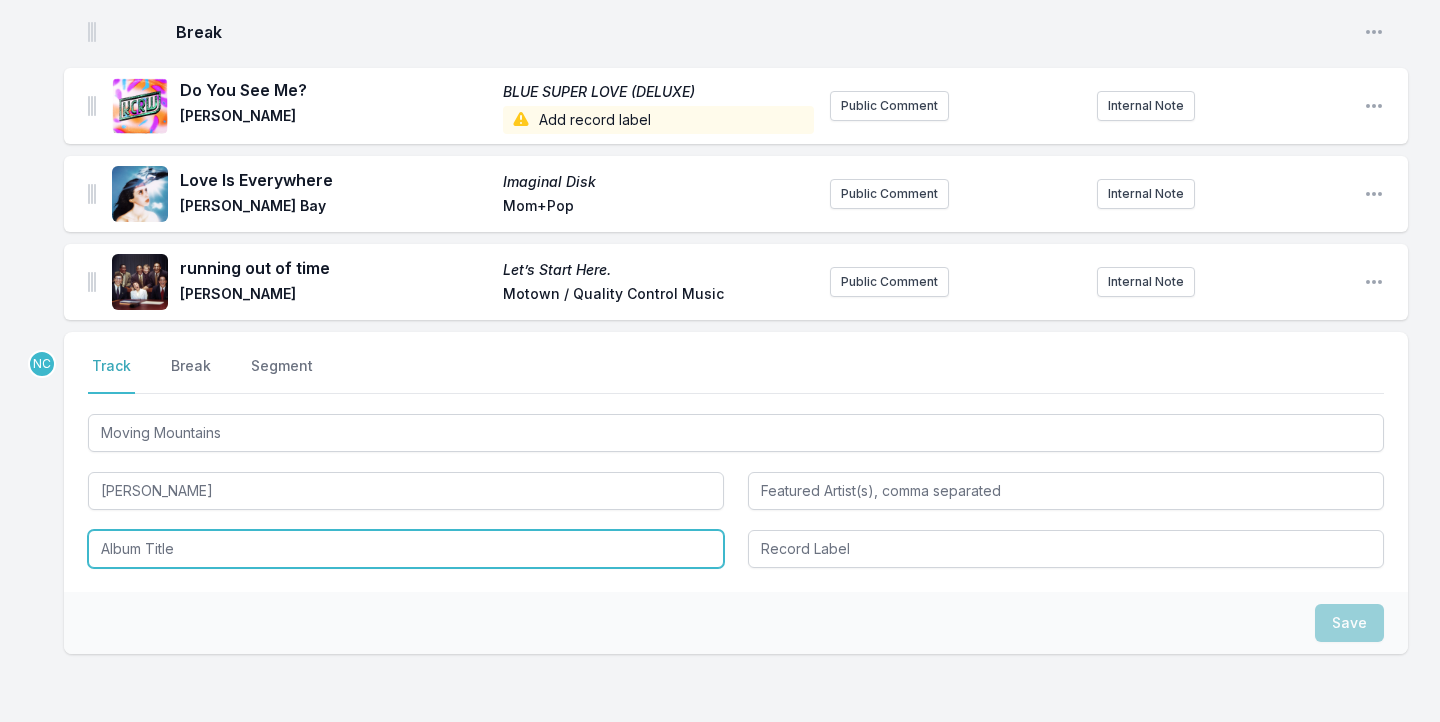 click at bounding box center [406, 549] 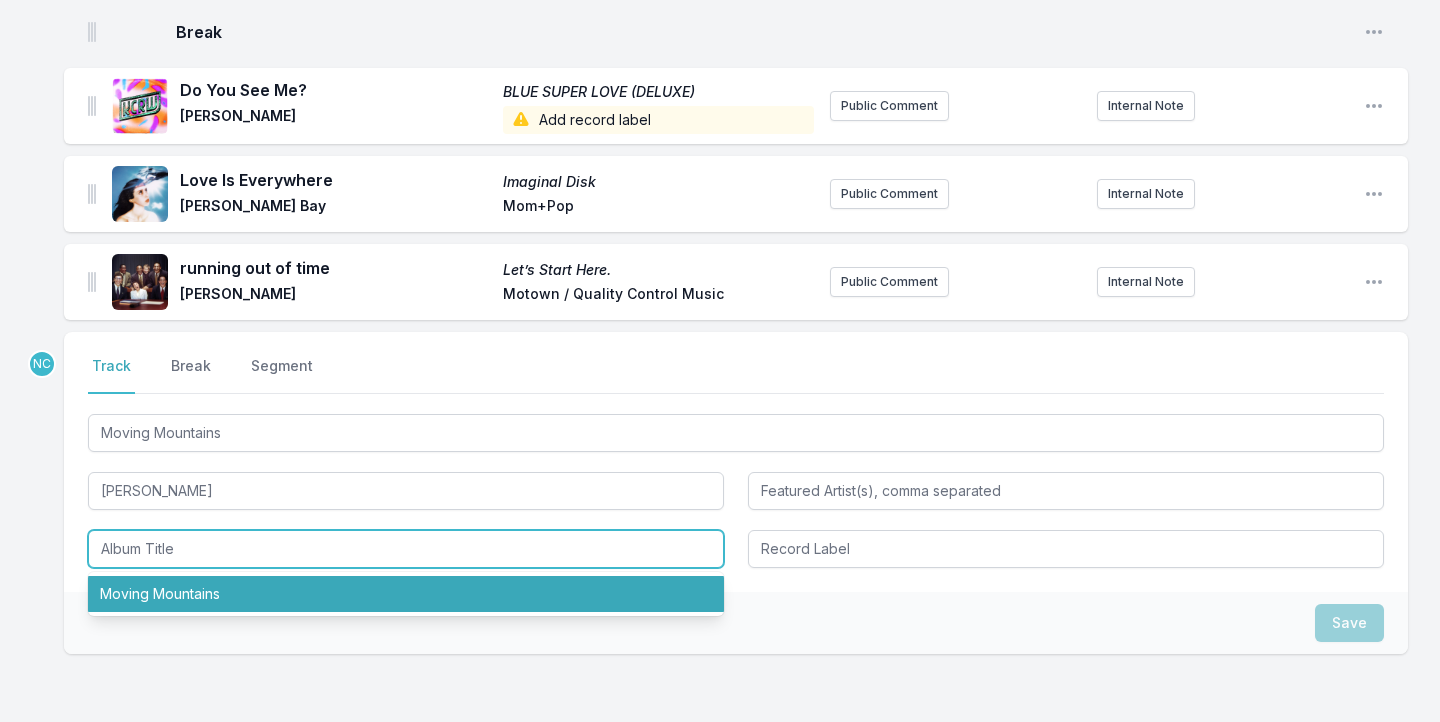 click on "Moving Mountains" at bounding box center (406, 594) 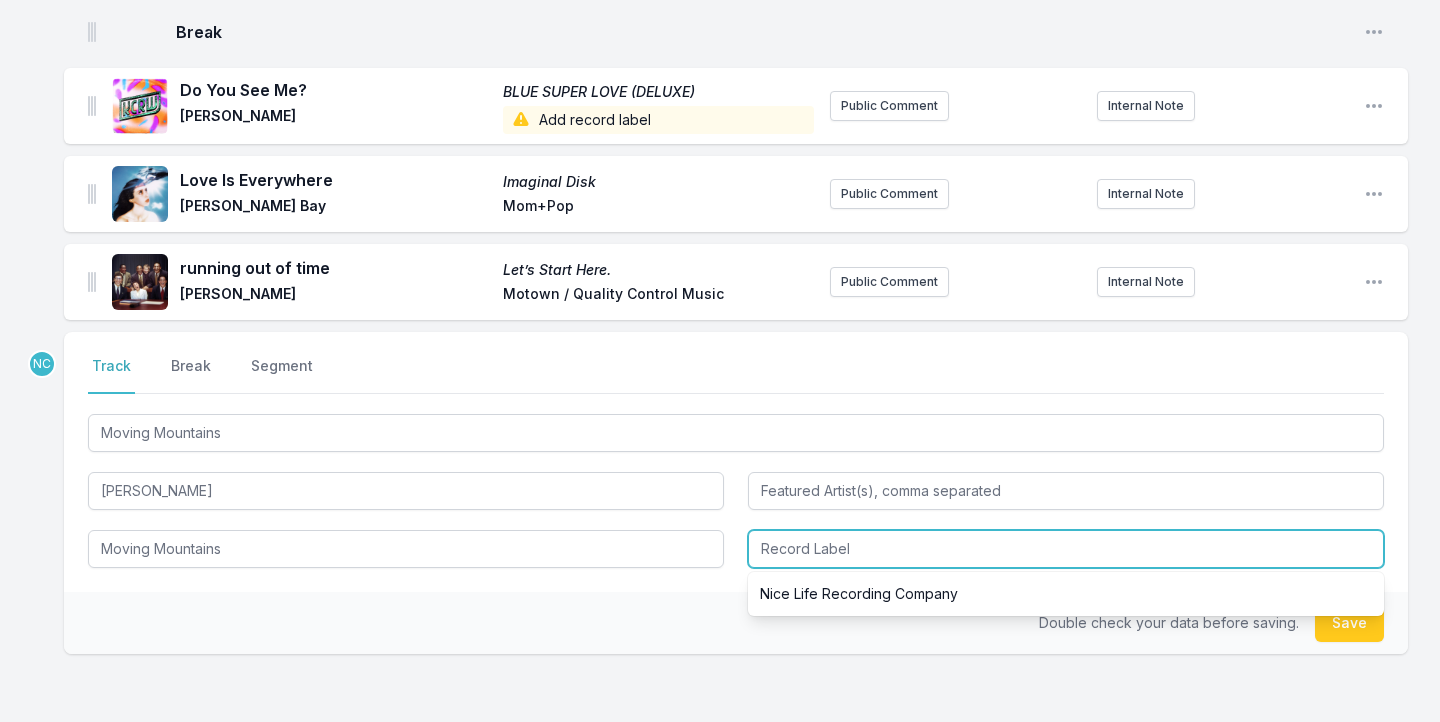 click at bounding box center [1066, 549] 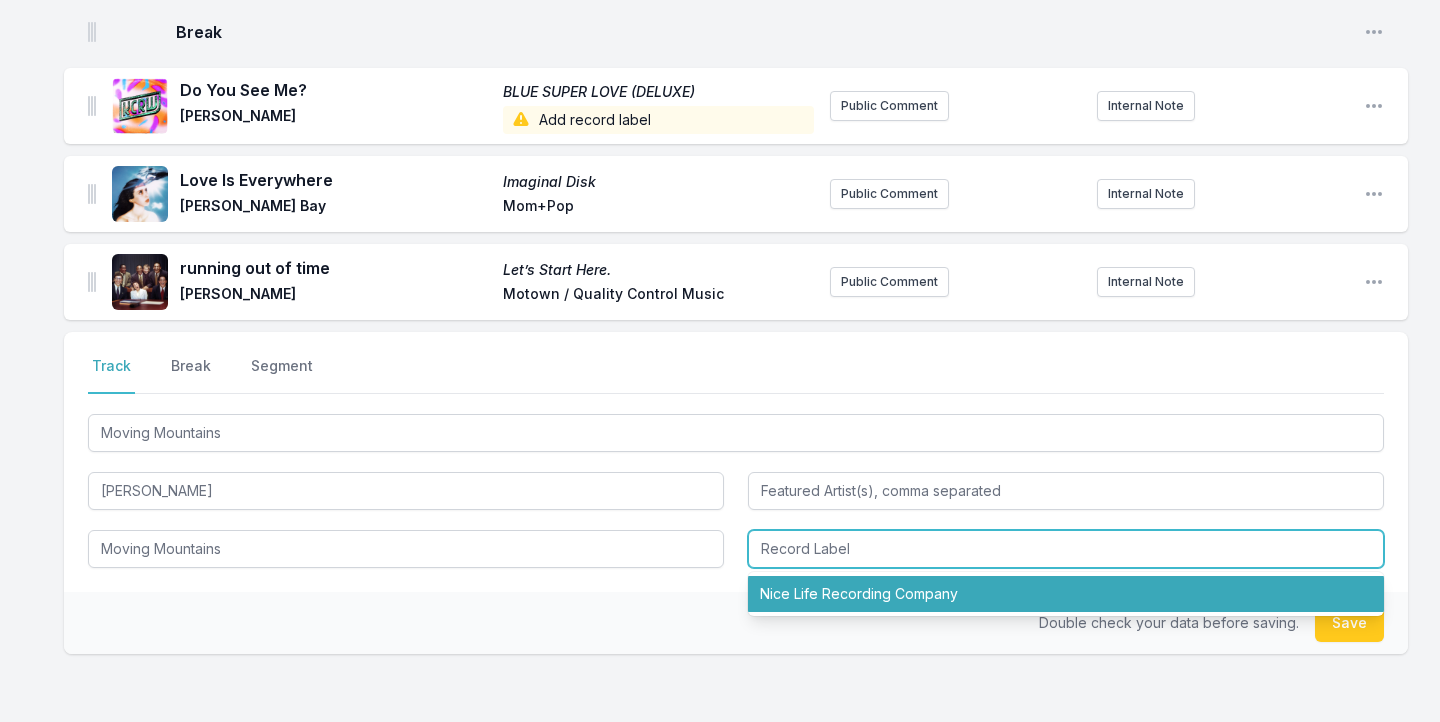 click on "Nice Life Recording Company" at bounding box center [1066, 594] 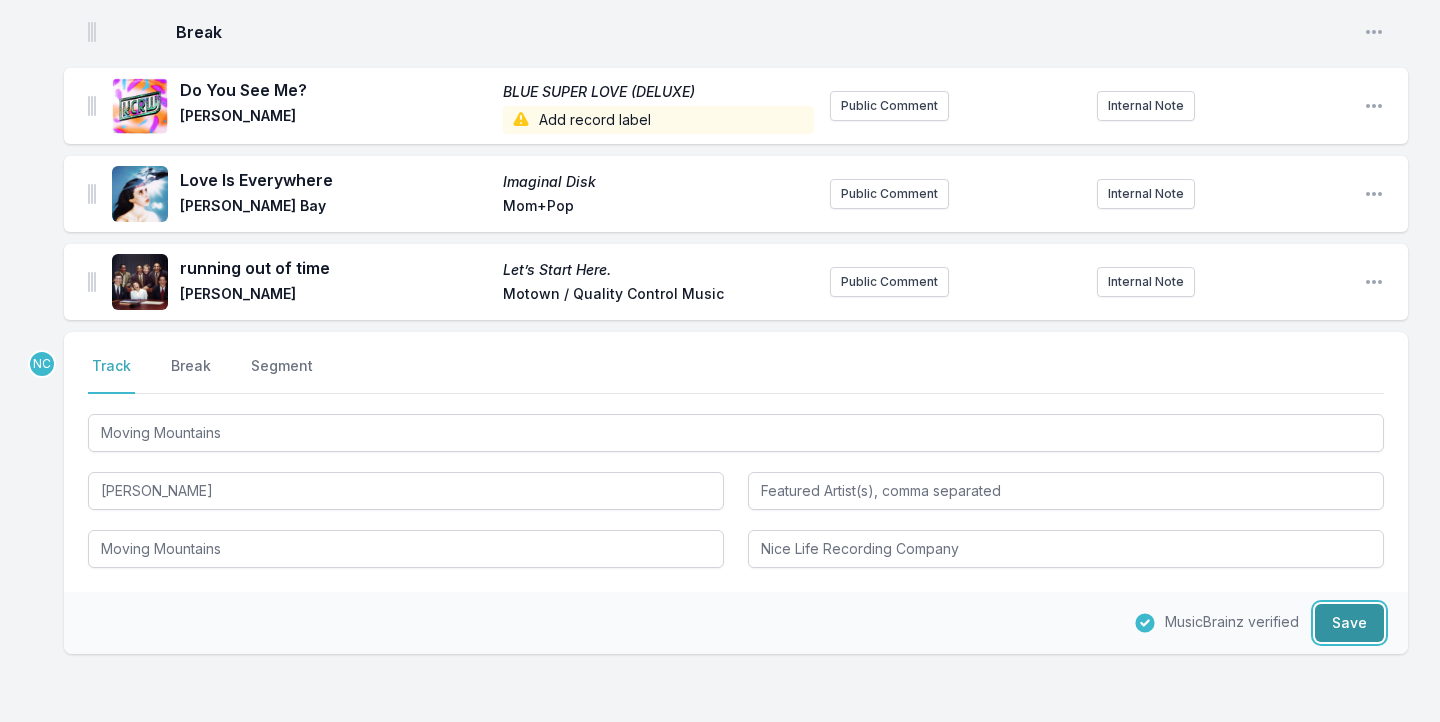click on "Save" at bounding box center [1349, 623] 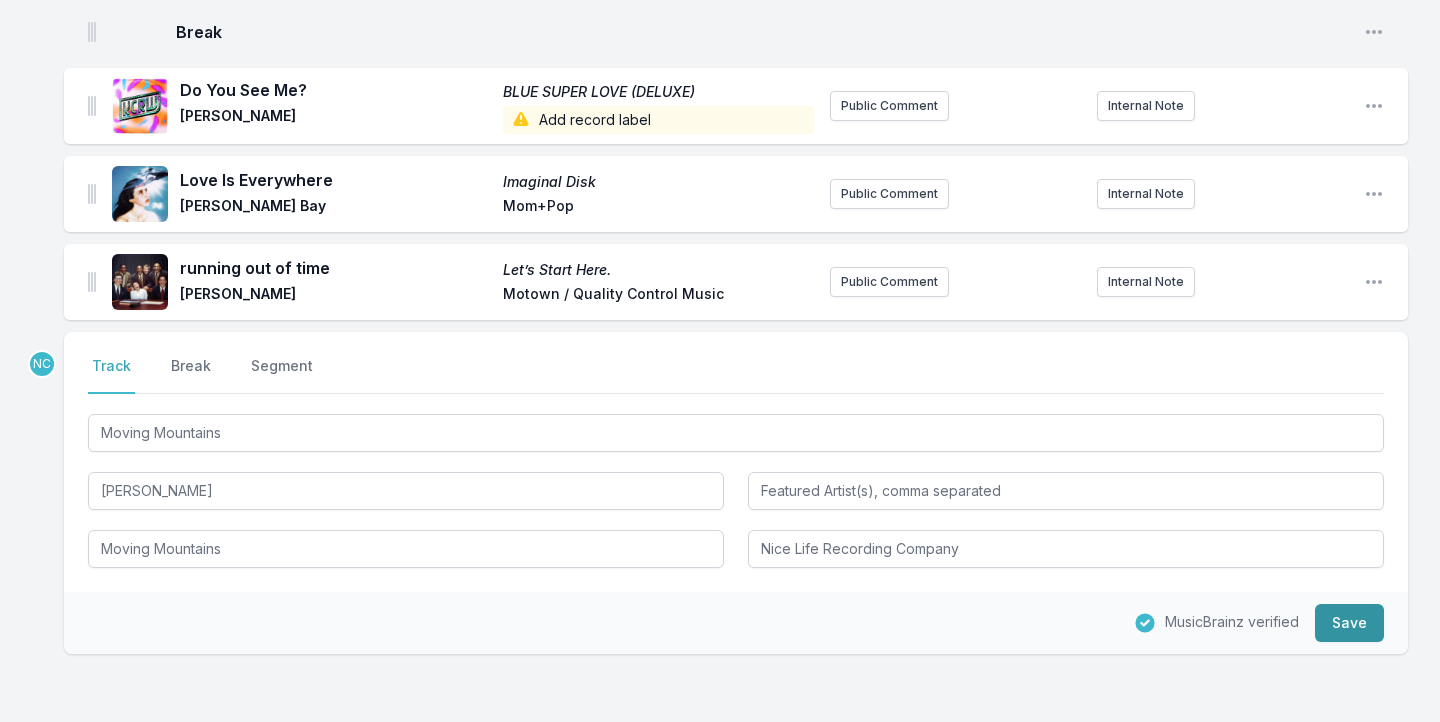type 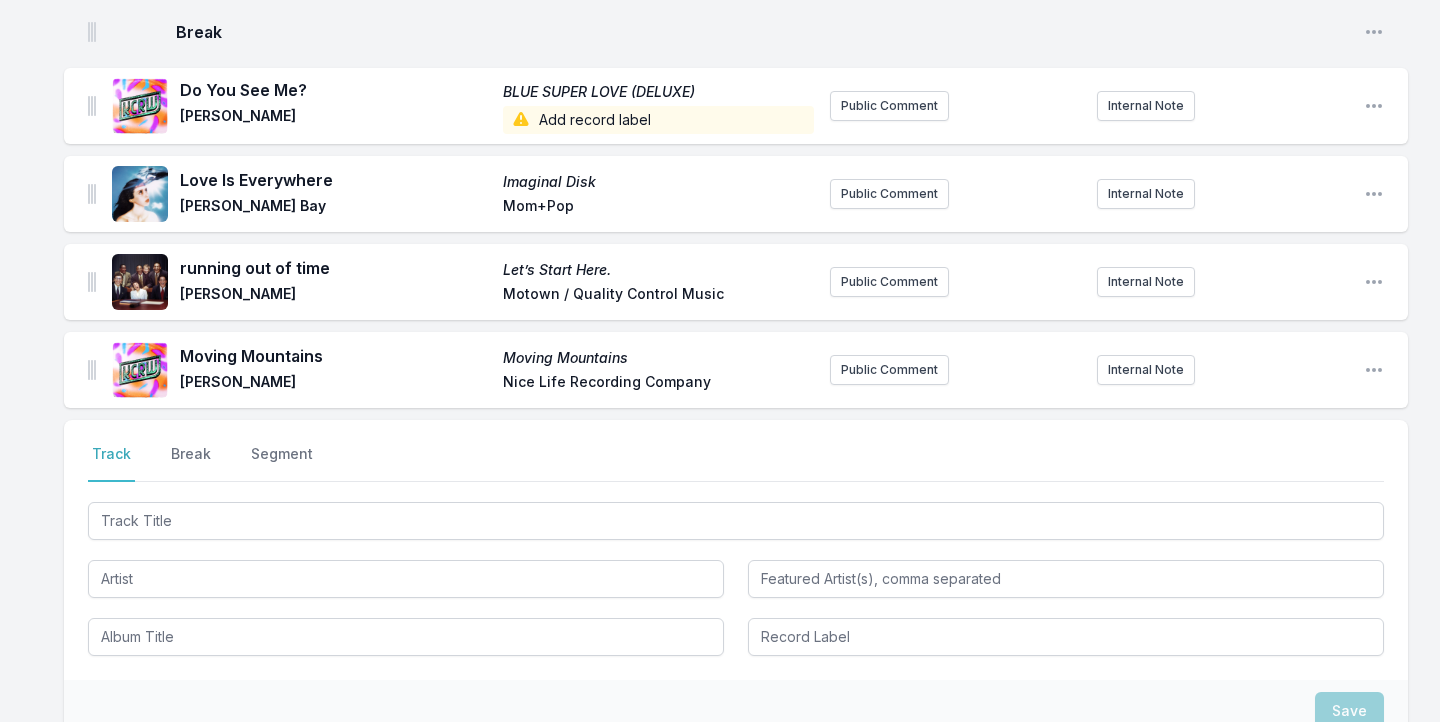 scroll, scrollTop: 928, scrollLeft: 0, axis: vertical 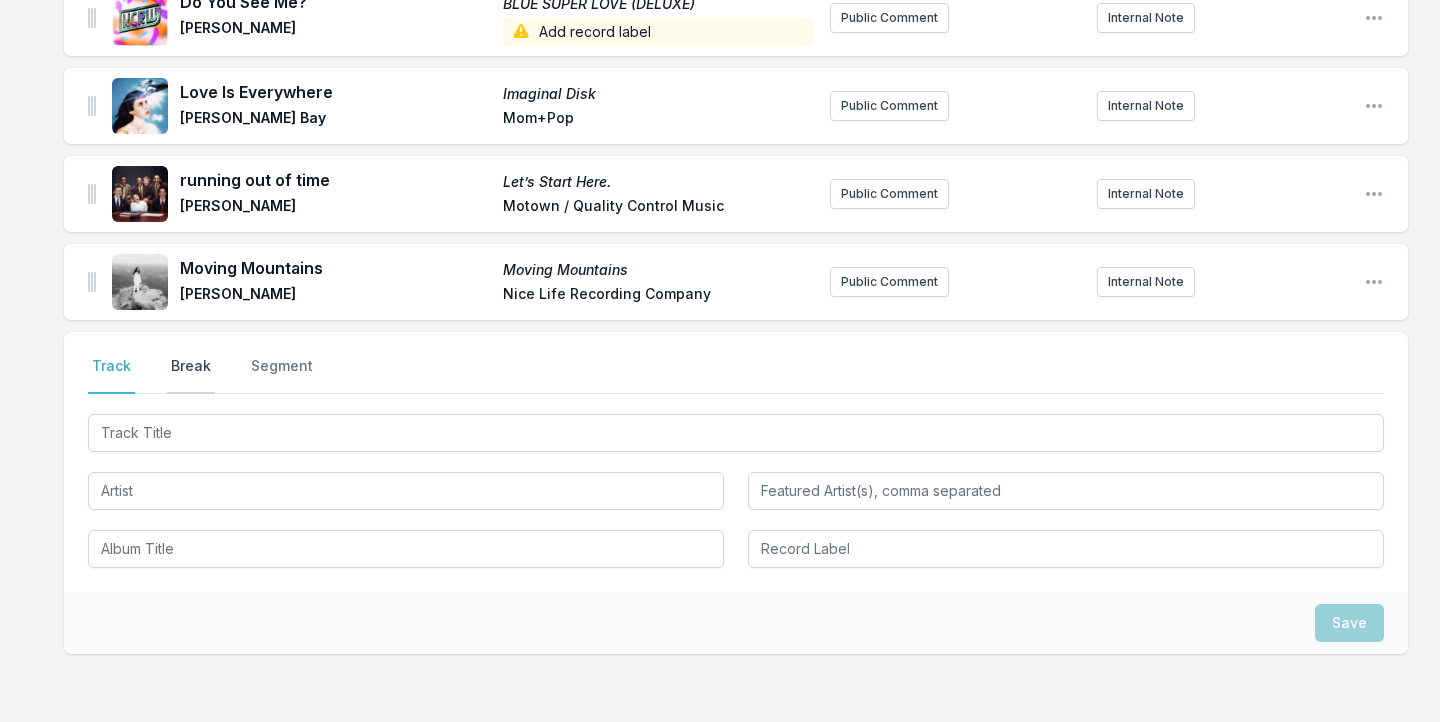 click on "Break" at bounding box center (191, 375) 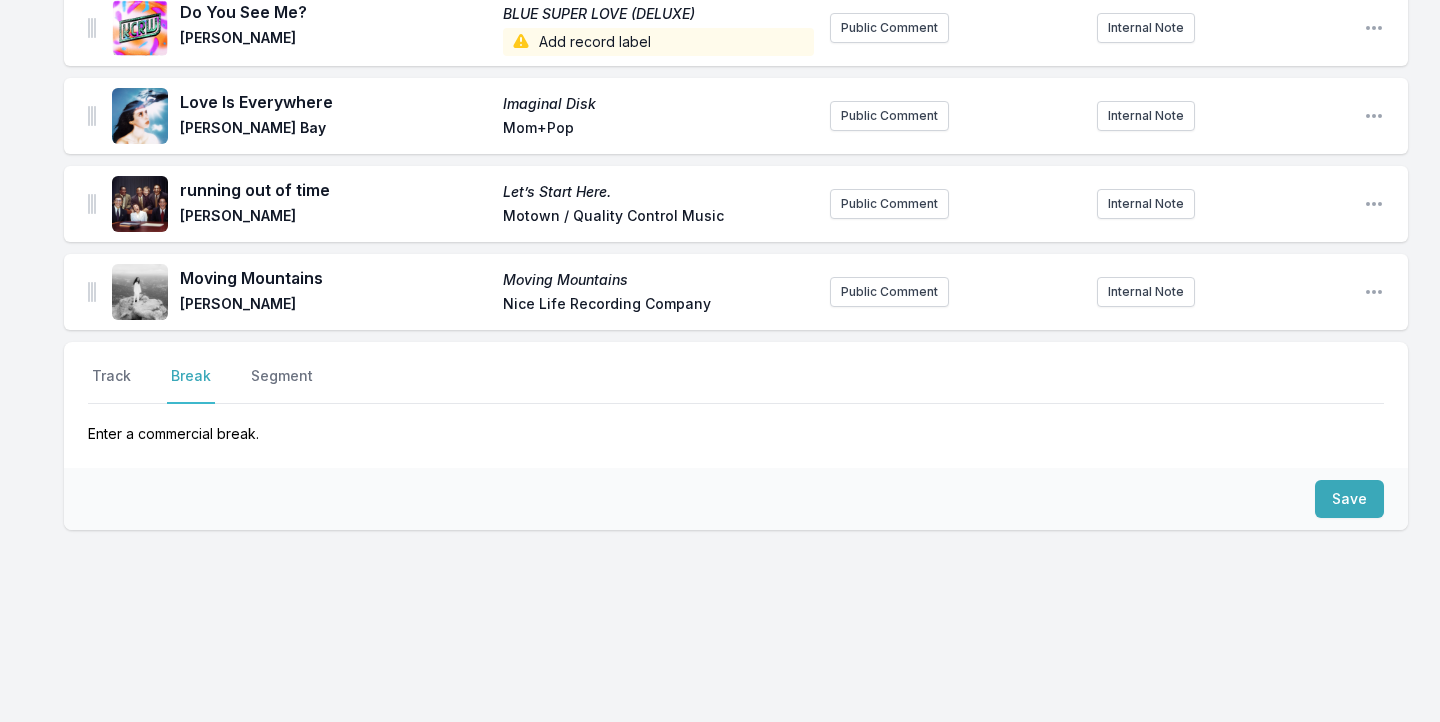 scroll, scrollTop: 918, scrollLeft: 0, axis: vertical 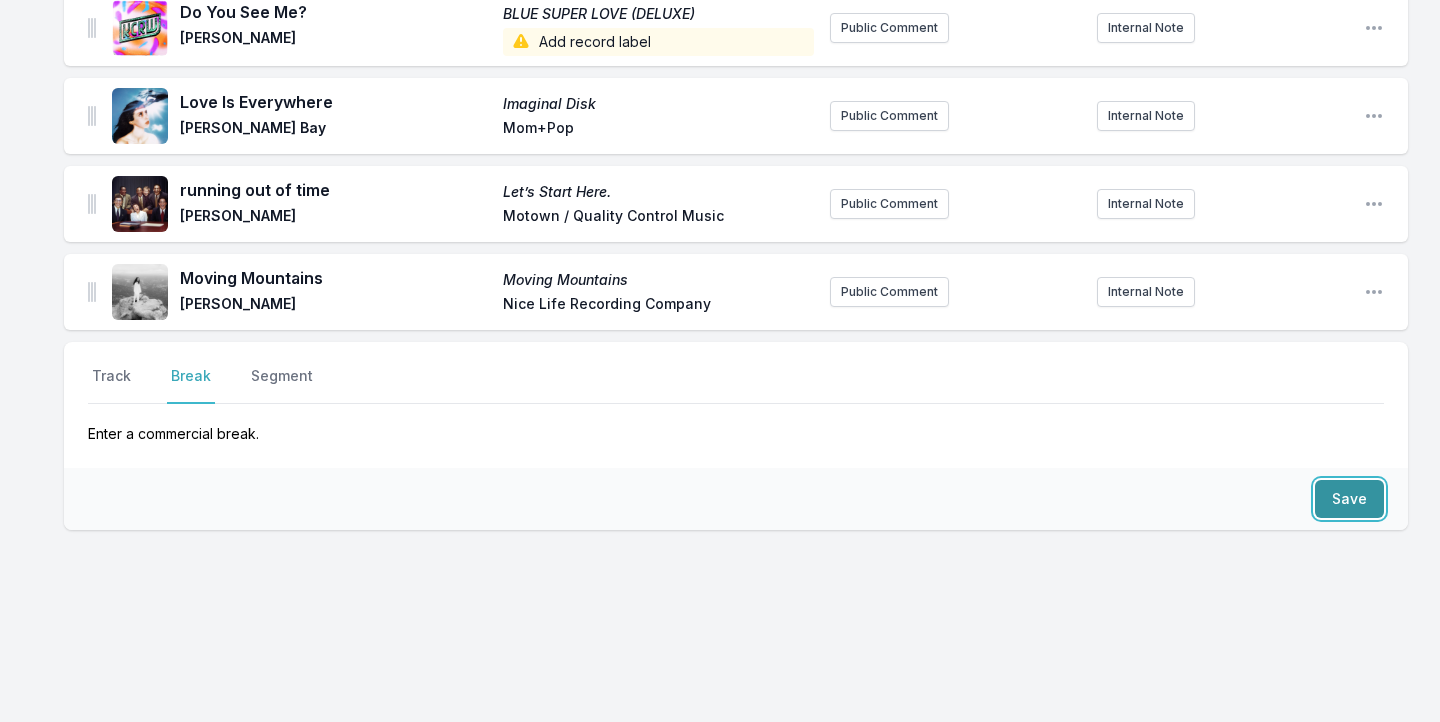 click on "Save" at bounding box center [1349, 499] 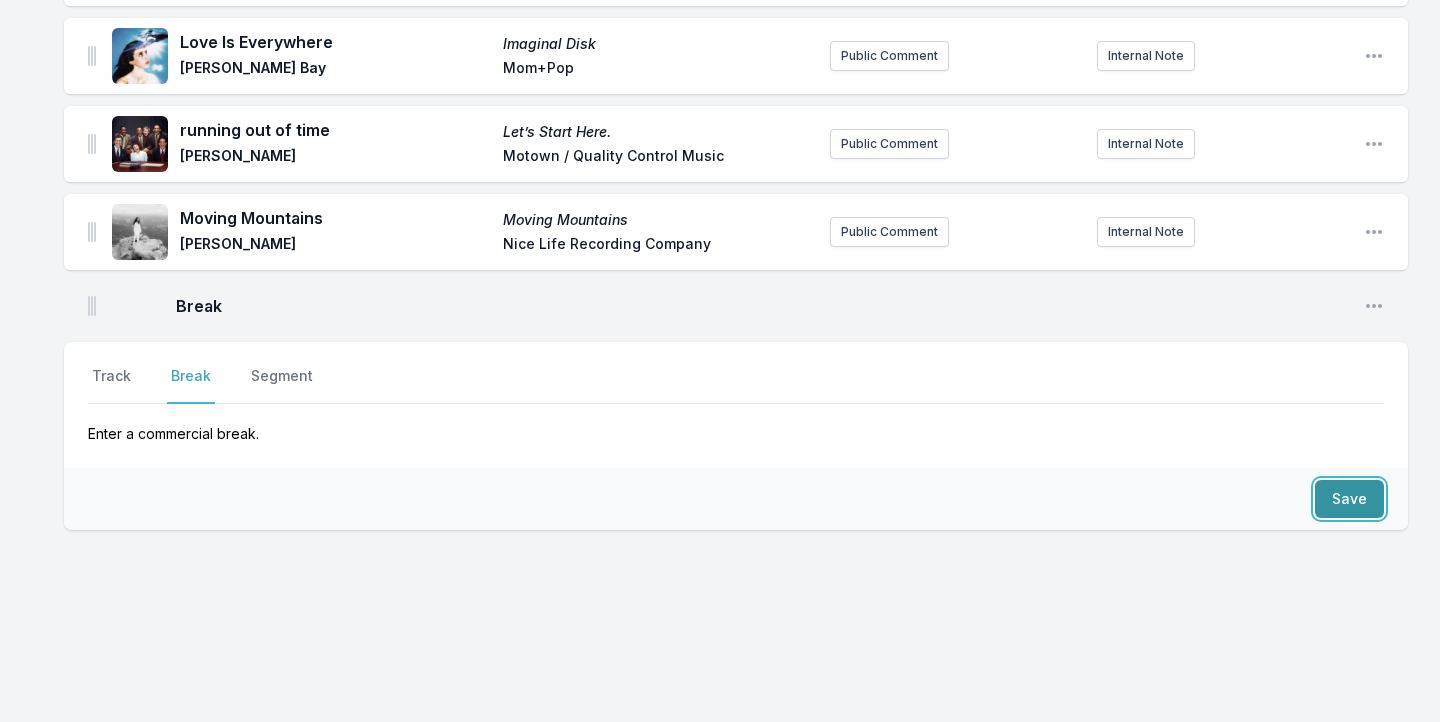 click on "Save" at bounding box center (1349, 499) 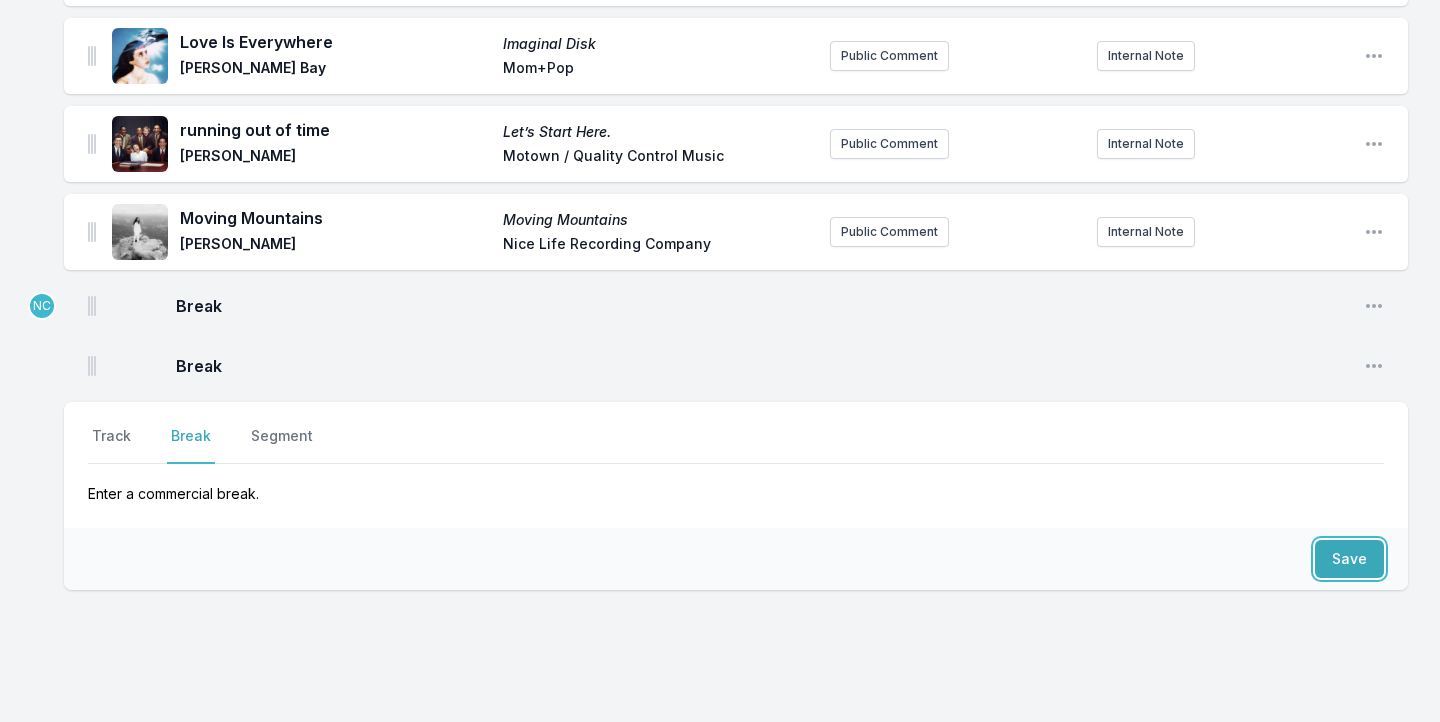 scroll, scrollTop: 1038, scrollLeft: 0, axis: vertical 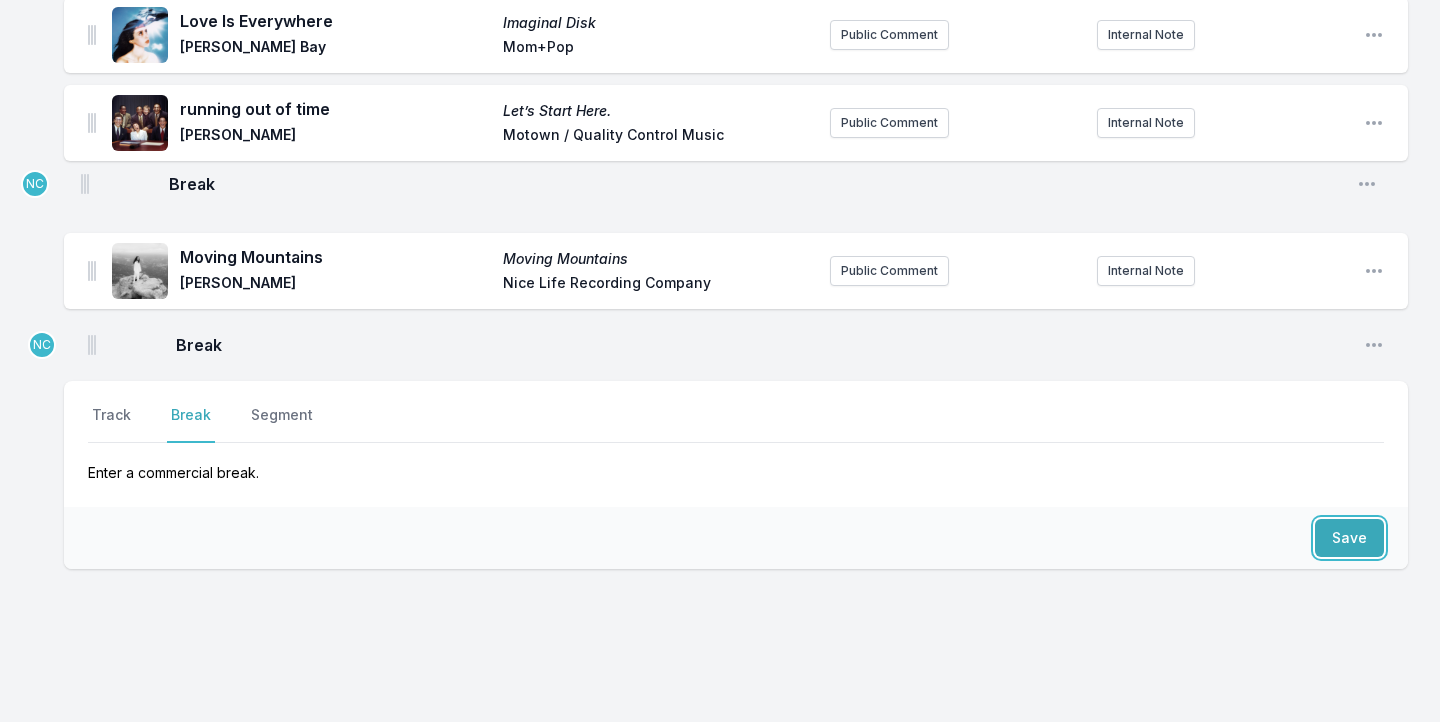 drag, startPoint x: 90, startPoint y: 242, endPoint x: 83, endPoint y: 177, distance: 65.37584 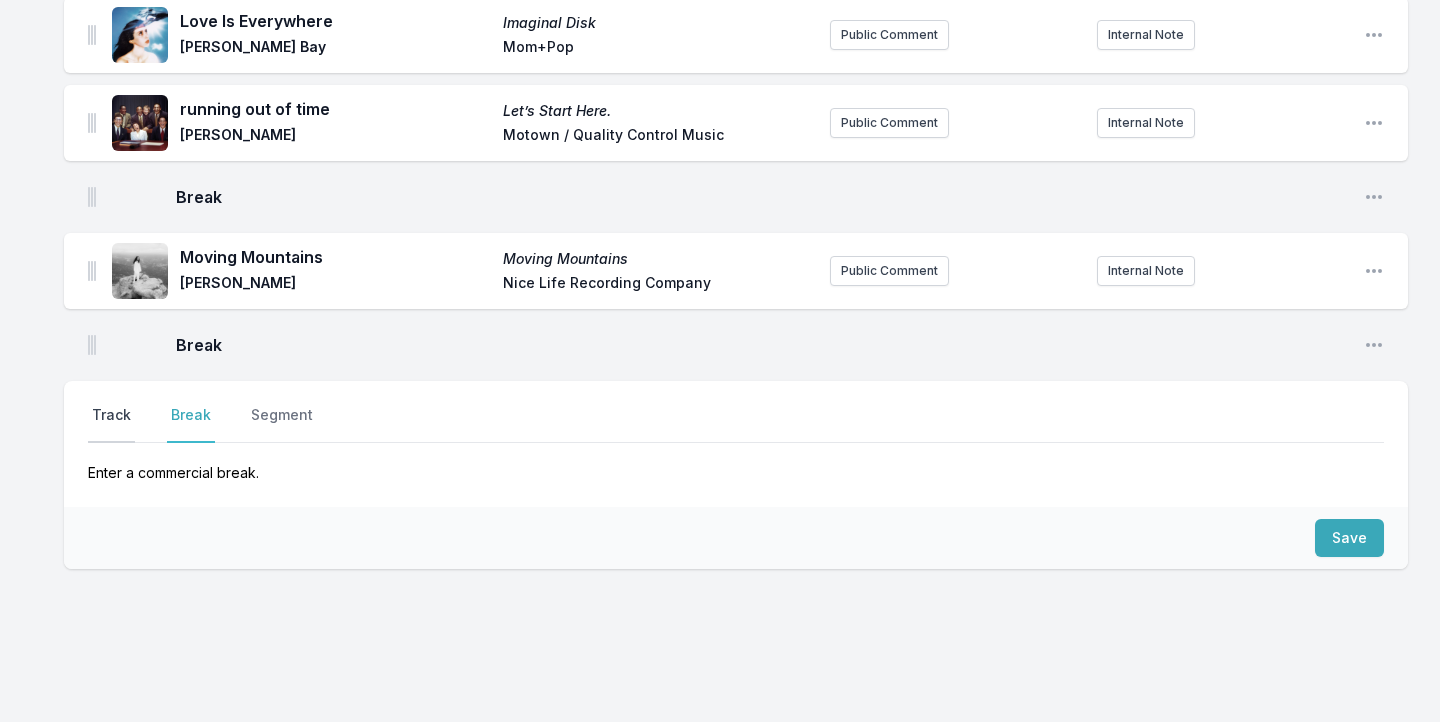 click on "Track" at bounding box center (111, 424) 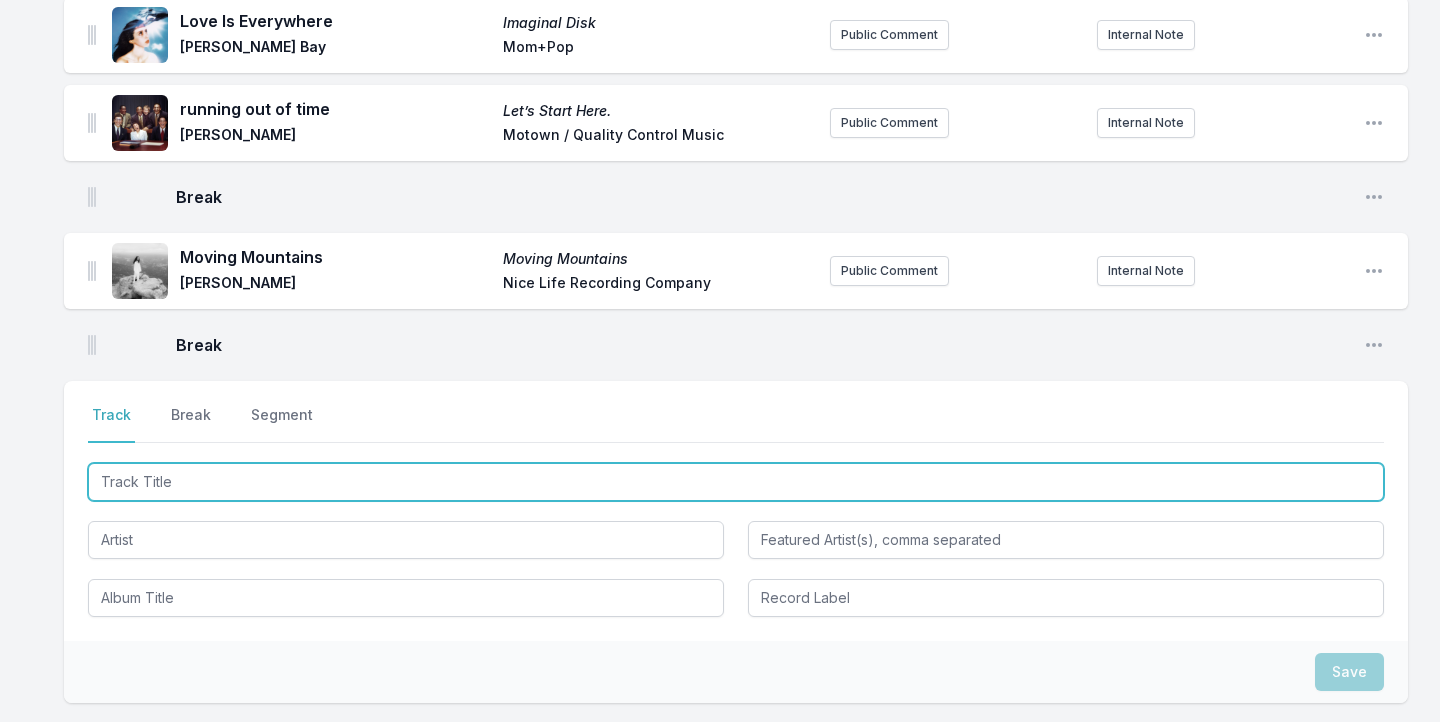 drag, startPoint x: 159, startPoint y: 479, endPoint x: 150, endPoint y: 469, distance: 13.453624 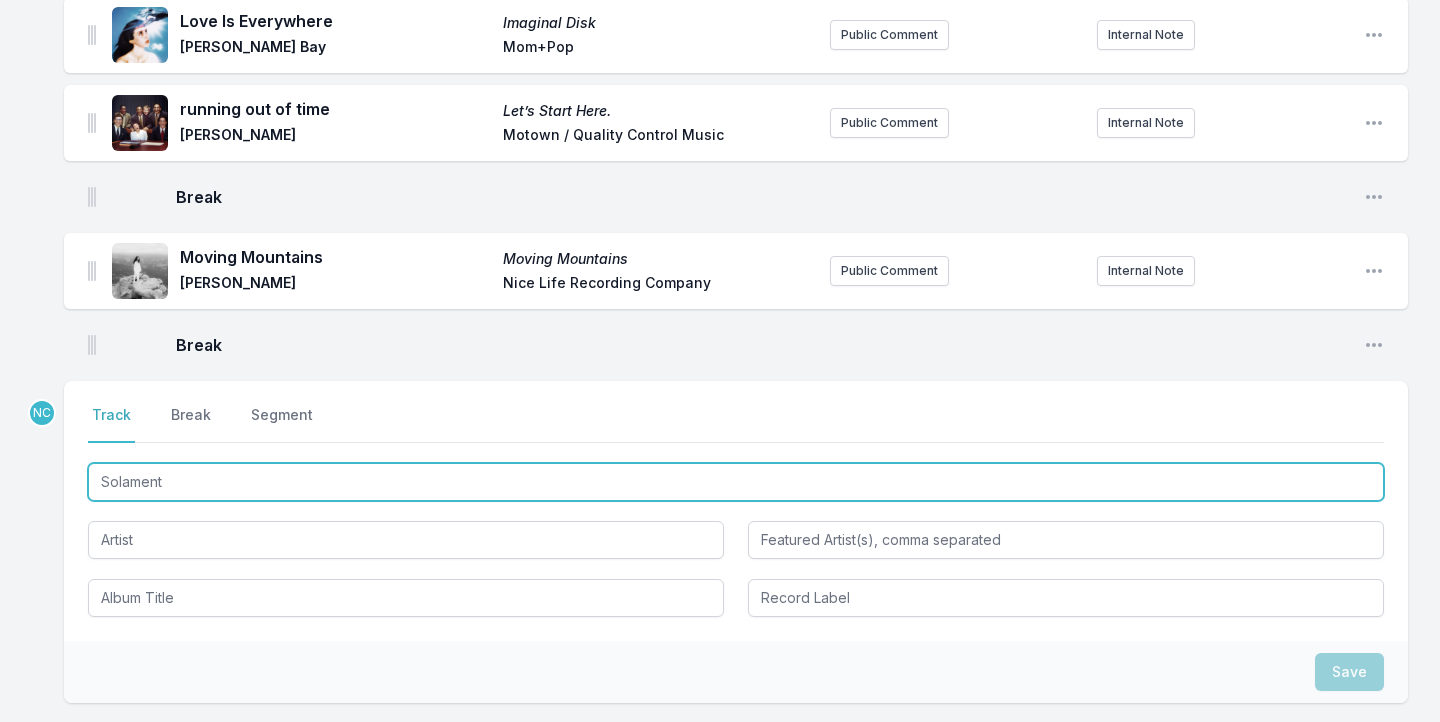 type on "Solamente" 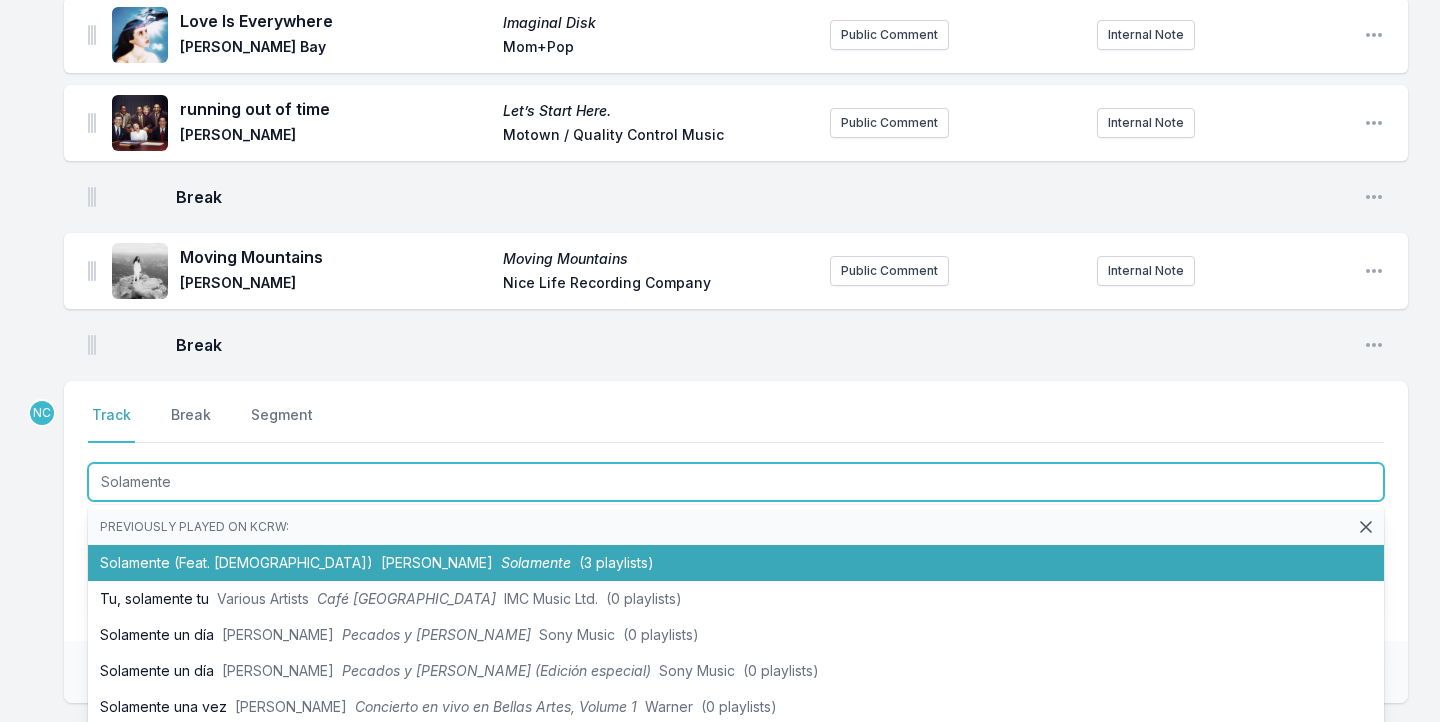 click on "Solamente (Feat. Santa Fe Klan) Manu Chao Solamente (3 playlists)" at bounding box center [736, 563] 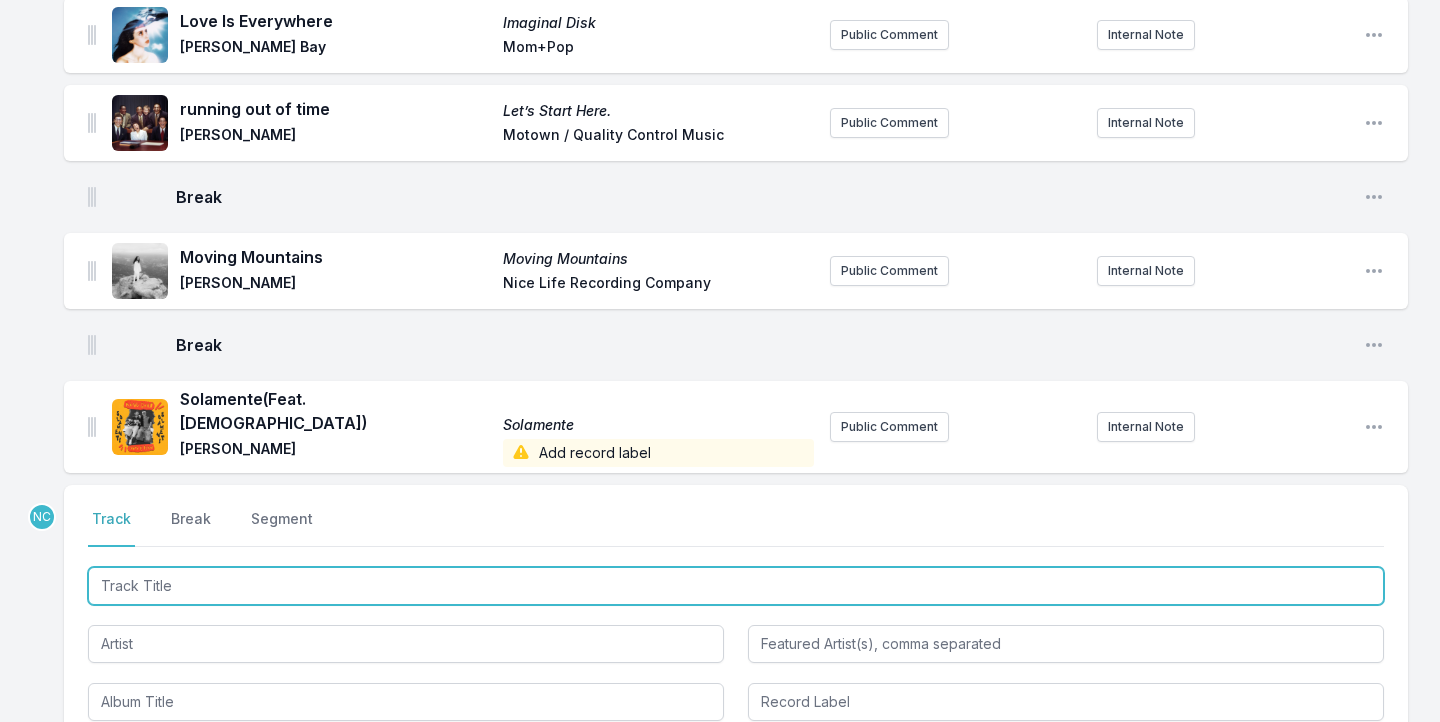 scroll, scrollTop: 1087, scrollLeft: 0, axis: vertical 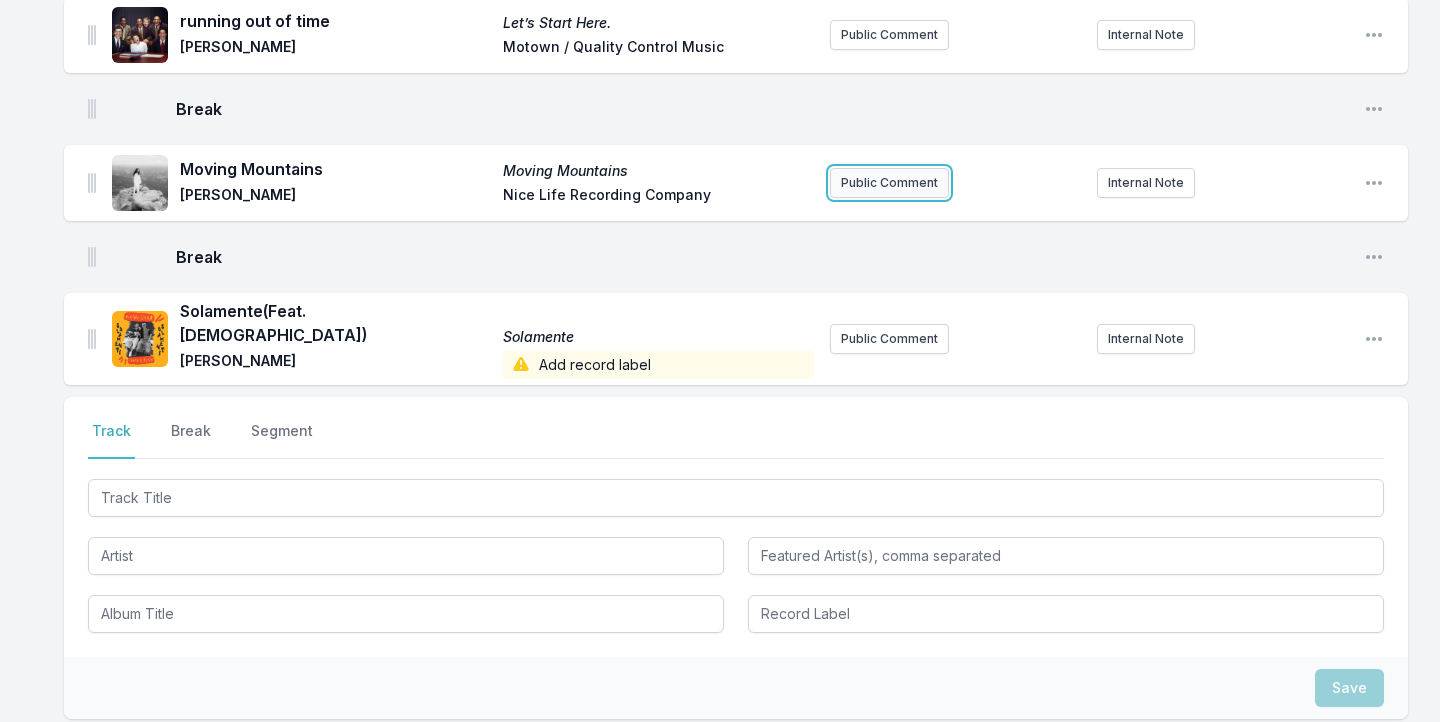 click on "Public Comment" at bounding box center [889, 183] 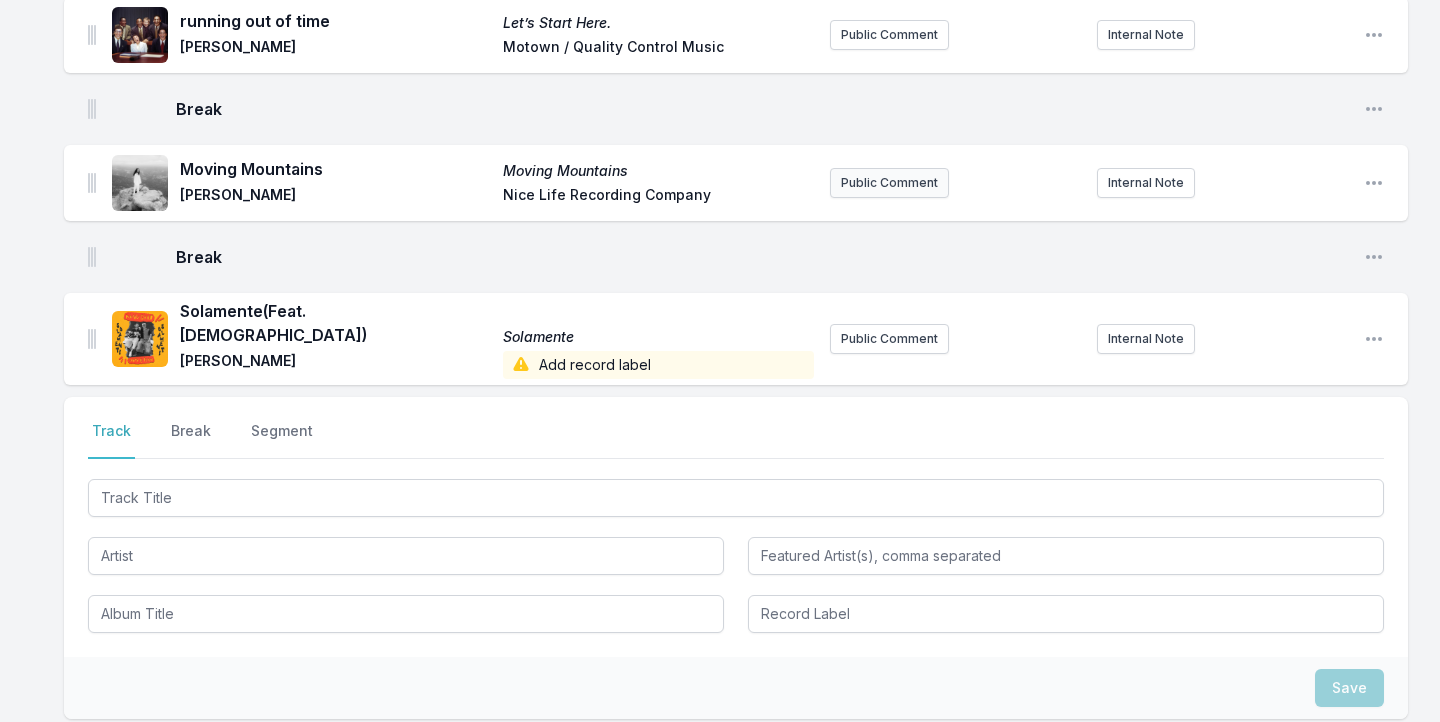 scroll, scrollTop: 1163, scrollLeft: 0, axis: vertical 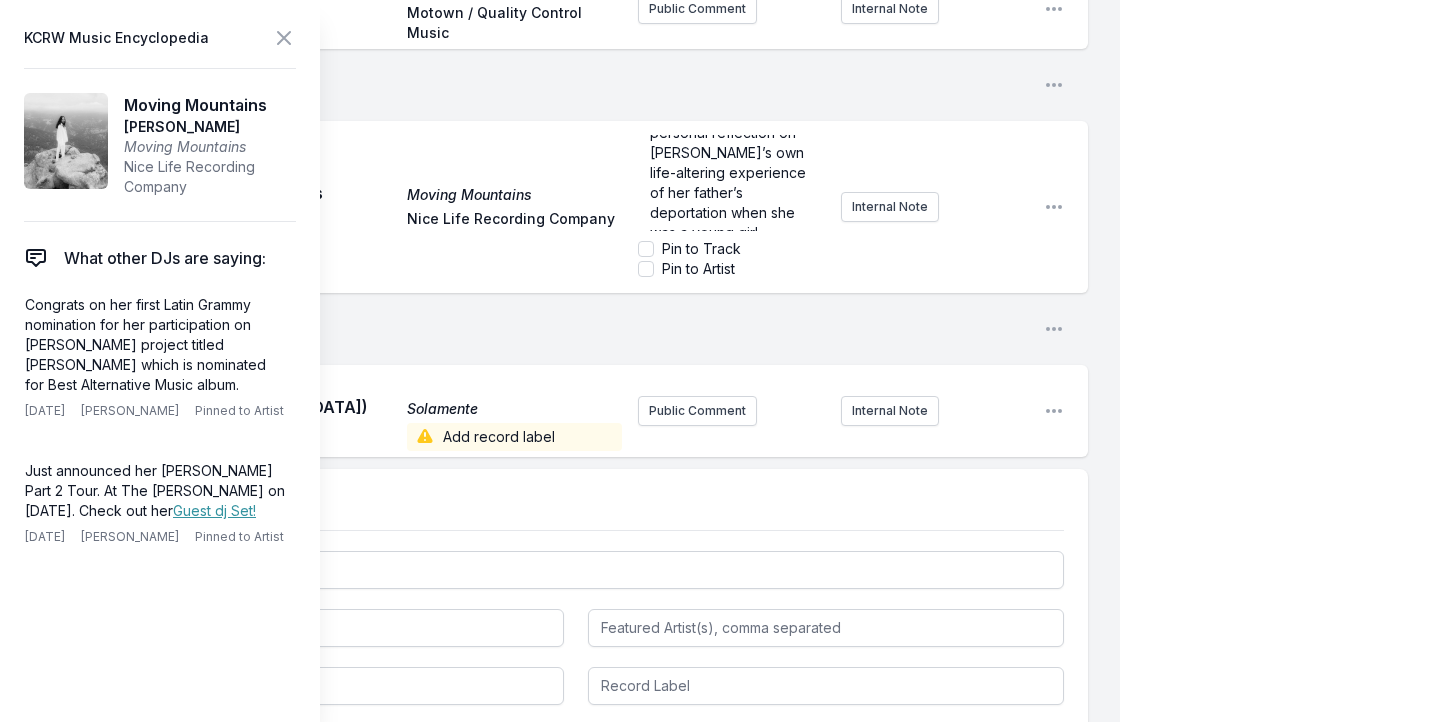 click on "My Playlist KCRW Playlist Directory Reports User Guide Report Bug Sign out Morning Becomes Eclectic Draft Novena Carmel Simulcast July 14, 2025 9:00 AM - 12:00 PM Edit Open options View Missing Data Some of your tracks are missing record label information. This info helps artists get paid! It needs to be filled out within 24 hours of showtime. Top of the World Top of the World Carpenters A&M Records Public Comment Internal Note Open playlist item options Does He Know It First Works 54 Ultra Self Released Public Comment Internal Note Open playlist item options Break Open playlist item options Lonesome Drifter Lonesome Drifter Charley Crockett Island Public Comment Internal Note Open playlist item options Gimme Shelter Gimme Shelter Merry Clayton Repertoire Records Public Comment Internal Note Open playlist item options Heaven Is Here (IDLES remix) Heaven Is Here (IDLES remix) Florence + the Machine Polydor Public Comment Internal Note Open playlist item options Man VOLUME 2 MRCY Dead Oceans Public Comment NC" at bounding box center (720, -90) 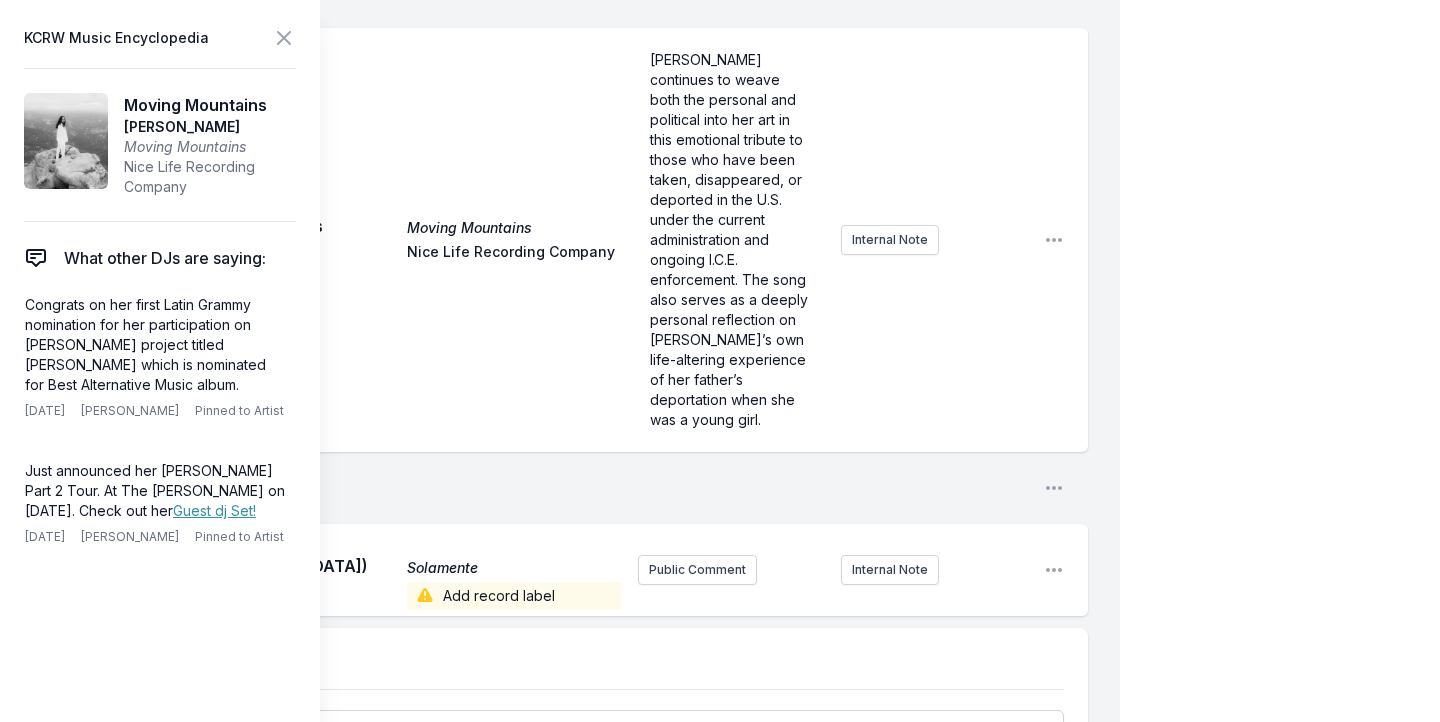 scroll, scrollTop: 1139, scrollLeft: 0, axis: vertical 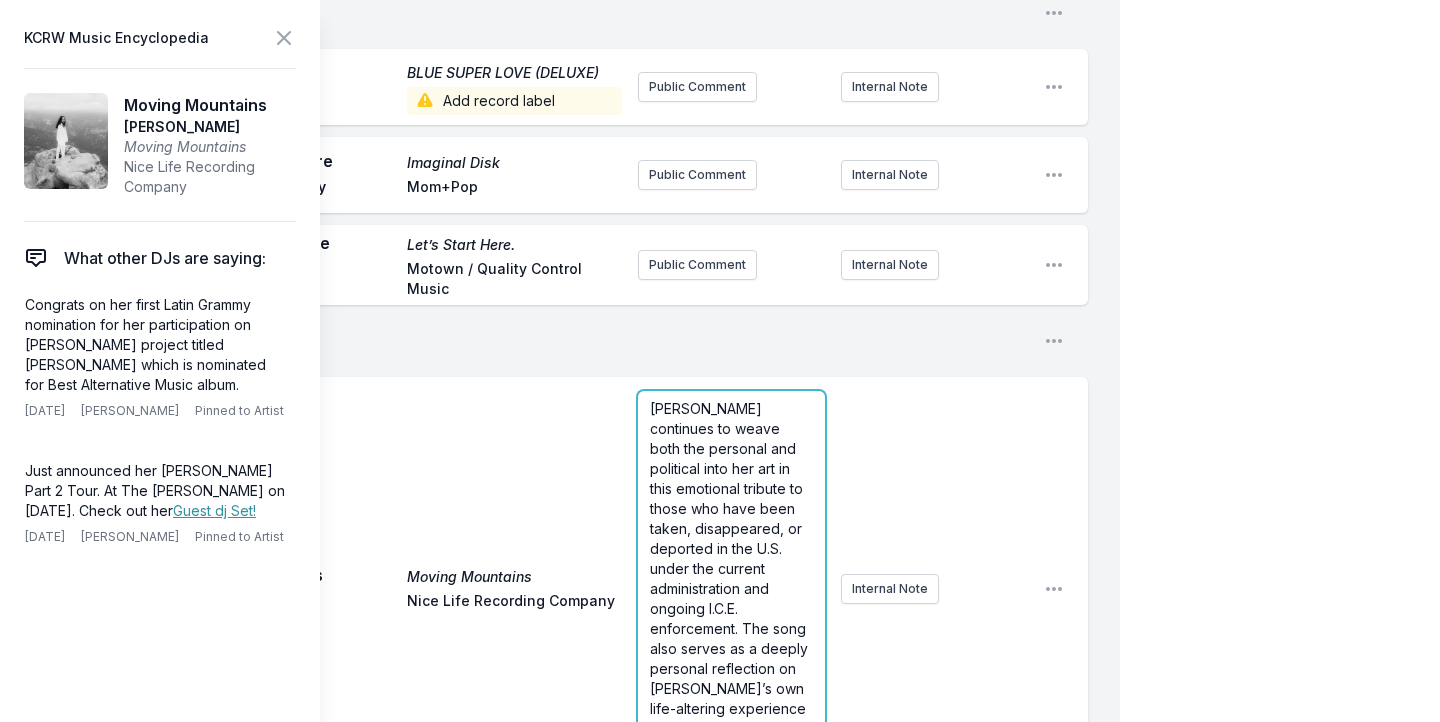click on "Top of the World Top of the World Carpenters A&M Records Public Comment Internal Note Open playlist item options Does He Know It First Works 54 Ultra Self Released Public Comment Internal Note Open playlist item options Break Open playlist item options Lonesome Drifter Lonesome Drifter Charley Crockett Island Public Comment Internal Note Open playlist item options Gimme Shelter Gimme Shelter Merry Clayton Repertoire Records Public Comment Internal Note Open playlist item options Heaven Is Here (IDLES remix) Heaven Is Here (IDLES remix) Florence + the Machine Polydor Public Comment Internal Note Open playlist item options Man VOLUME 2 MRCY Dead Oceans Public Comment Internal Note Open playlist item options Break Open playlist item options Do You See Me? BLUE SUPER LOVE (DELUXE) Ally Evenson Add record label Public Comment Internal Note Open playlist item options Love Is Everywhere Imaginal Disk Magdalena Bay Mom+Pop Public Comment Internal Note Open playlist item options running out of time Let’s Start Here." at bounding box center [576, 169] 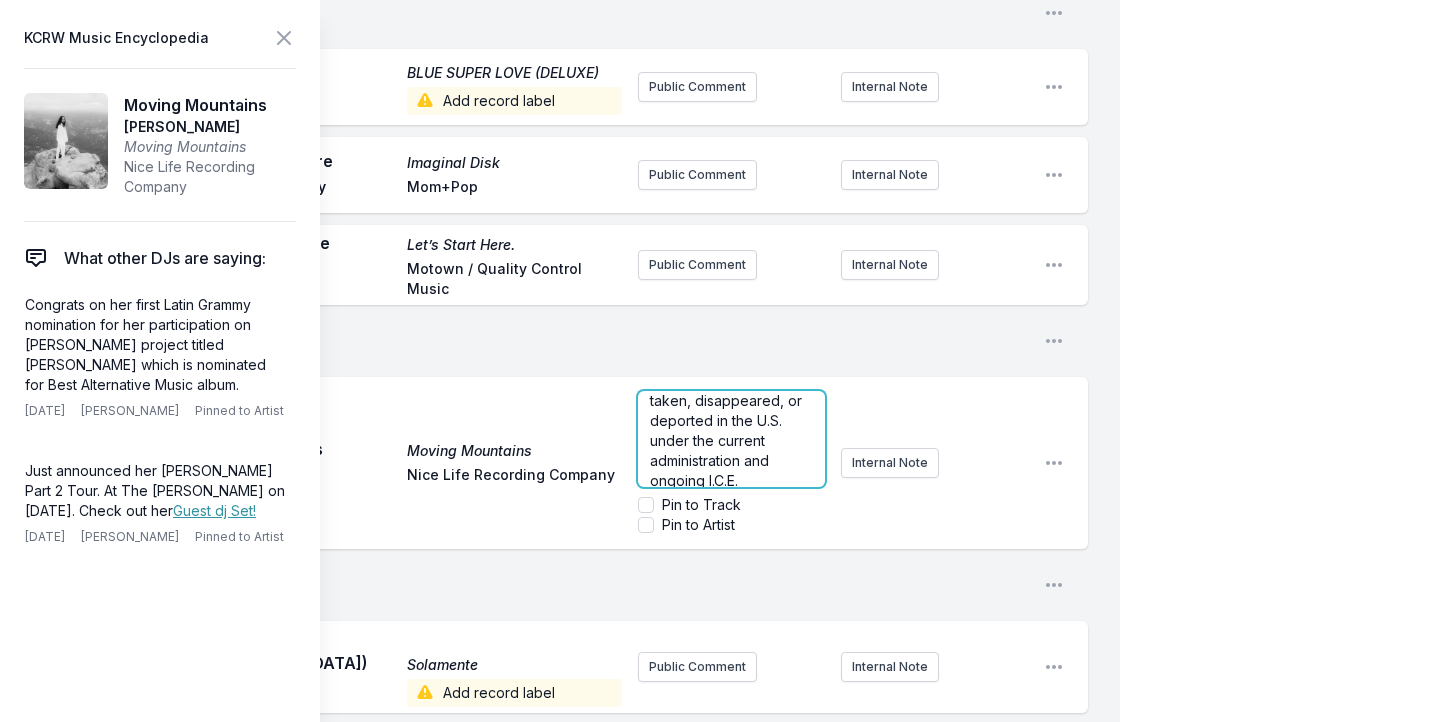 scroll, scrollTop: 136, scrollLeft: 0, axis: vertical 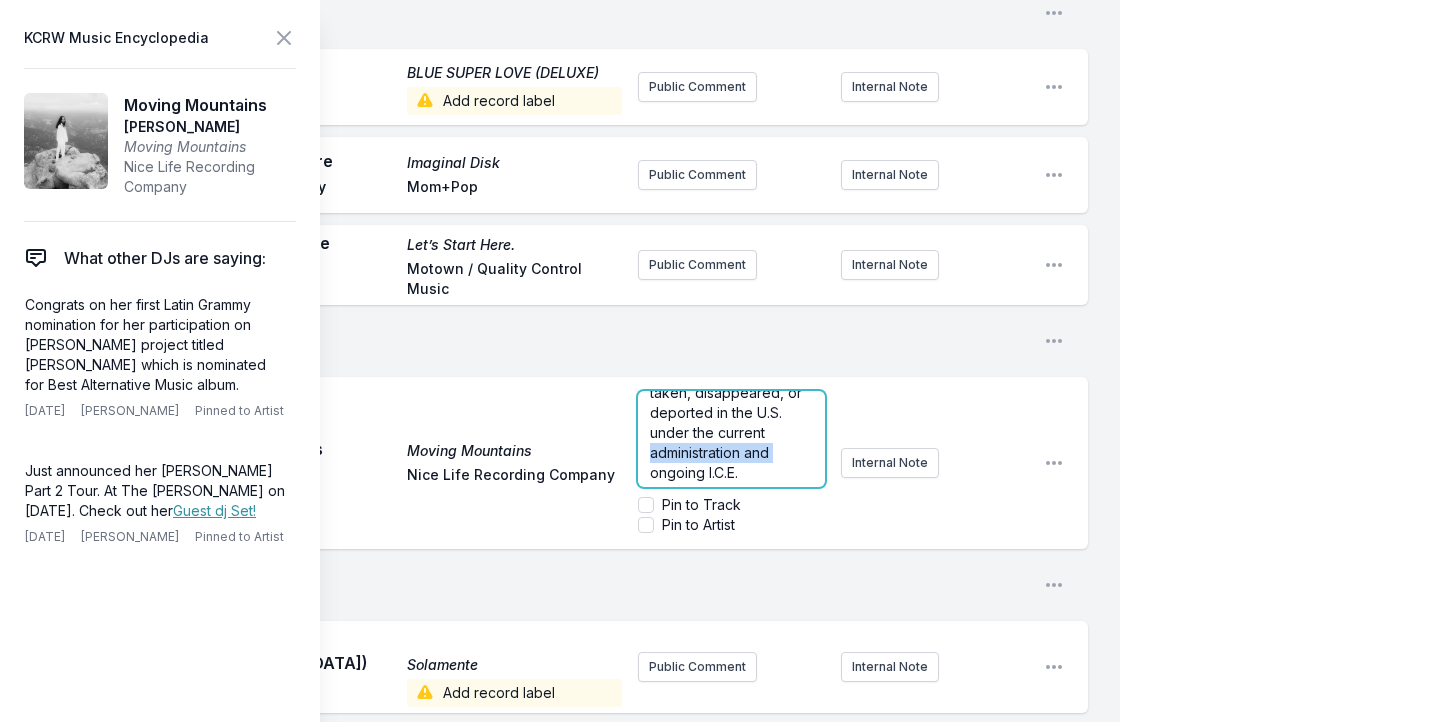 click on "Ambar continues to weave both the personal and political into her art in this emotional tribute to those who have been taken, disappeared, or deported in the U.S. under the current administration and ongoing I.C.E. enforcement. The song also serves as a deeply personal reflection on Ambar’s own life-altering experience of her father’s deportation when she was a young girl." at bounding box center (731, 452) 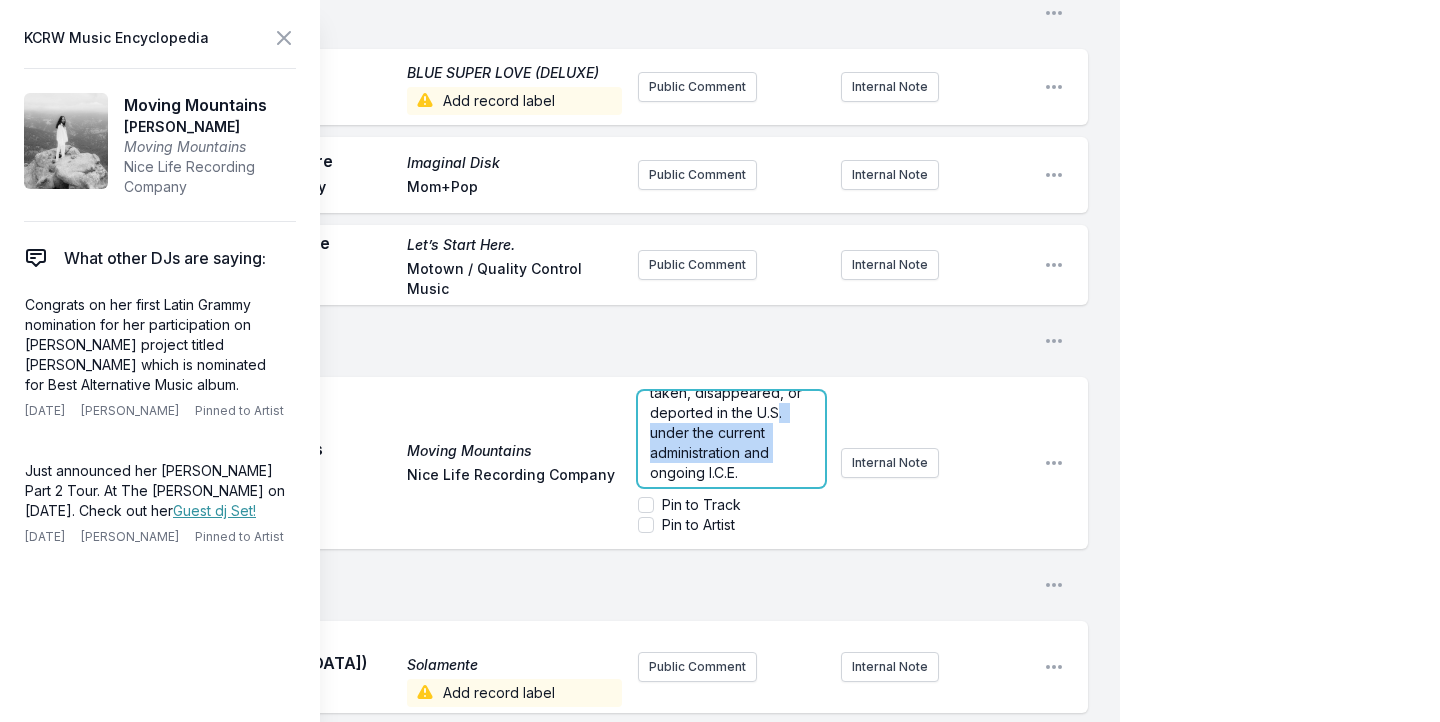 drag, startPoint x: 707, startPoint y: 431, endPoint x: 693, endPoint y: 395, distance: 38.626415 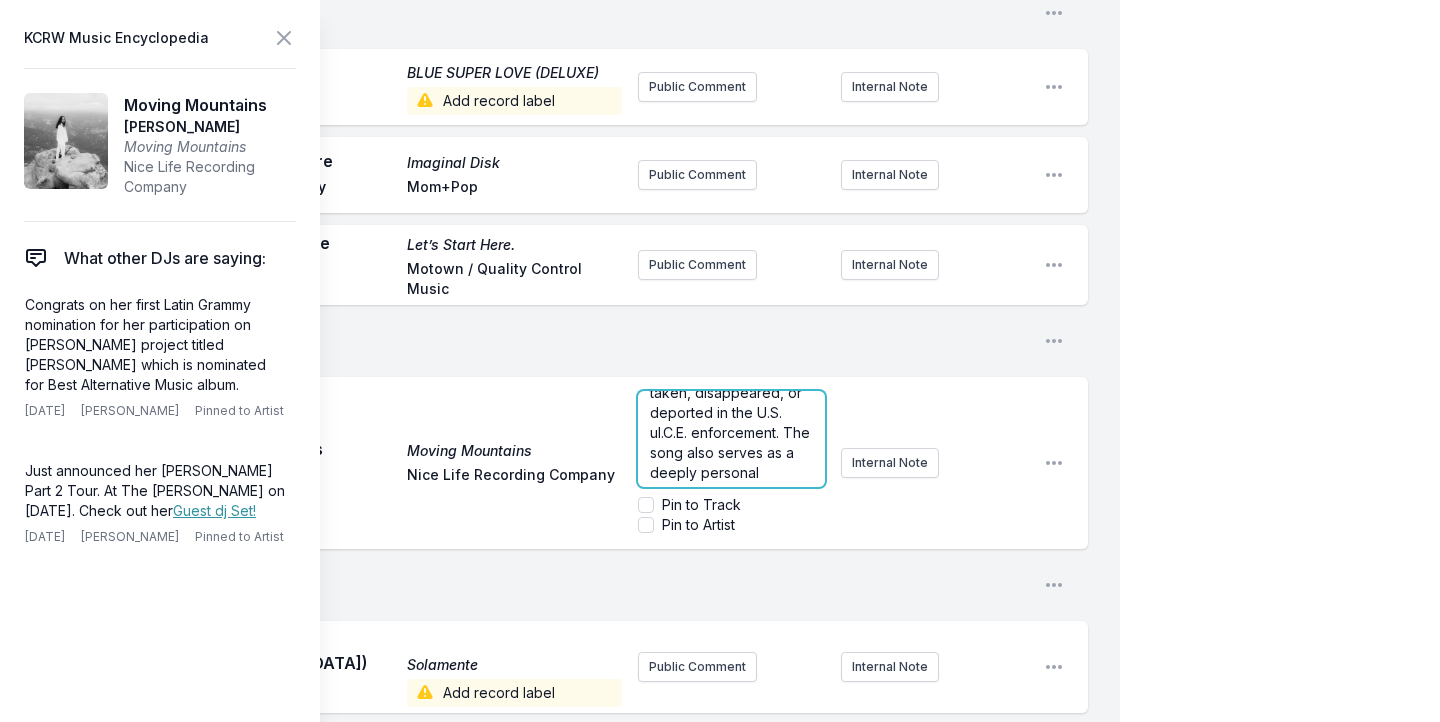 scroll, scrollTop: 90, scrollLeft: 0, axis: vertical 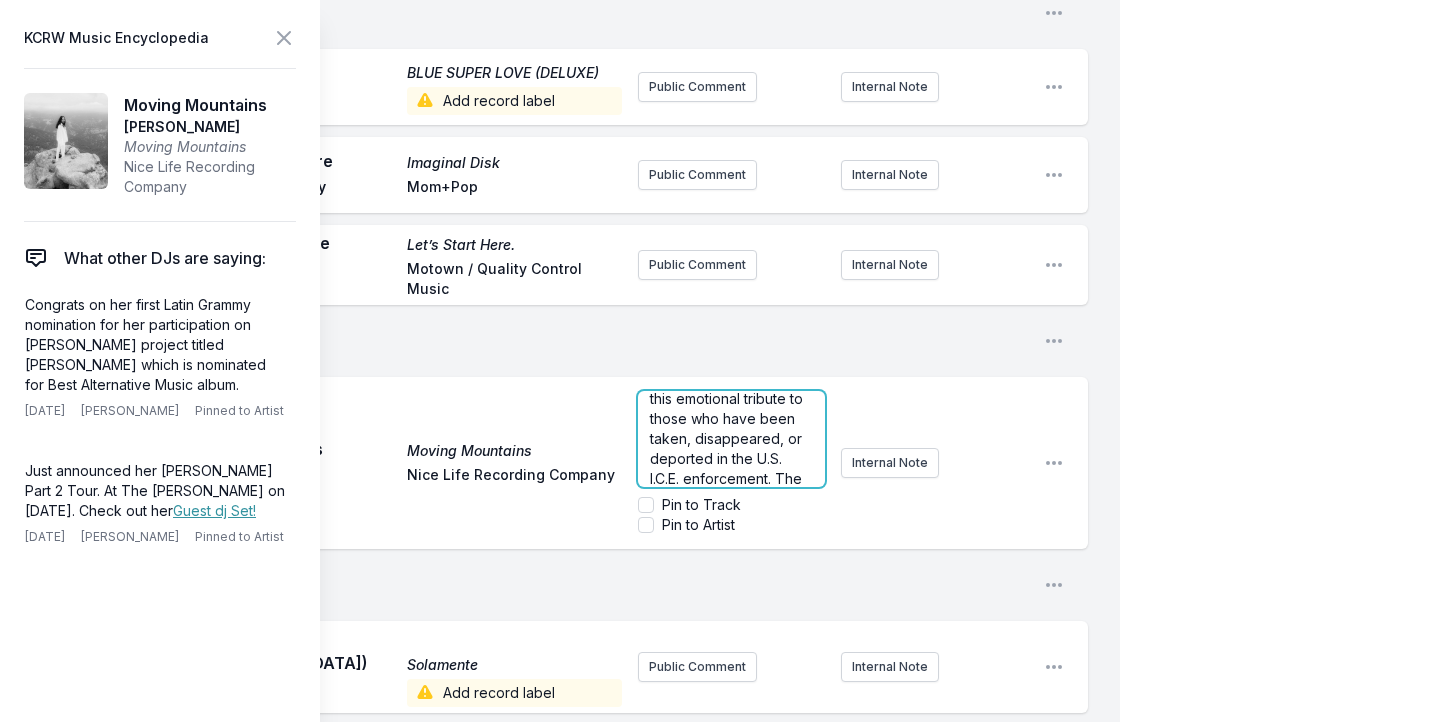 type 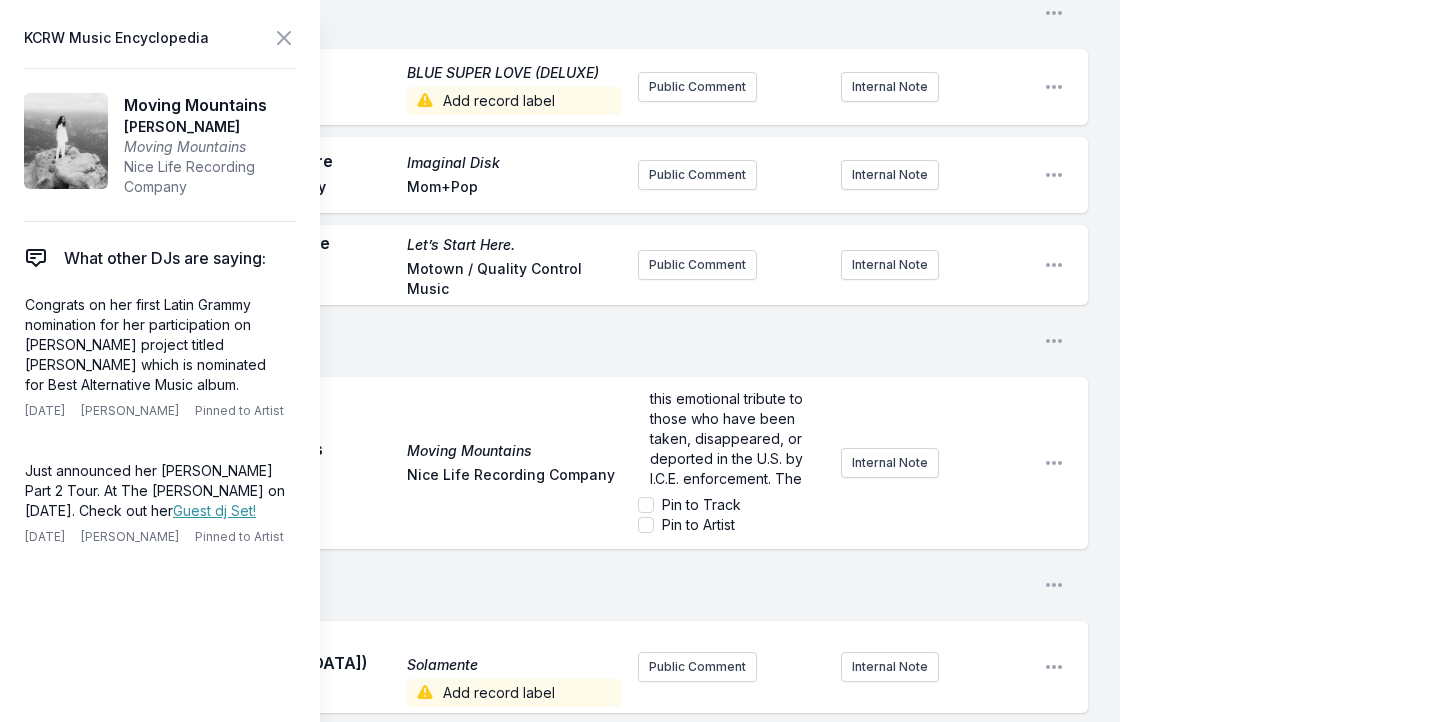 scroll, scrollTop: 1099, scrollLeft: 0, axis: vertical 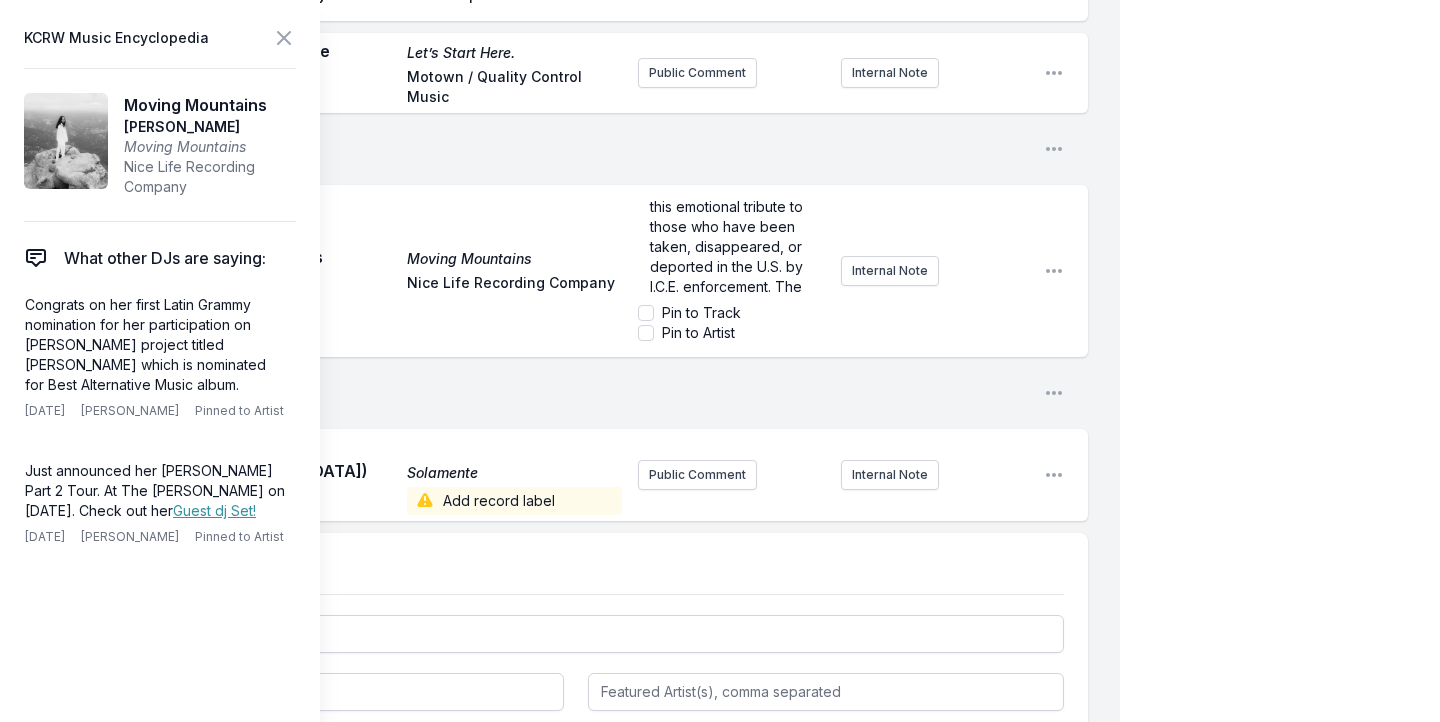 click on "My Playlist KCRW Playlist Directory Reports User Guide Report Bug Sign out Morning Becomes Eclectic Draft Novena Carmel Simulcast July 14, 2025 9:00 AM - 12:00 PM Edit Open options View Missing Data Some of your tracks are missing record label information. This info helps artists get paid! It needs to be filled out within 24 hours of showtime. Top of the World Top of the World Carpenters A&M Records Public Comment Internal Note Open playlist item options Does He Know It First Works 54 Ultra Self Released Public Comment Internal Note Open playlist item options Break Open playlist item options Lonesome Drifter Lonesome Drifter Charley Crockett Island Public Comment Internal Note Open playlist item options Gimme Shelter Gimme Shelter Merry Clayton Repertoire Records Public Comment Internal Note Open playlist item options Heaven Is Here (IDLES remix) Heaven Is Here (IDLES remix) Florence + the Machine Polydor Public Comment Internal Note Open playlist item options Man VOLUME 2 MRCY Dead Oceans Public Comment NC" at bounding box center [720, -26] 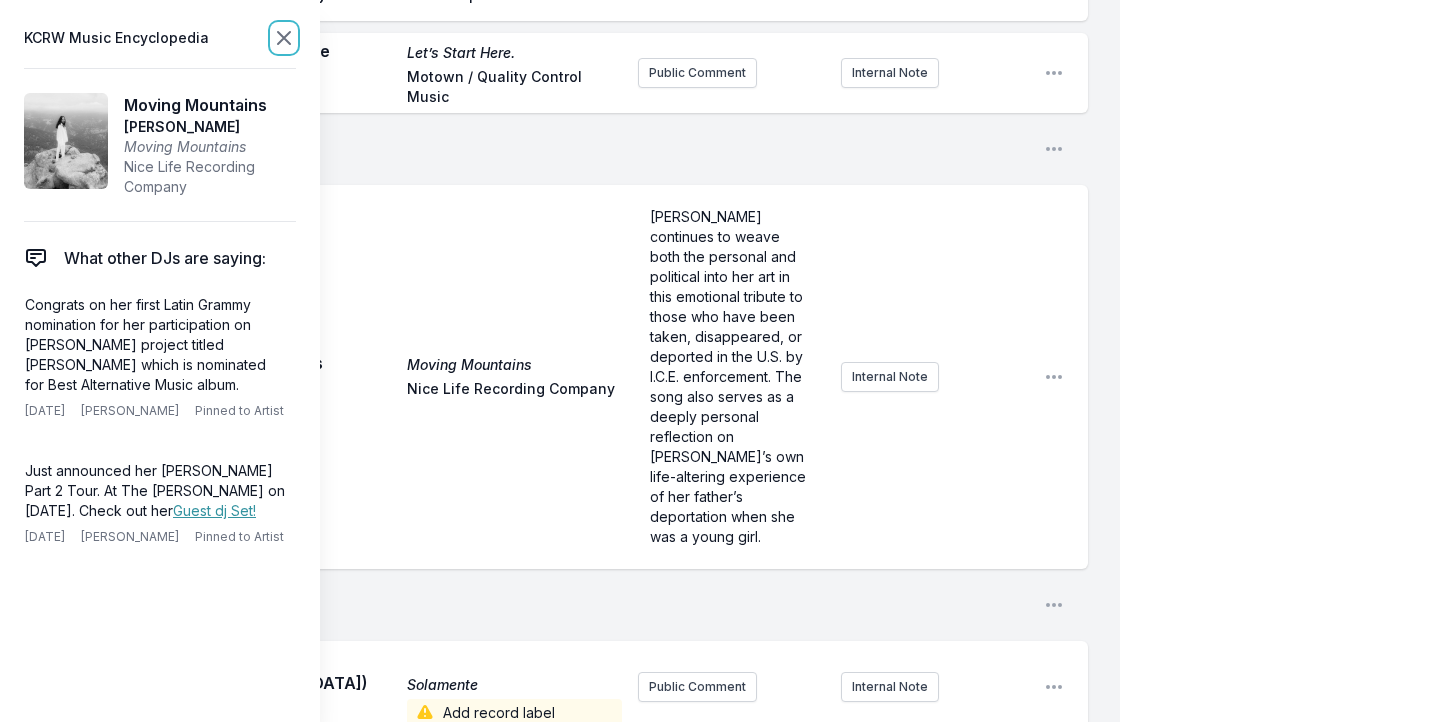 click 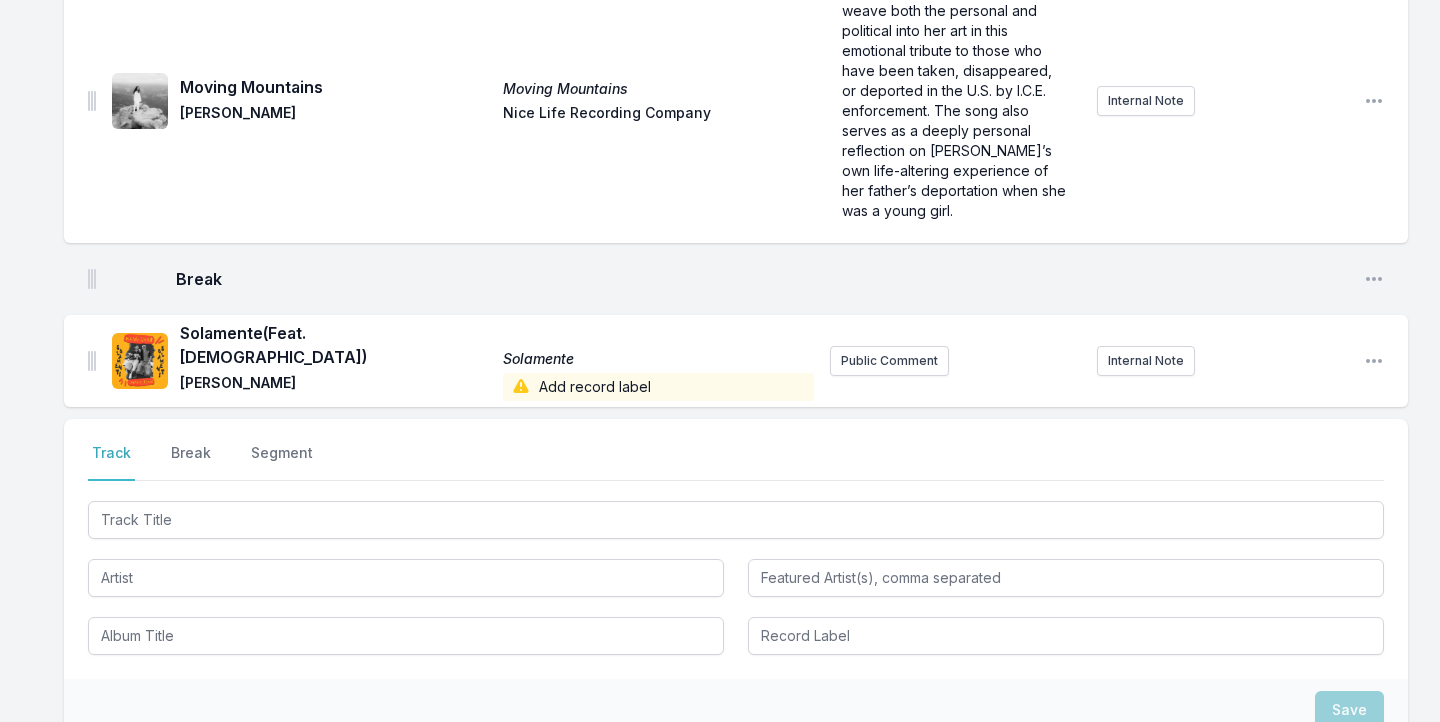 scroll, scrollTop: 1328, scrollLeft: 0, axis: vertical 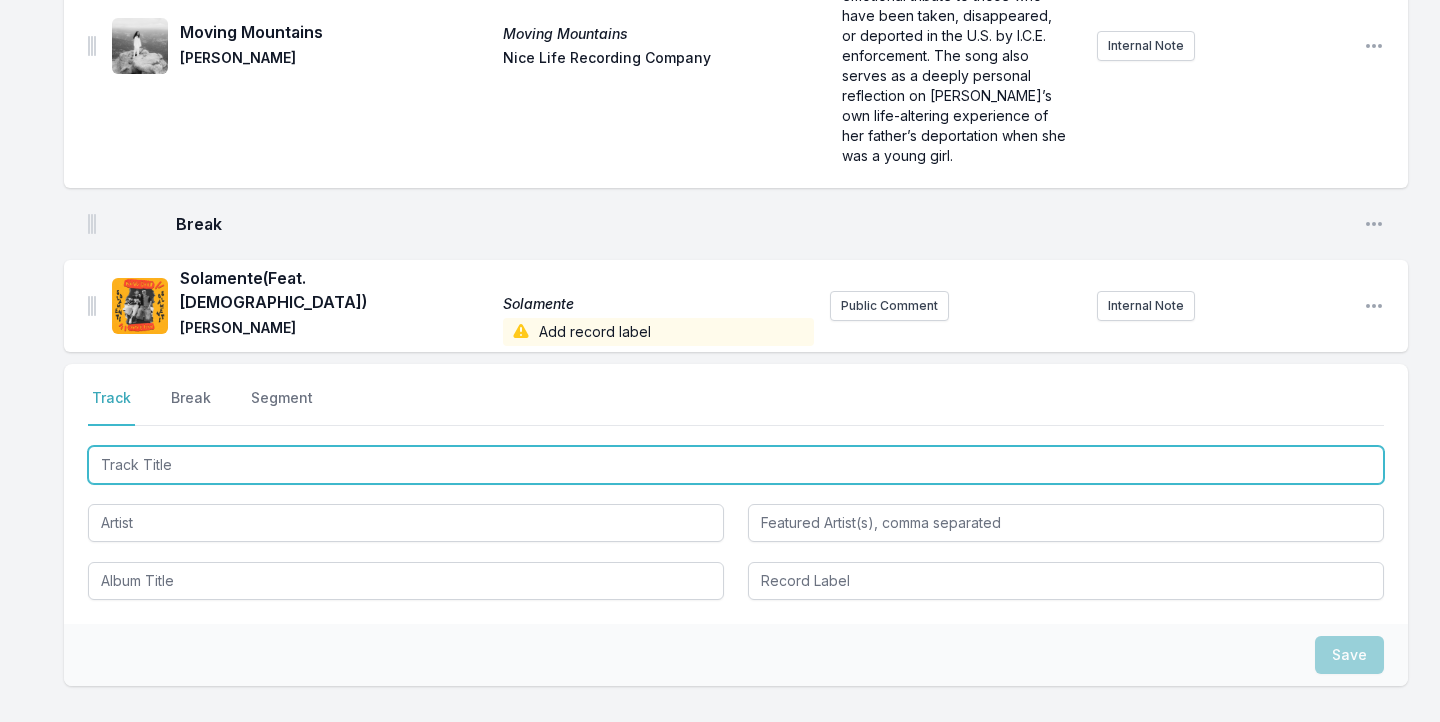 click at bounding box center (736, 465) 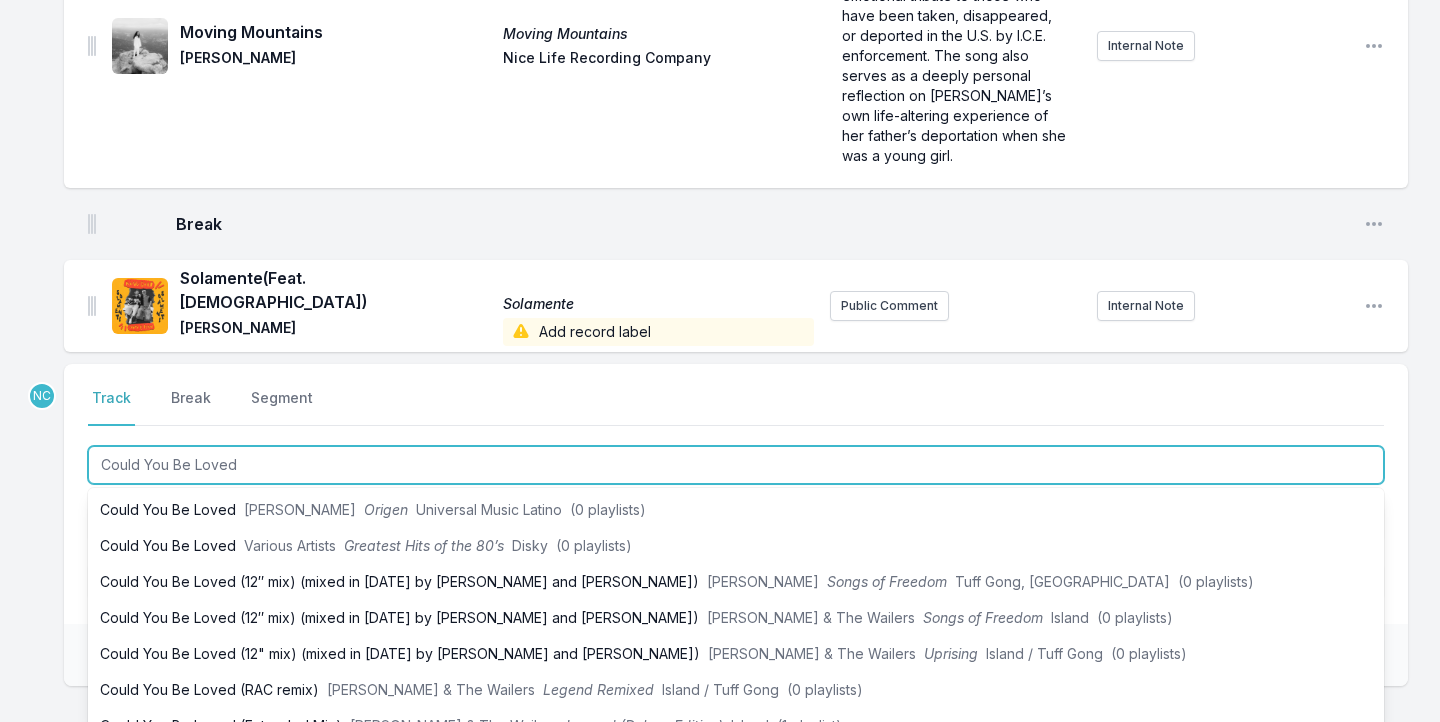 scroll, scrollTop: 524, scrollLeft: 0, axis: vertical 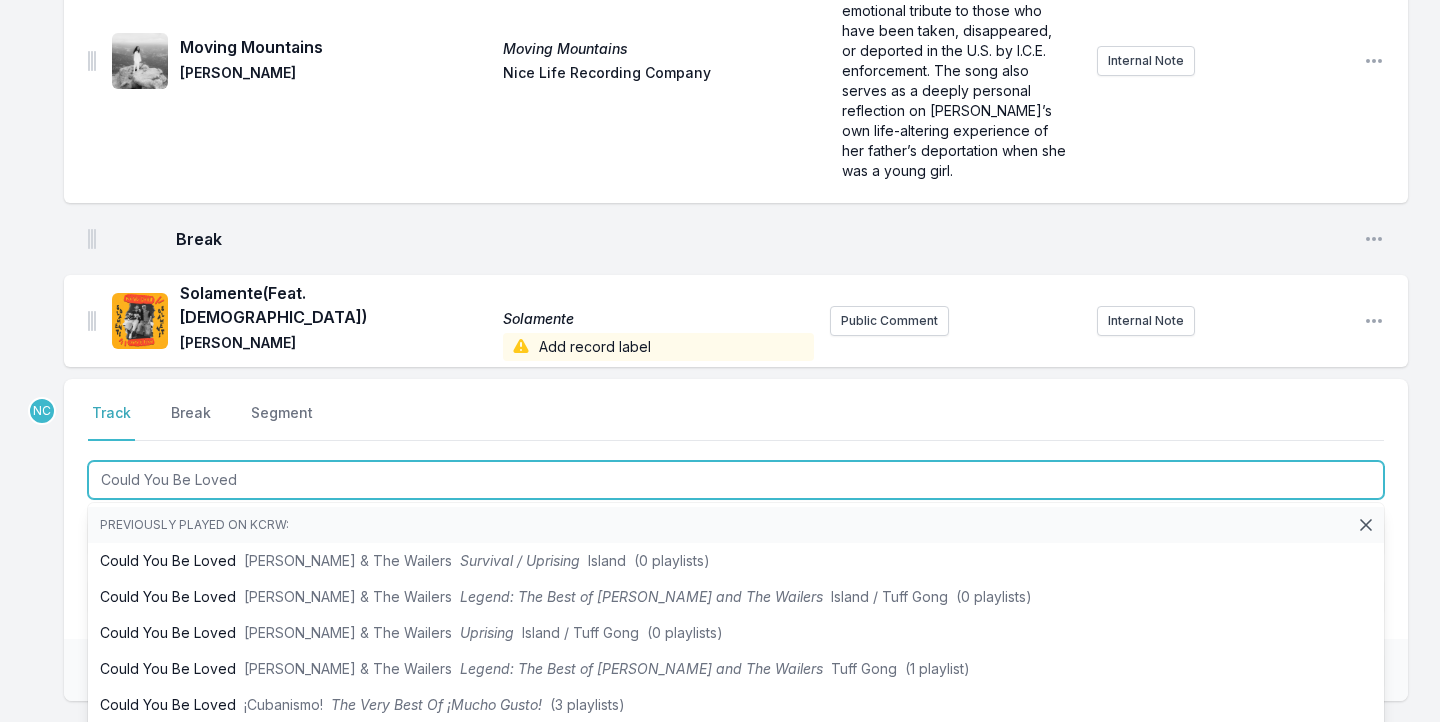 type on "Could You Be Loved" 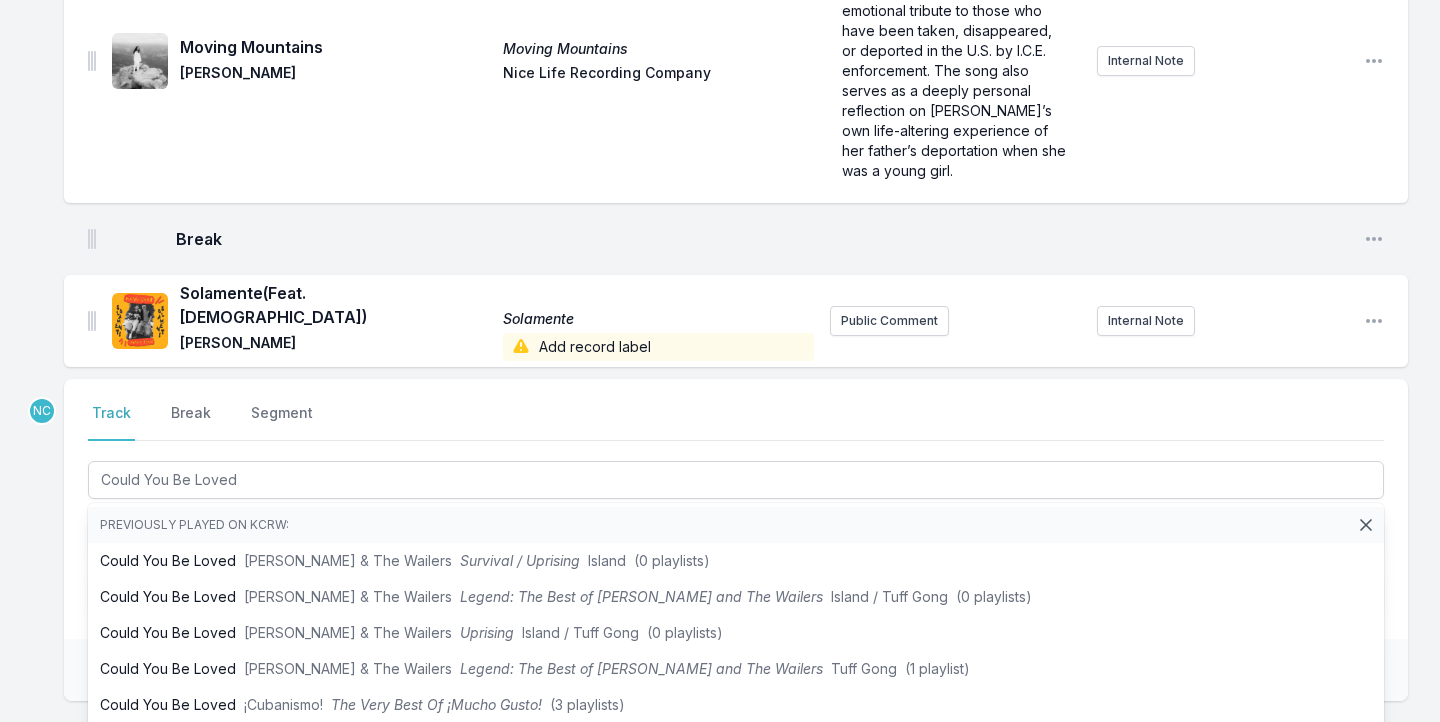 click on "Missing Data Some of your tracks are missing record label information. This info helps artists get paid! It needs to be filled out within 24 hours of showtime. Top of the World Top of the World Carpenters A&M Records Public Comment Internal Note Open playlist item options Does He Know It First Works 54 Ultra Self Released Public Comment Internal Note Open playlist item options Break Open playlist item options Lonesome Drifter Lonesome Drifter Charley Crockett Island Public Comment Internal Note Open playlist item options Gimme Shelter Gimme Shelter Merry Clayton Repertoire Records Public Comment Internal Note Open playlist item options Heaven Is Here (IDLES remix) Heaven Is Here (IDLES remix) Florence + the Machine Polydor Public Comment Internal Note Open playlist item options Man VOLUME 2 MRCY Dead Oceans Public Comment Internal Note Open playlist item options Break Open playlist item options Do You See Me? BLUE SUPER LOVE (DELUXE) Ally Evenson Add record label Public Comment Internal Note Imaginal Disk NC" at bounding box center [720, -112] 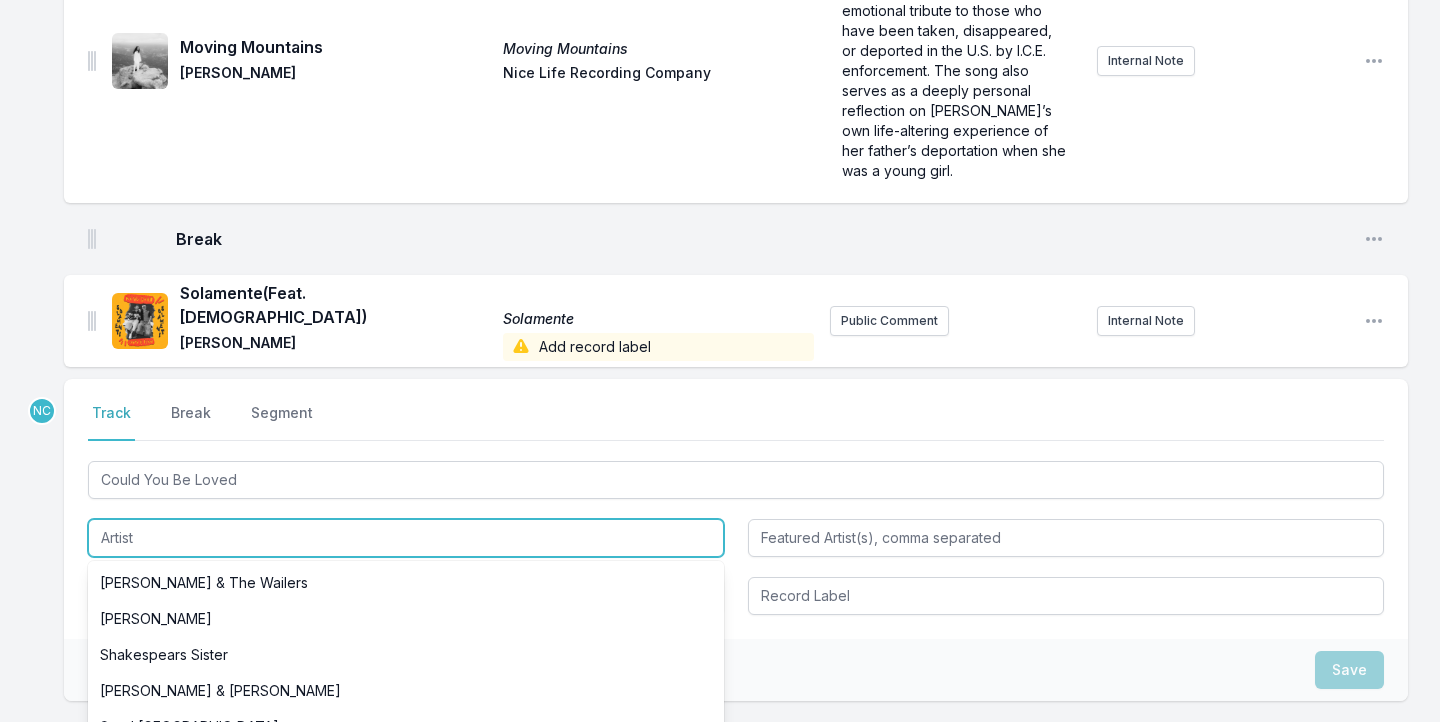 click at bounding box center (406, 538) 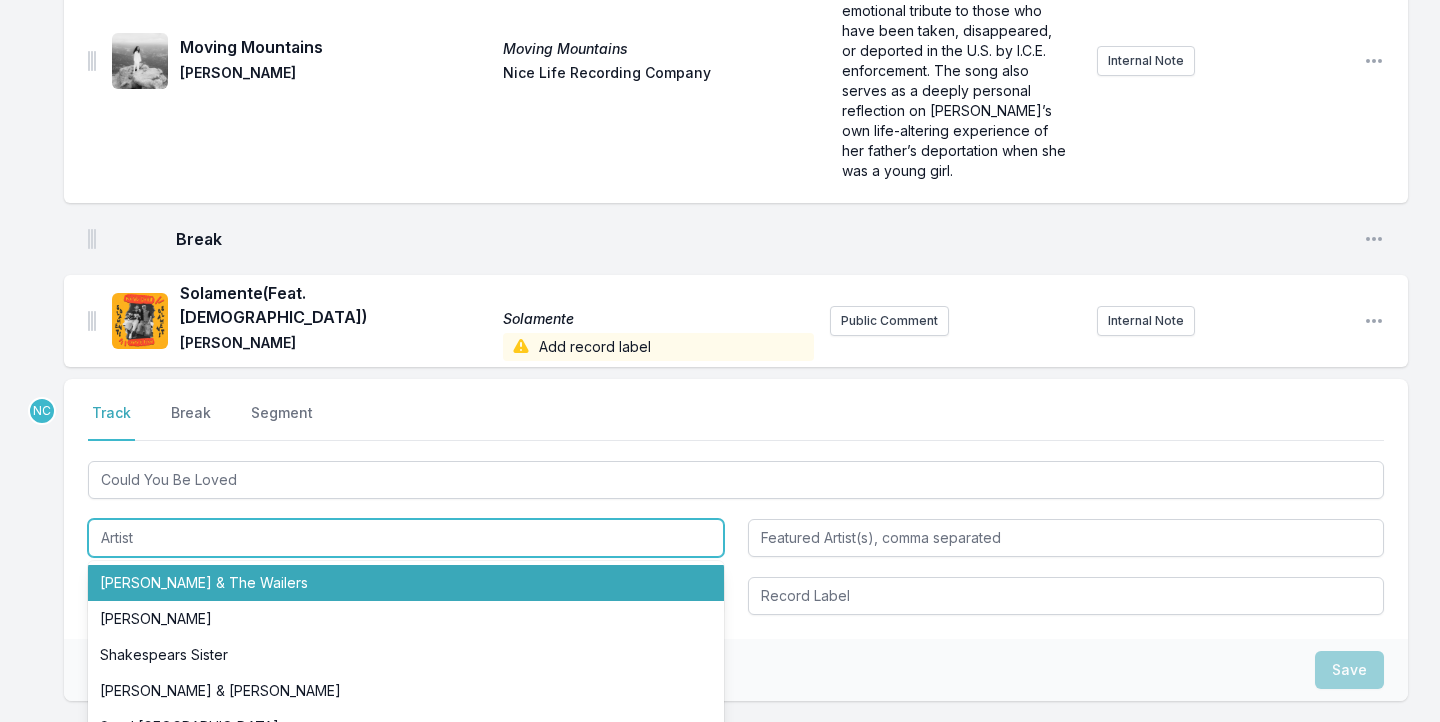 click on "Bob Marley & The Wailers" at bounding box center [406, 583] 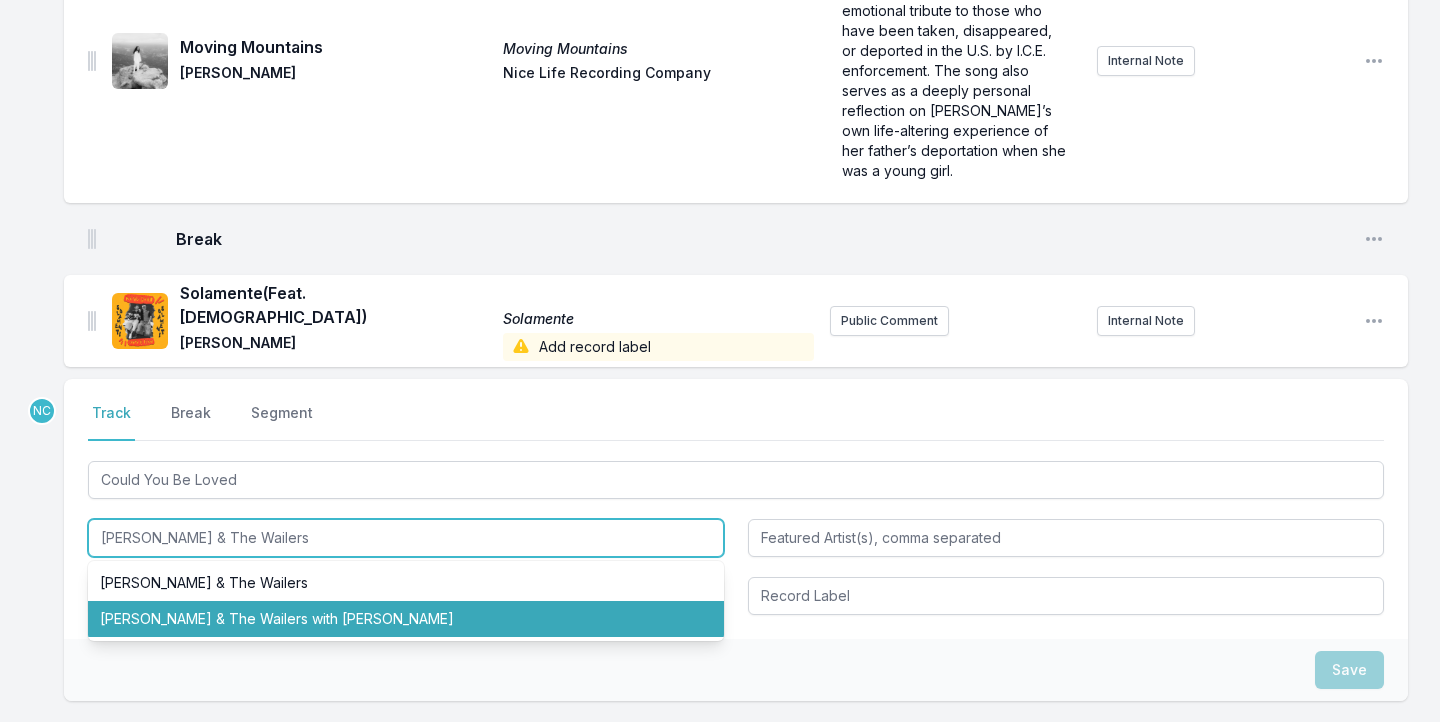 click on "Bob Marley & The Wailers with LP Giobbi" at bounding box center (406, 619) 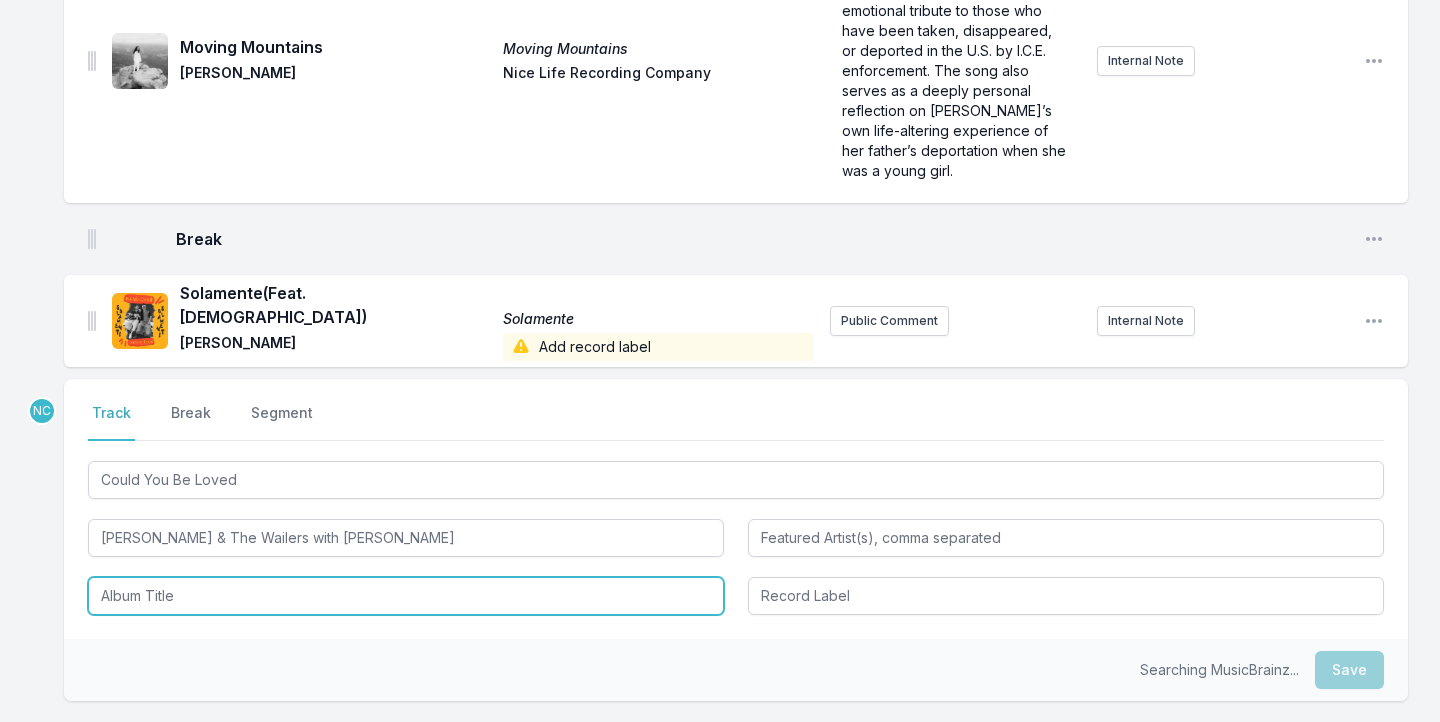 click at bounding box center (406, 596) 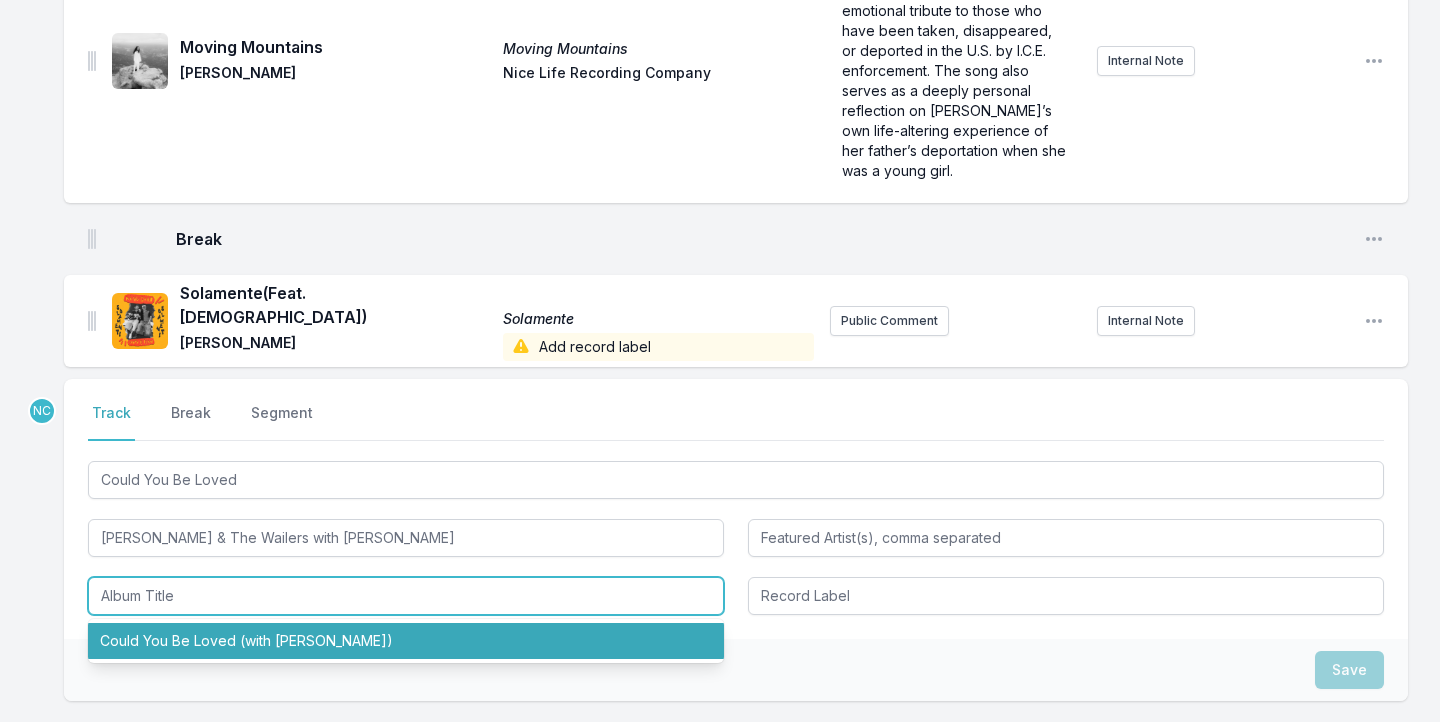 click on "Could You Be Loved (with LP Giobbi)" at bounding box center (406, 641) 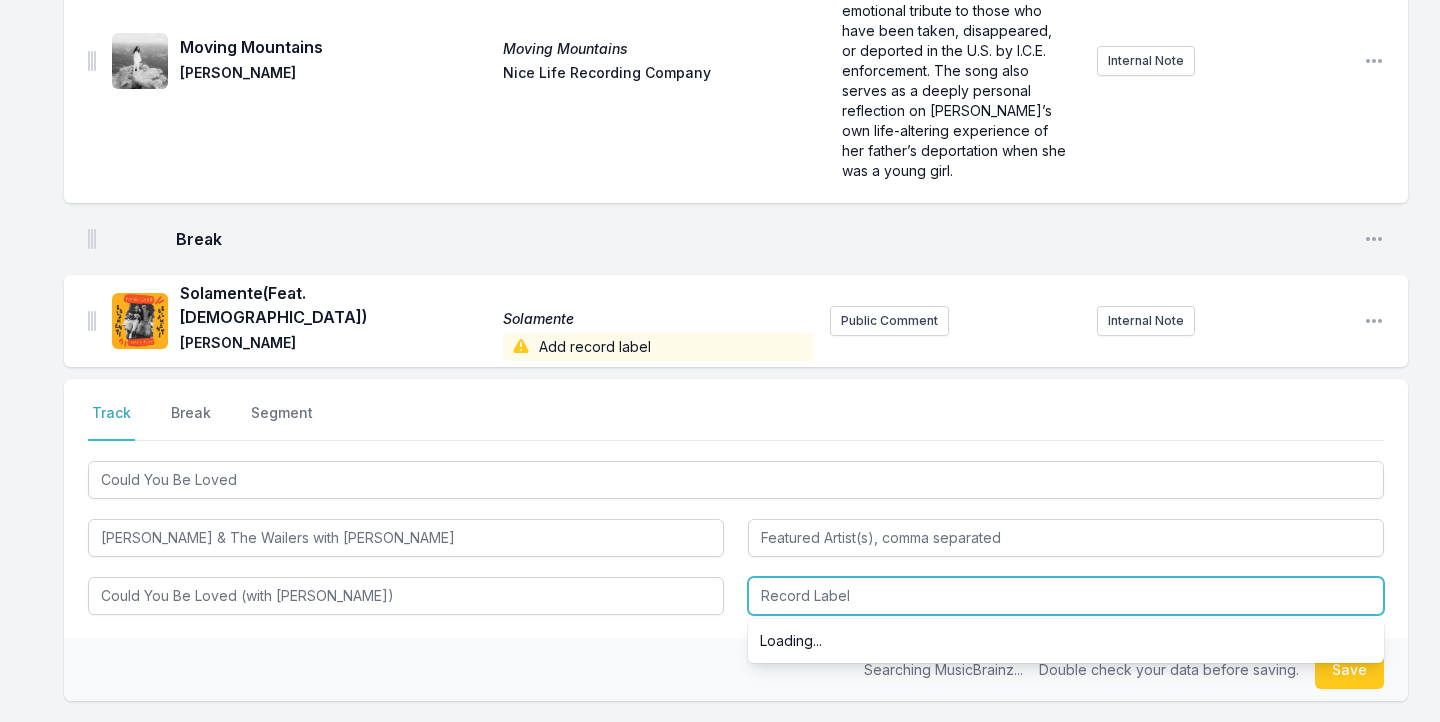 click at bounding box center [1066, 596] 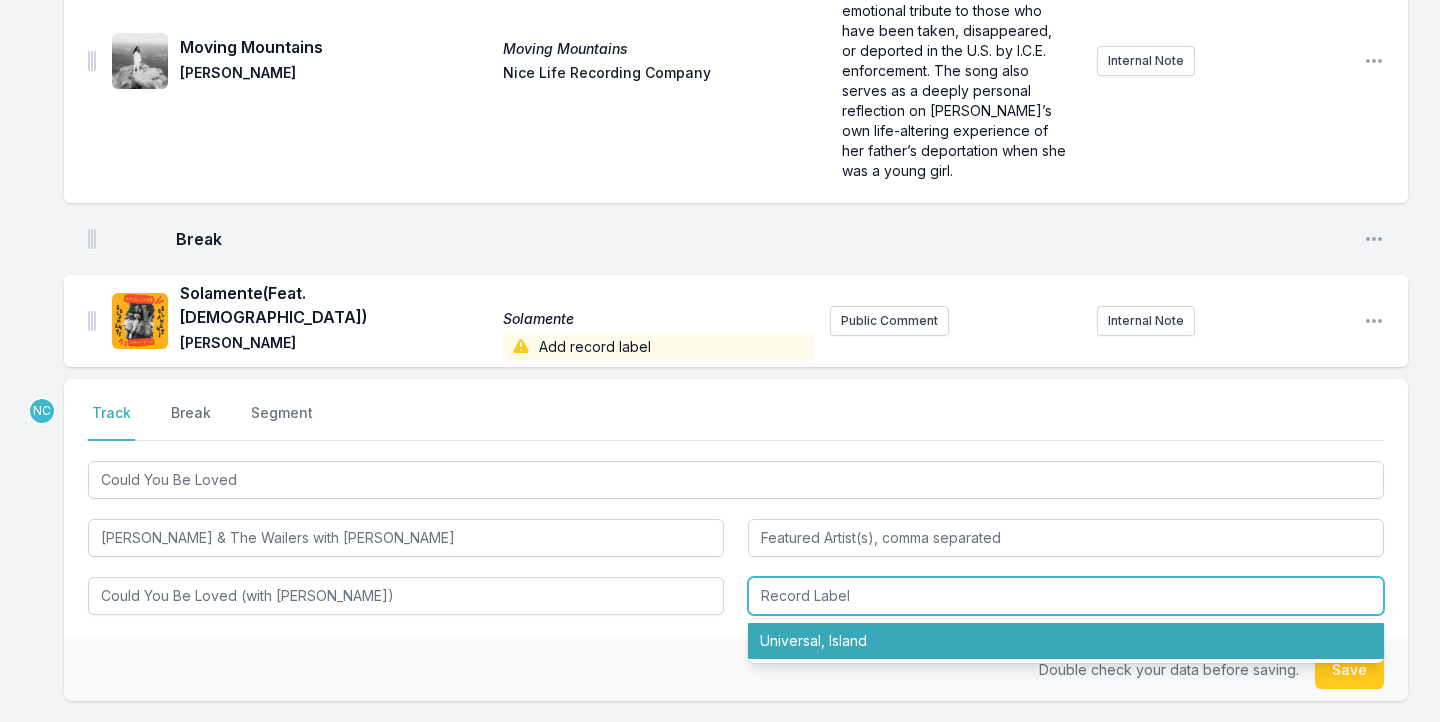 click on "Universal, Island" at bounding box center (1066, 641) 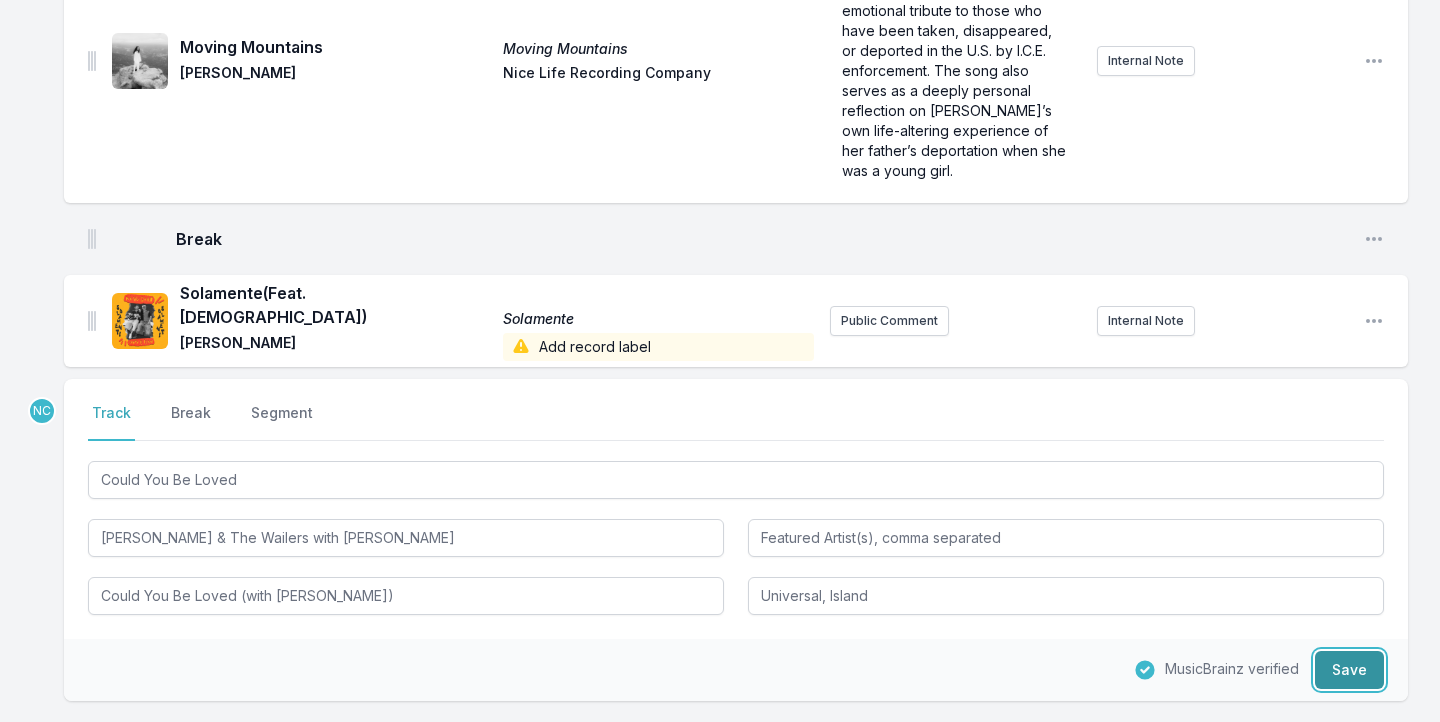 click on "Save" at bounding box center (1349, 670) 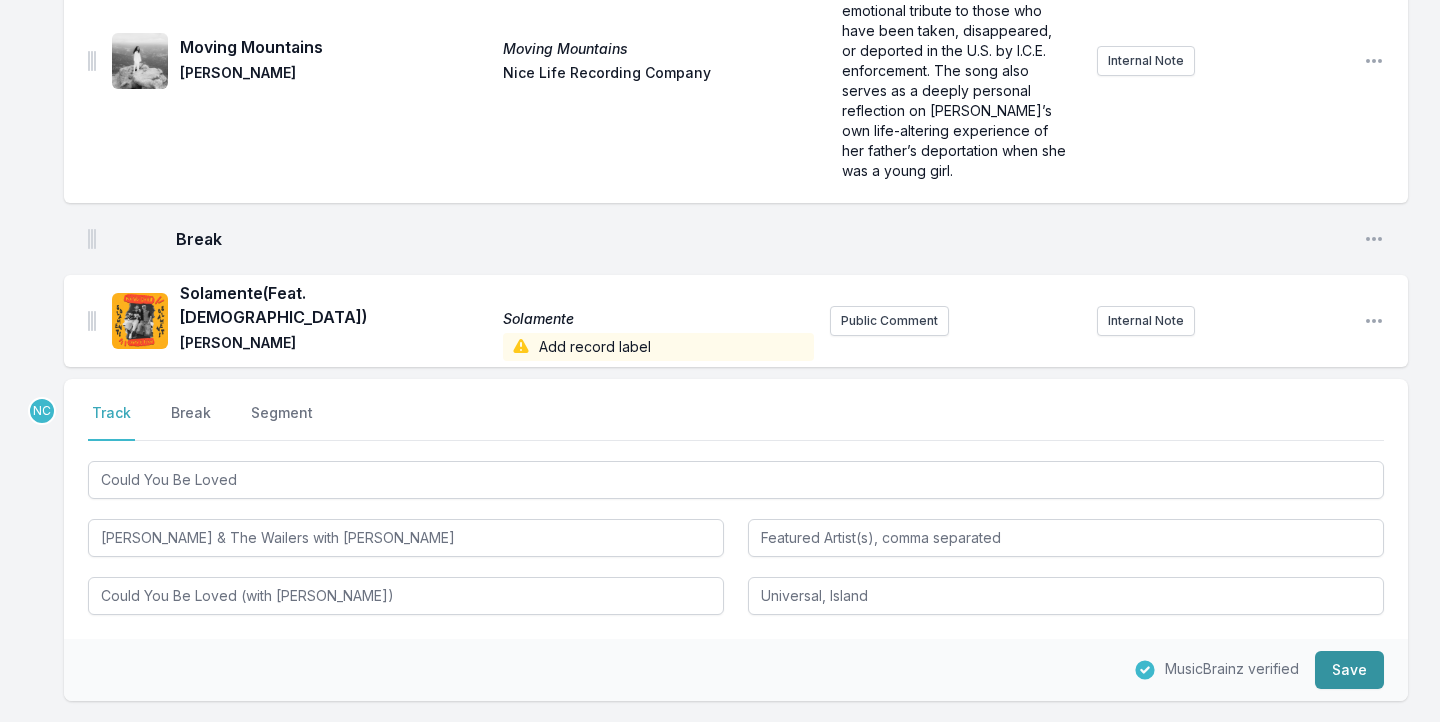 type 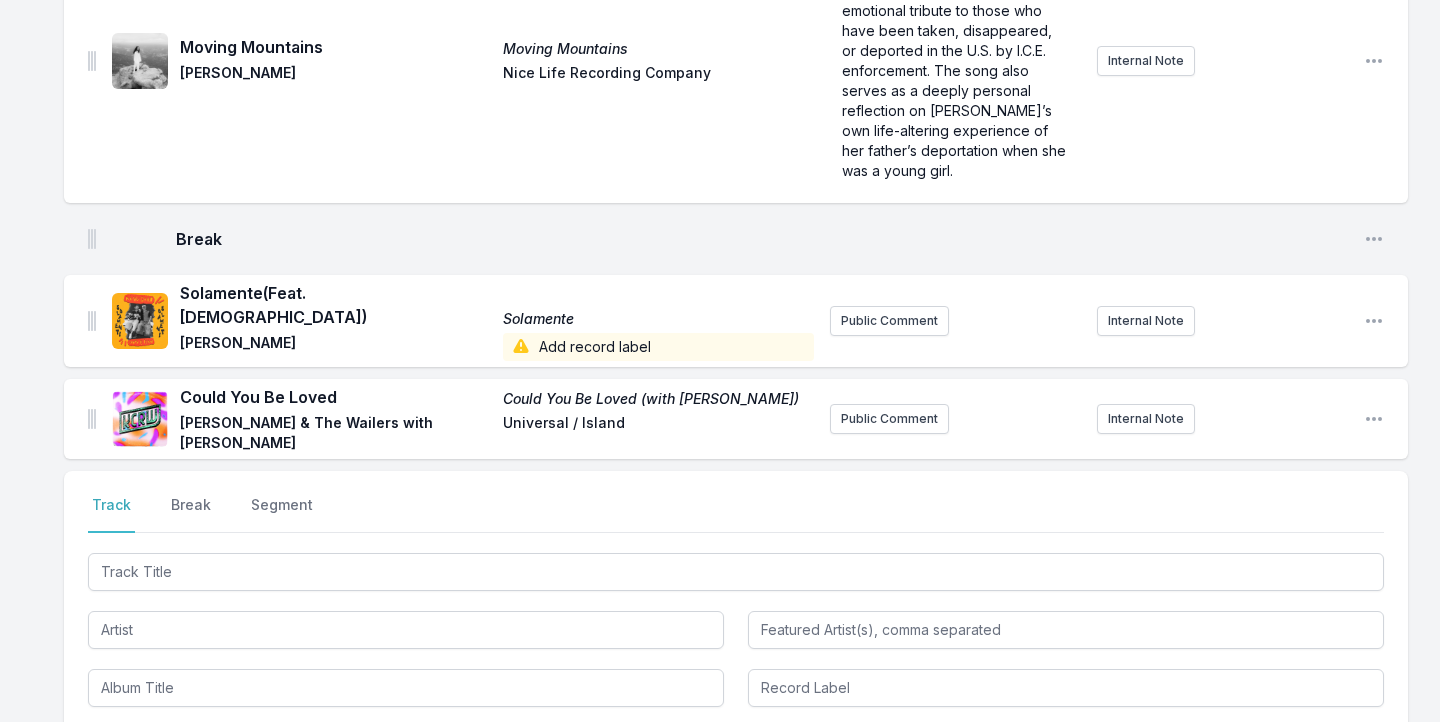 scroll, scrollTop: 1401, scrollLeft: 0, axis: vertical 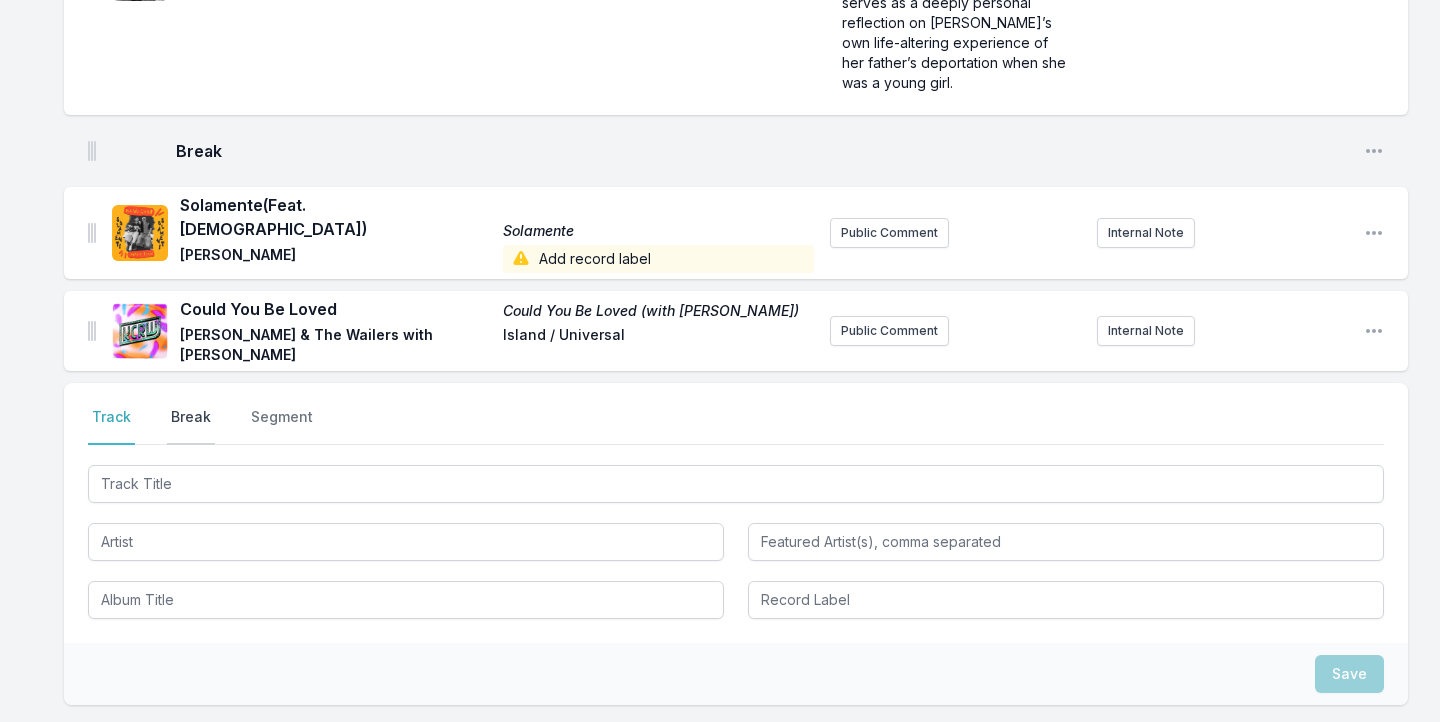 click on "Break" at bounding box center [191, 426] 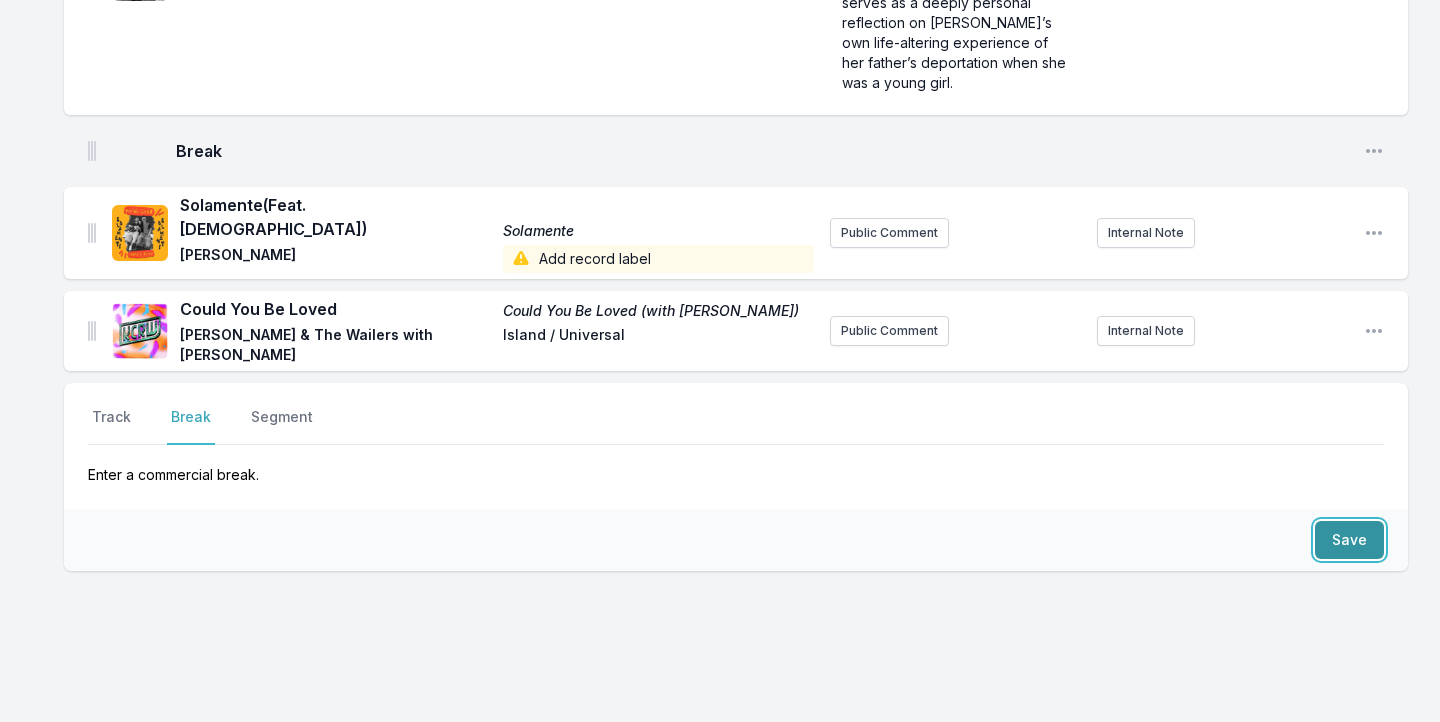 click on "Save" at bounding box center [1349, 540] 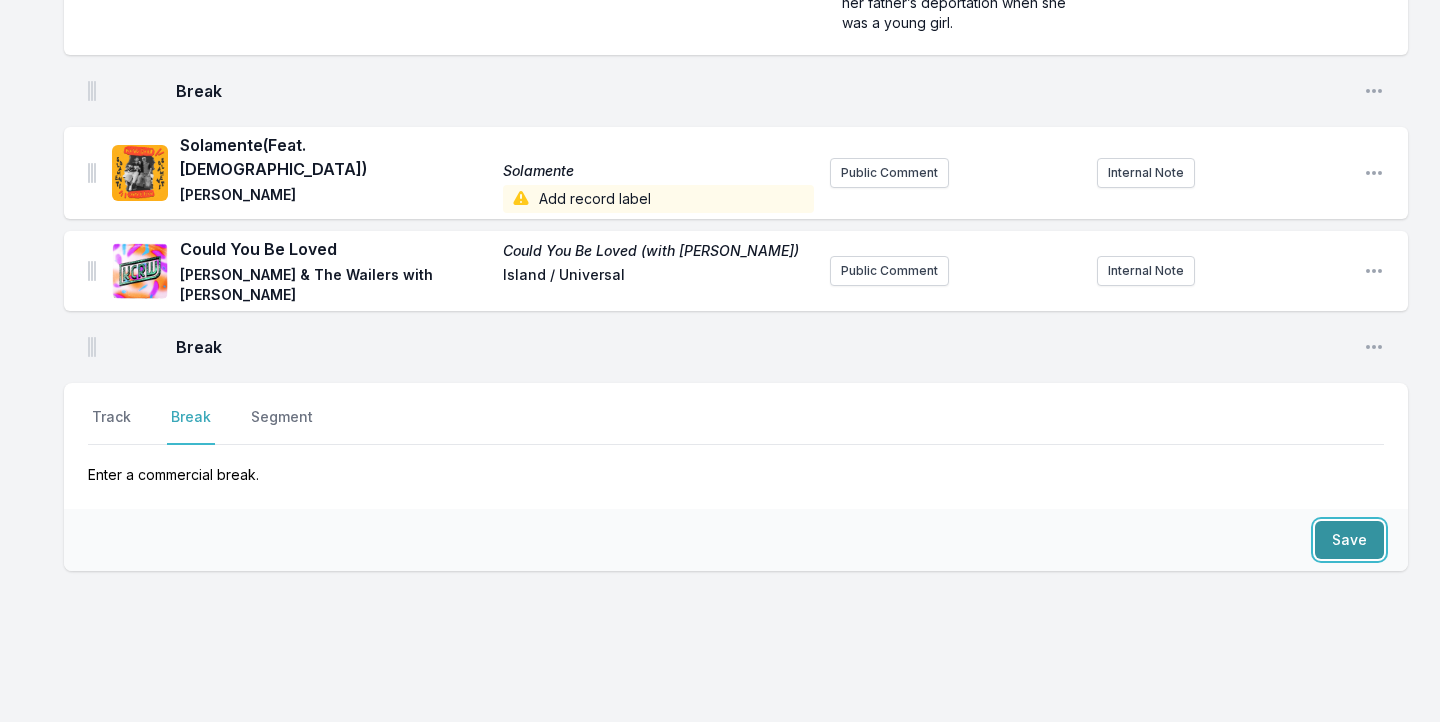 click on "Save" at bounding box center (1349, 540) 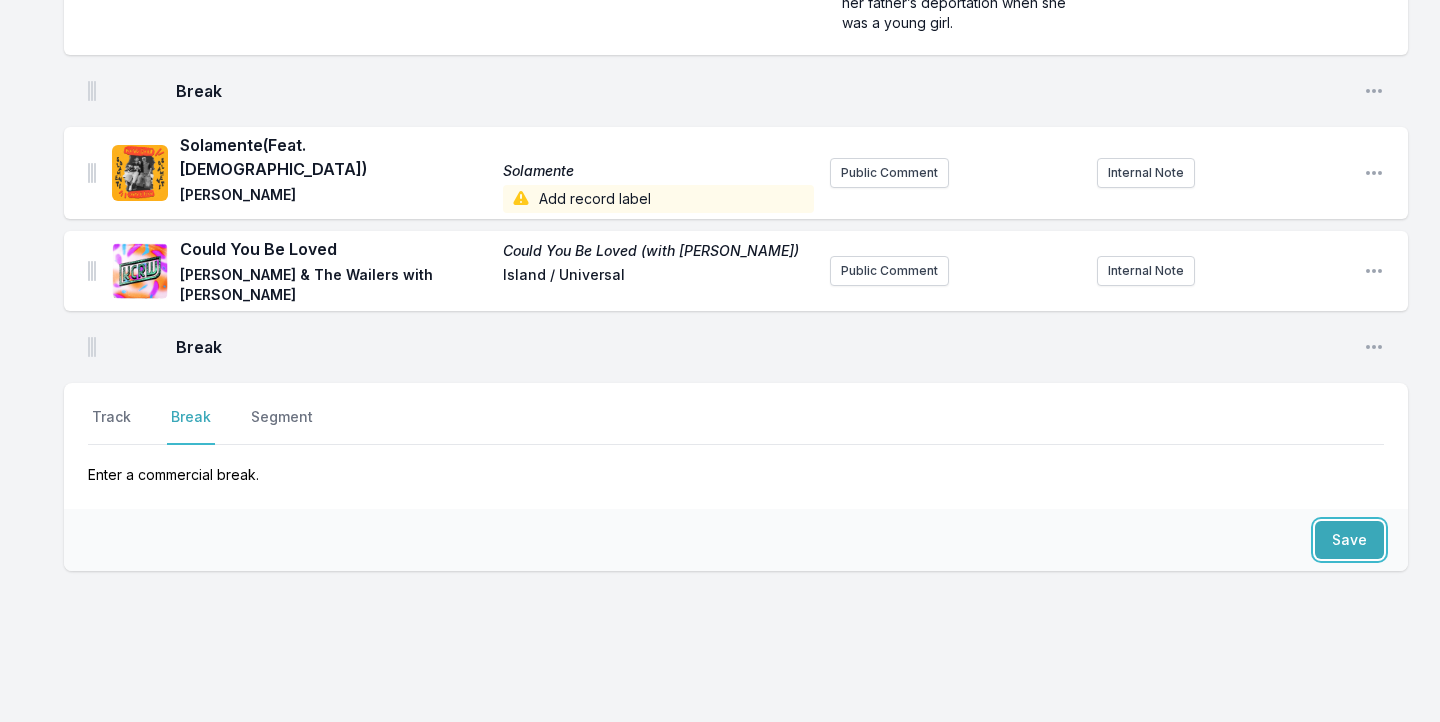 scroll, scrollTop: 1521, scrollLeft: 0, axis: vertical 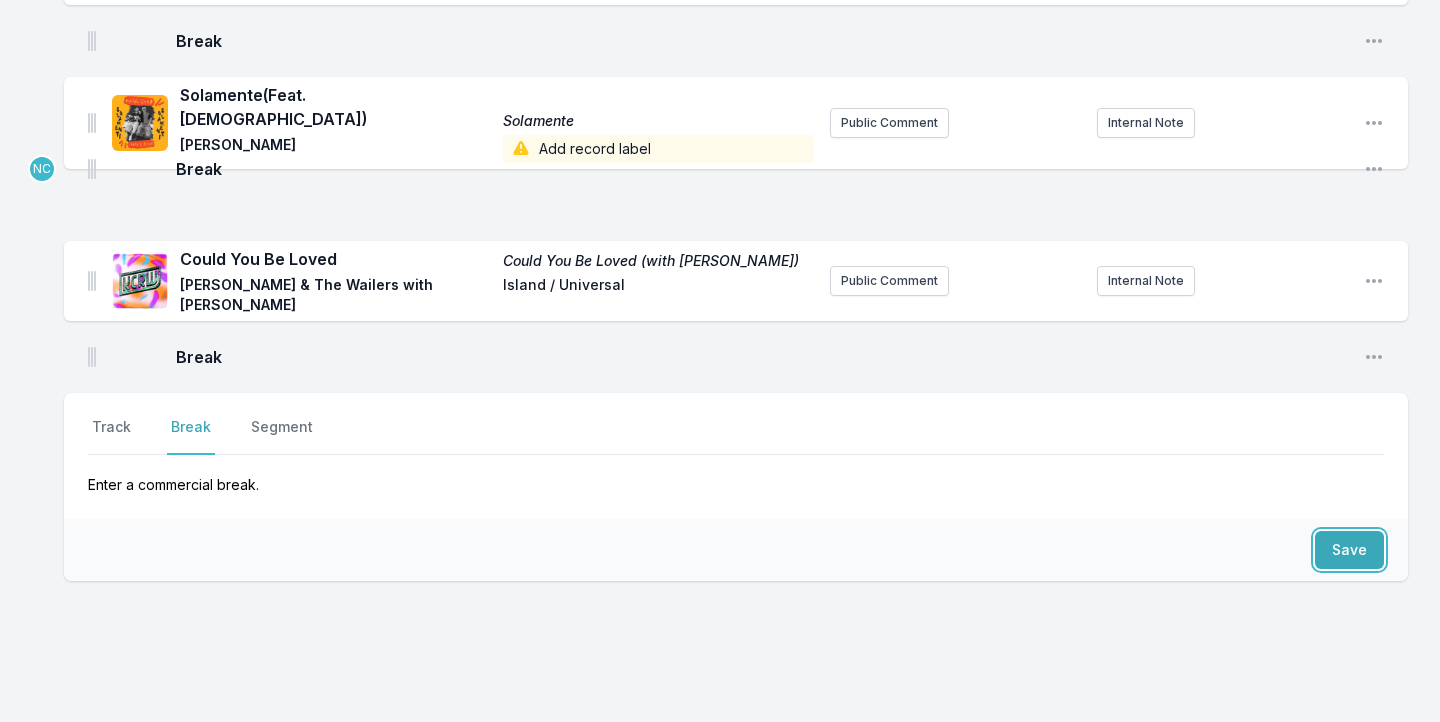 drag, startPoint x: 91, startPoint y: 246, endPoint x: 91, endPoint y: 158, distance: 88 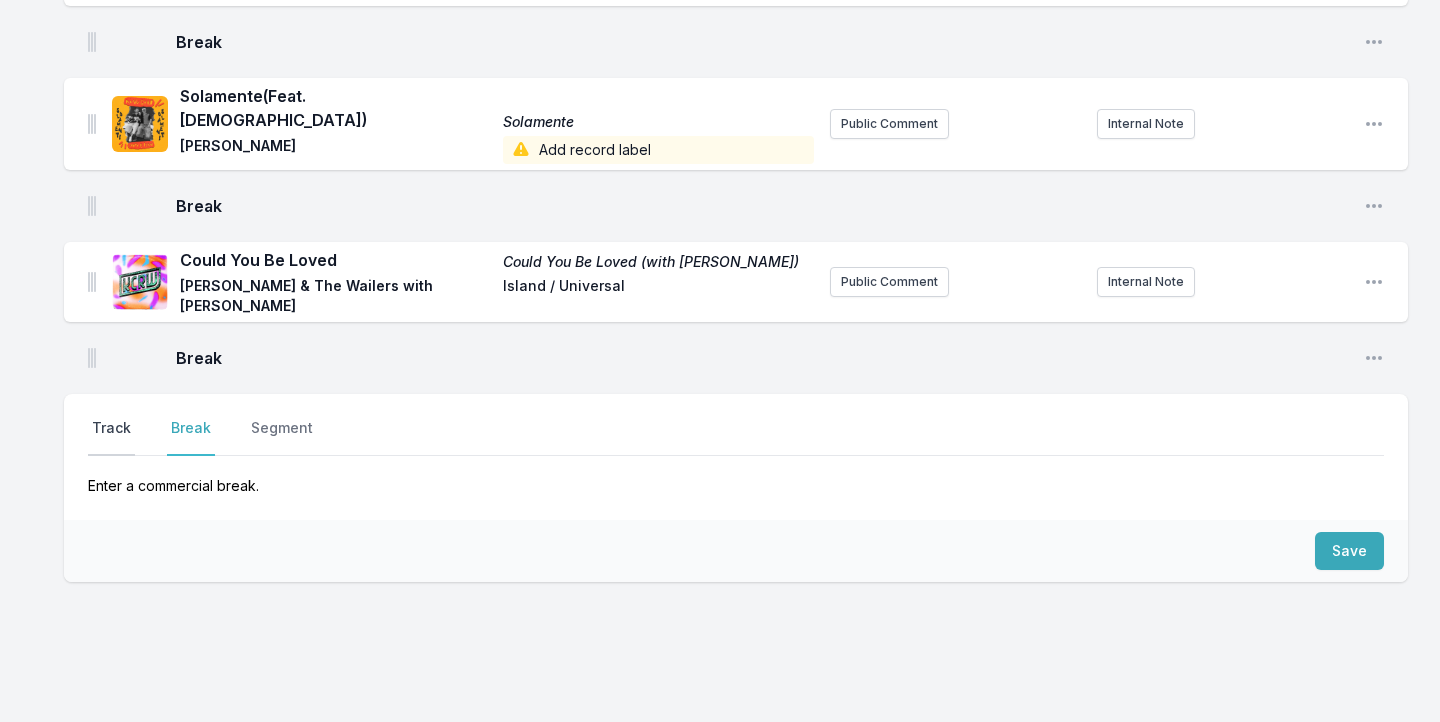 click on "Track" at bounding box center (111, 437) 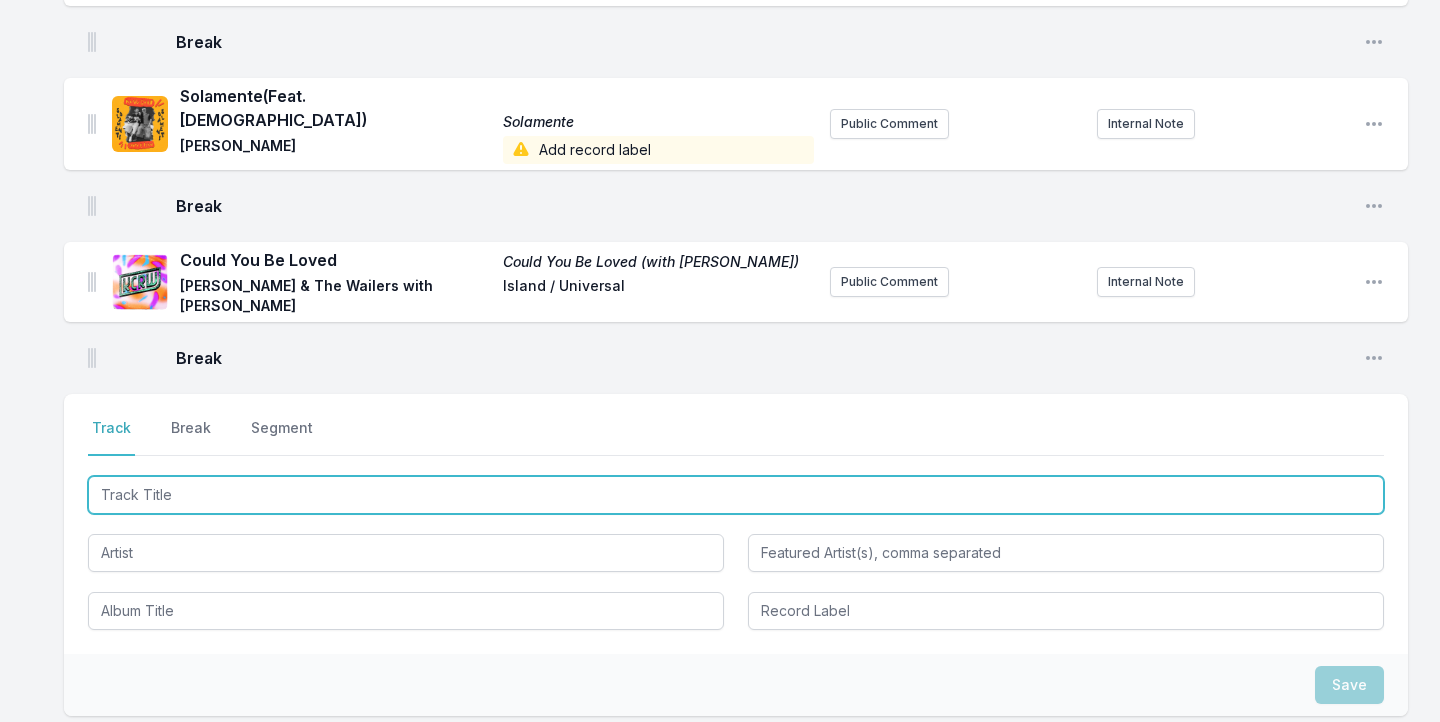 click at bounding box center [736, 495] 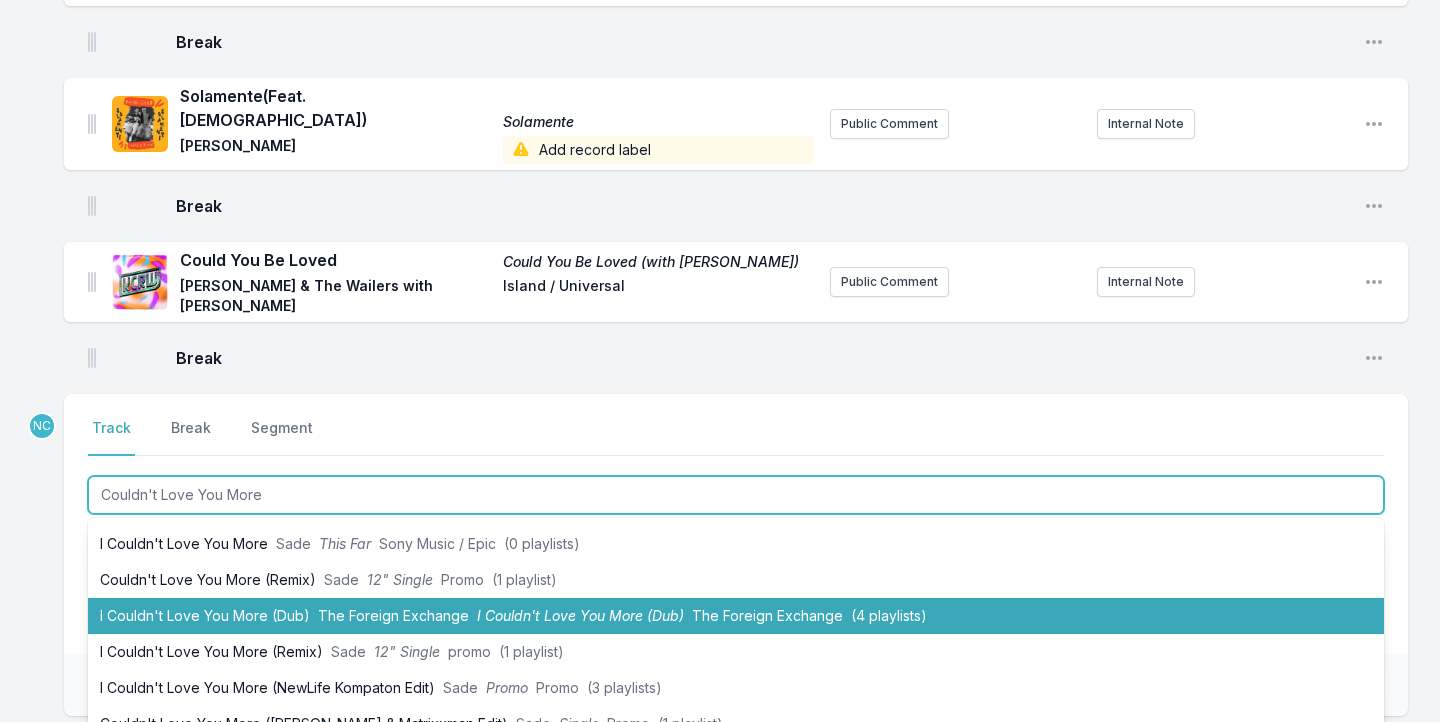 scroll, scrollTop: 92, scrollLeft: 0, axis: vertical 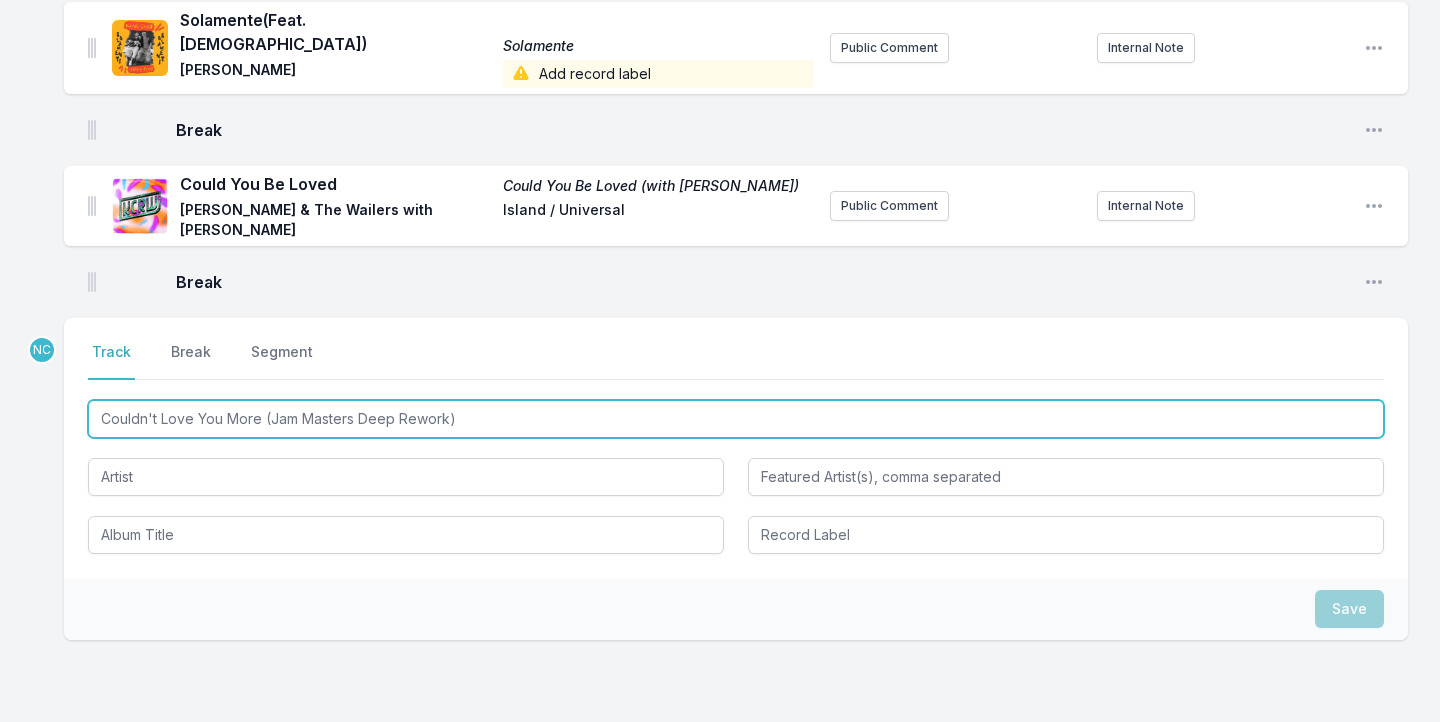 type on "Couldn't Love You More (Jam Masters Deep Rework)" 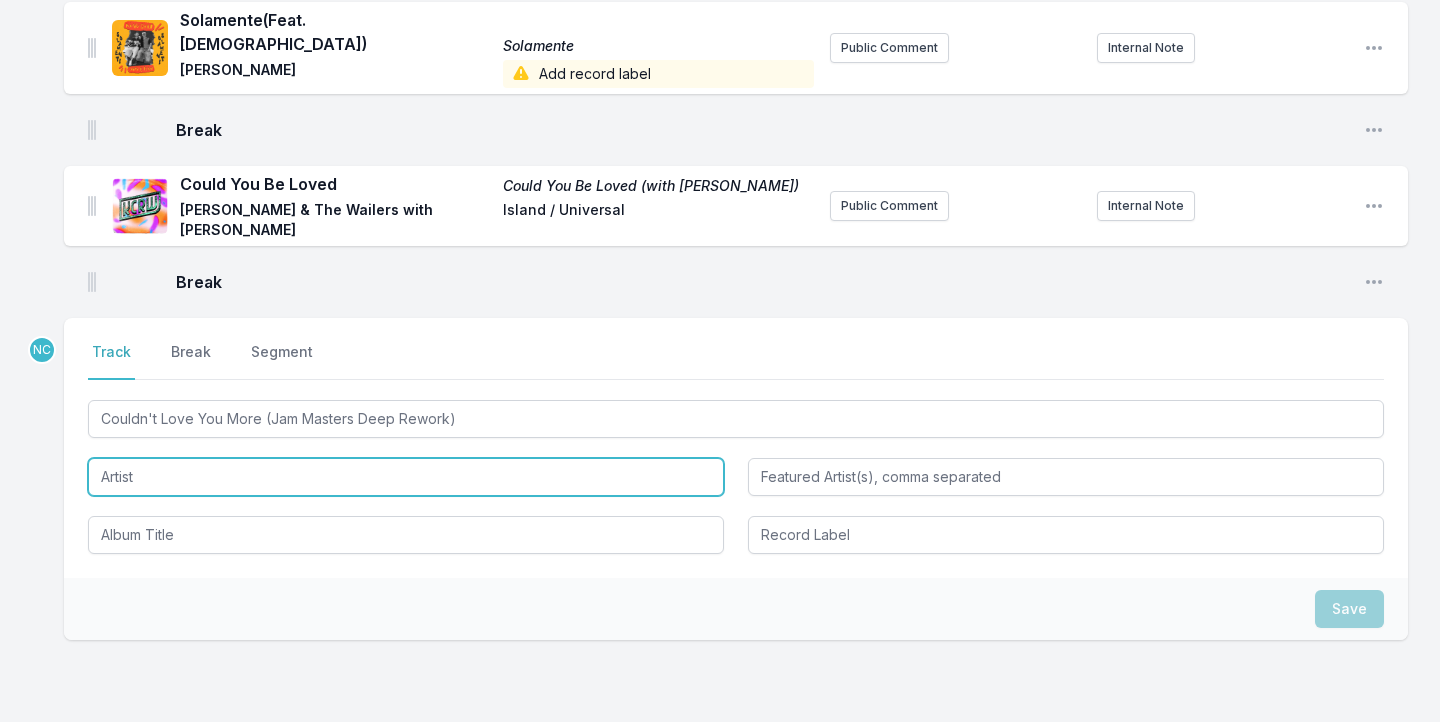 click at bounding box center [406, 477] 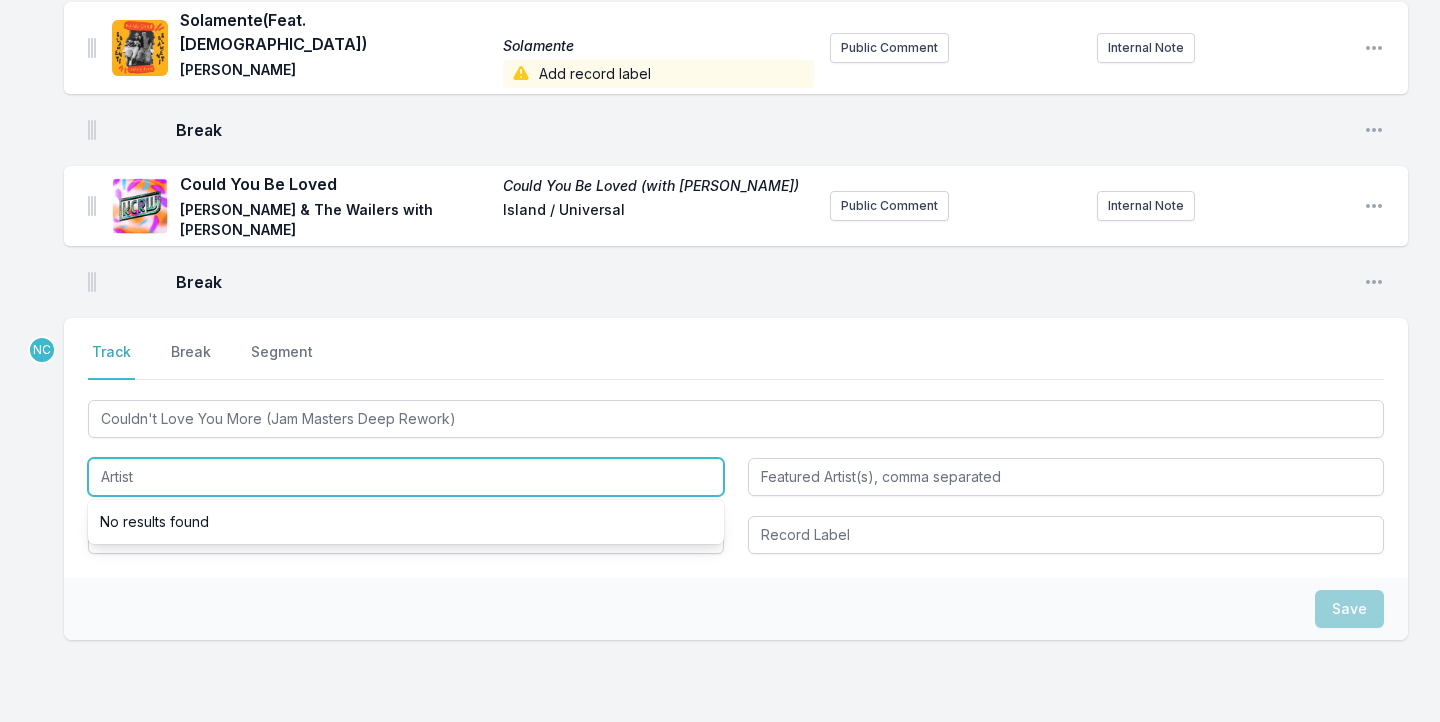 click at bounding box center [406, 477] 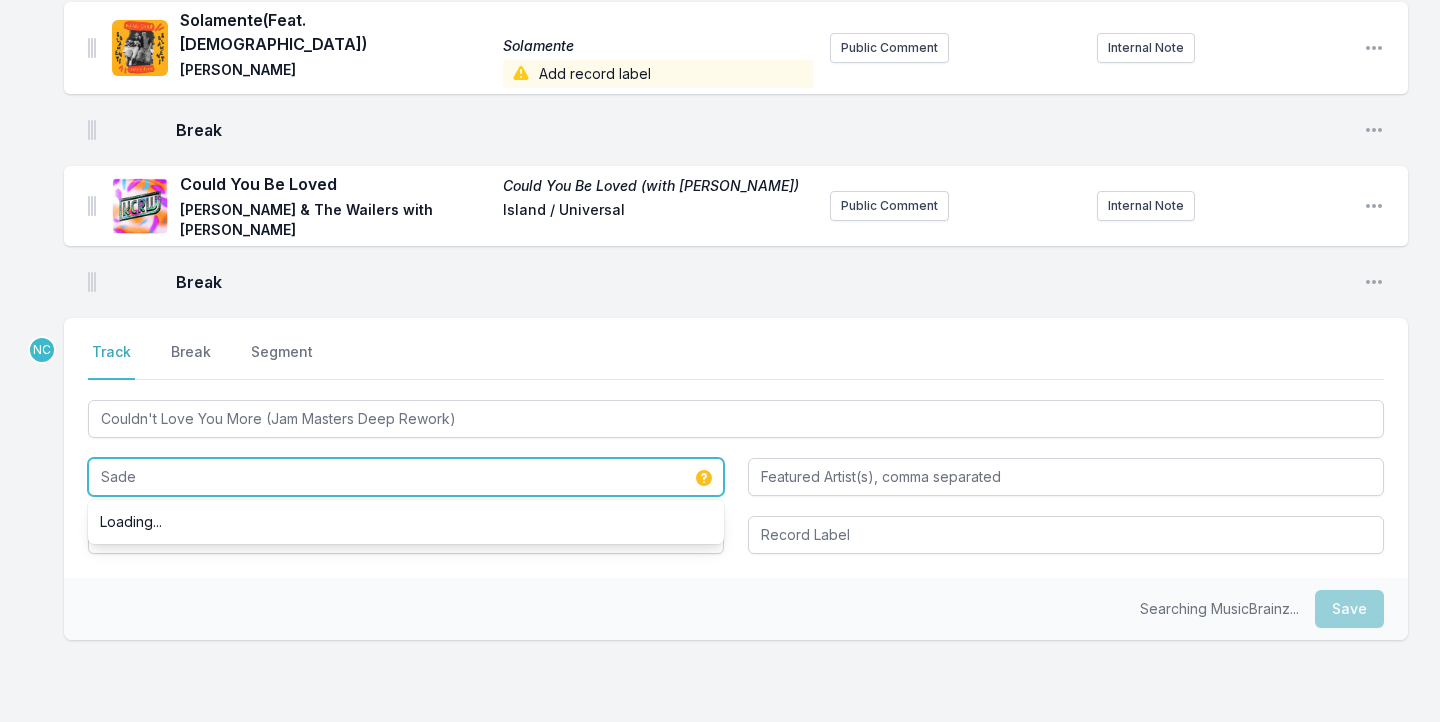 type on "Sade" 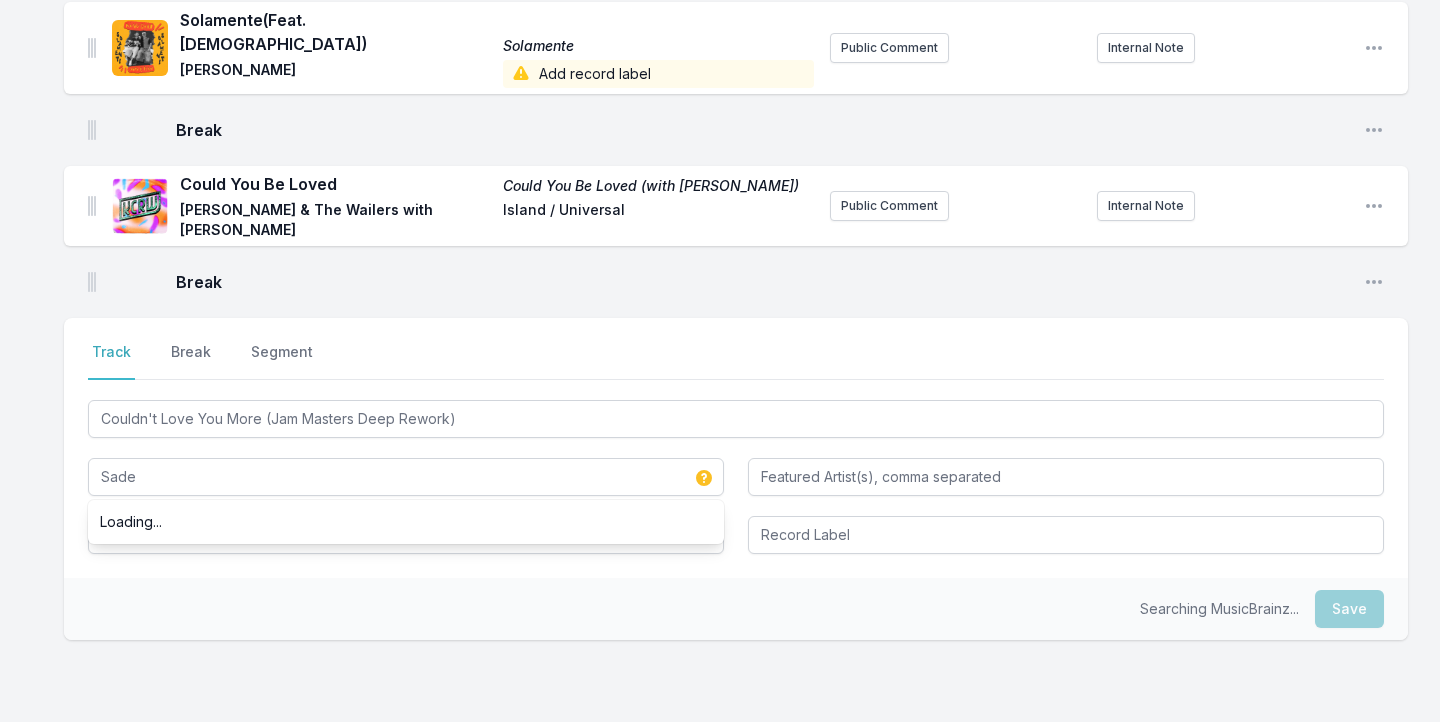 click on "Select a tab Track Break Segment Track Break Segment Couldn't Love You More (Jam Masters Deep Rework) Sade Loading... Searching MusicBrainz... Save" at bounding box center (736, 543) 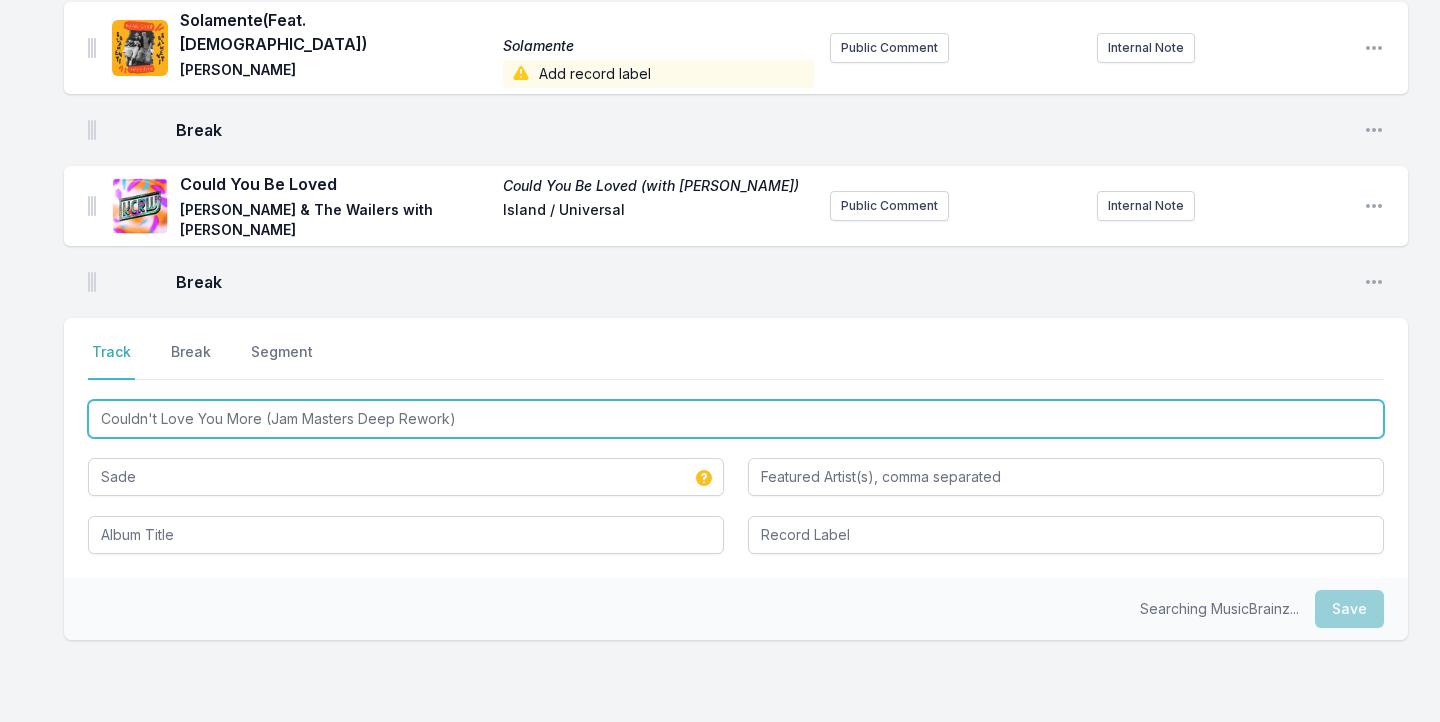 click on "Couldn't Love You More (Jam Masters Deep Rework)" at bounding box center [736, 419] 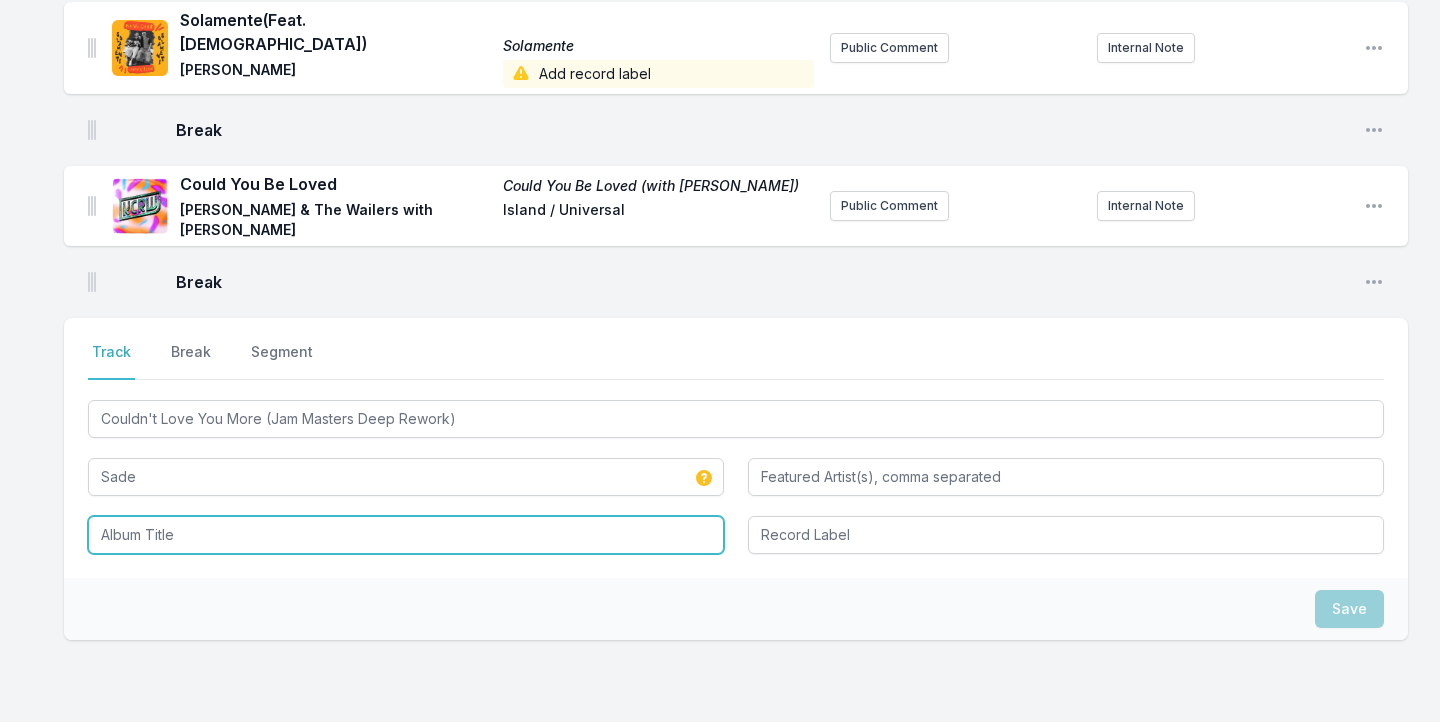 click at bounding box center (406, 535) 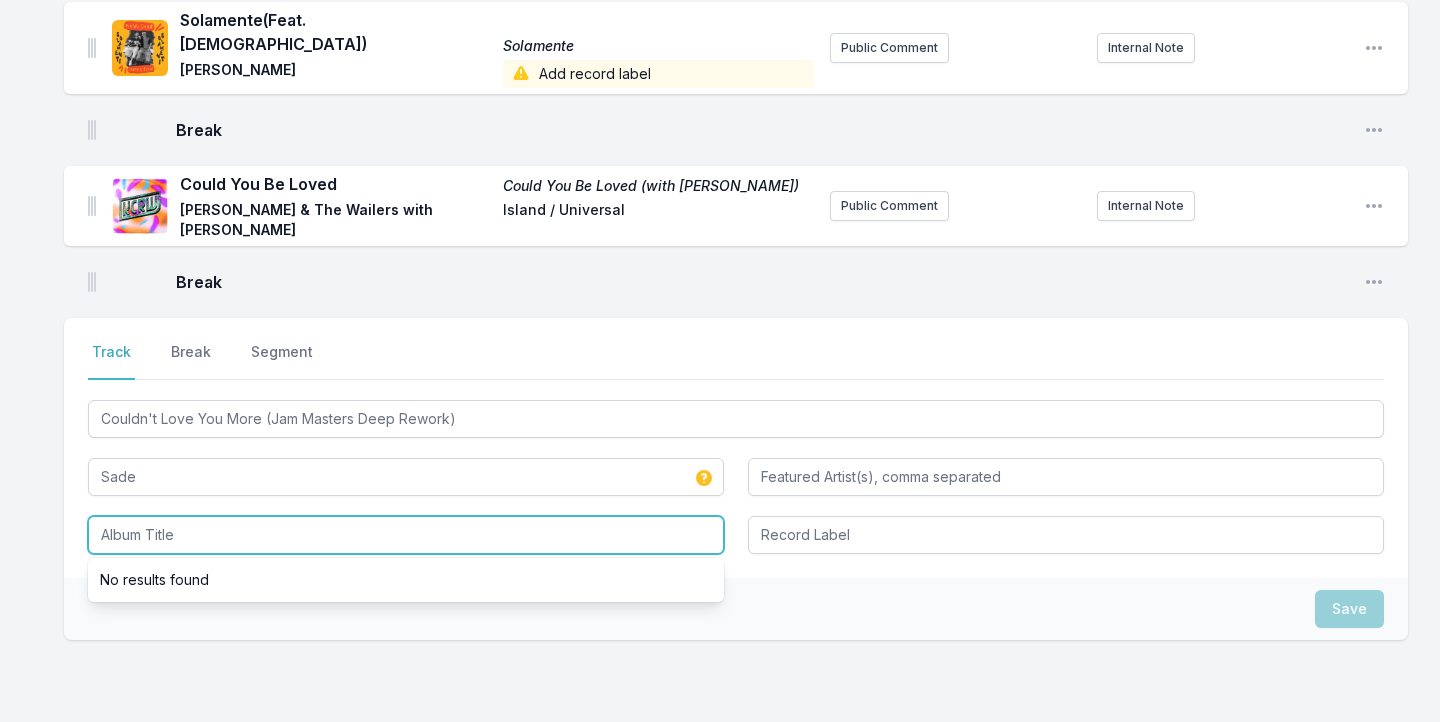 paste on "Couldn't Love You More (Jam Masters Deep Rework)" 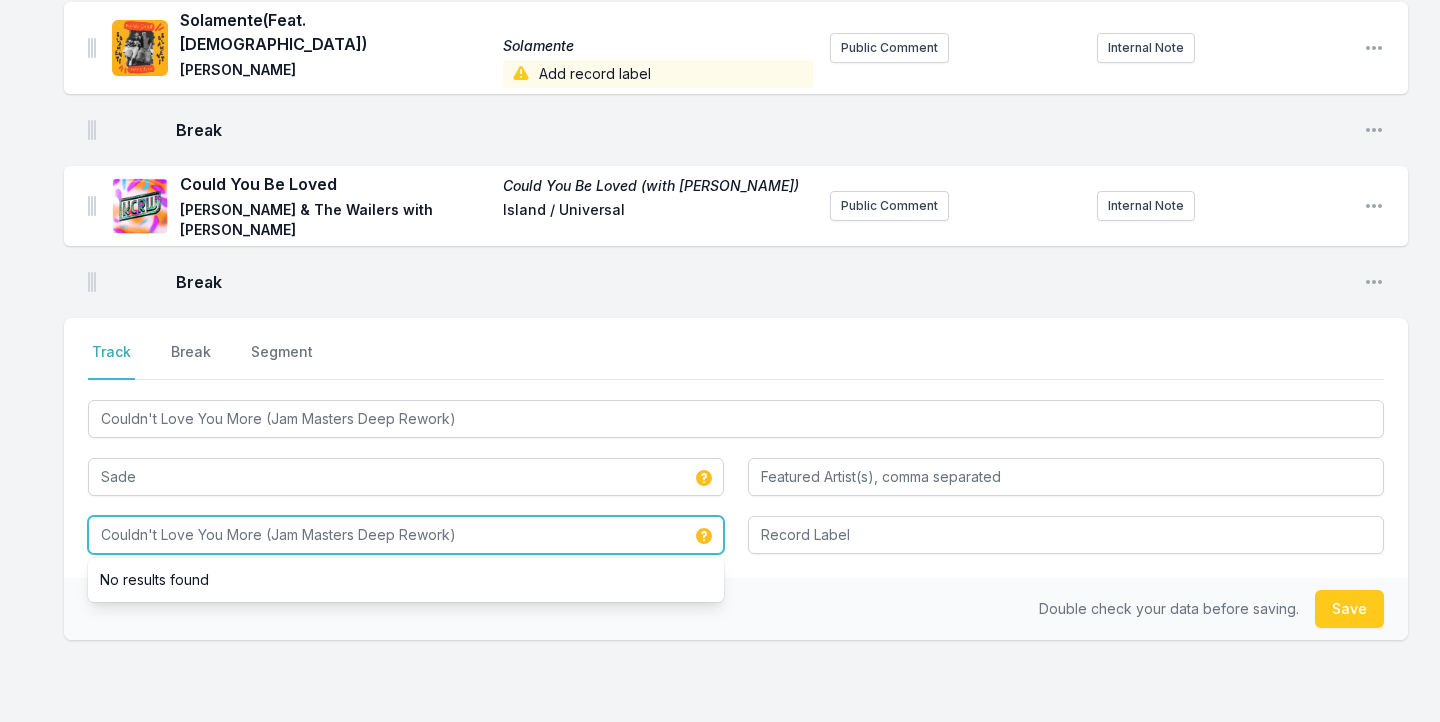 type on "Couldn't Love You More (Jam Masters Deep Rework)" 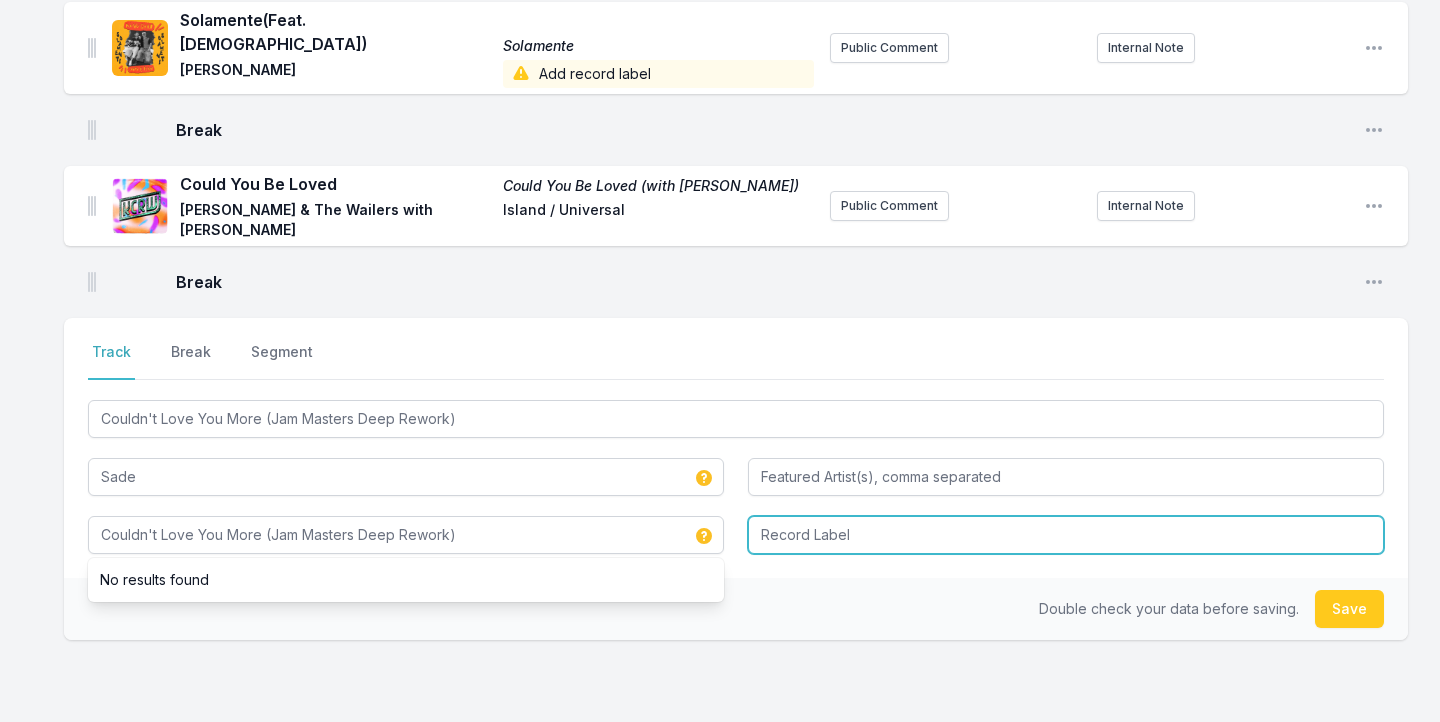 click at bounding box center (1066, 535) 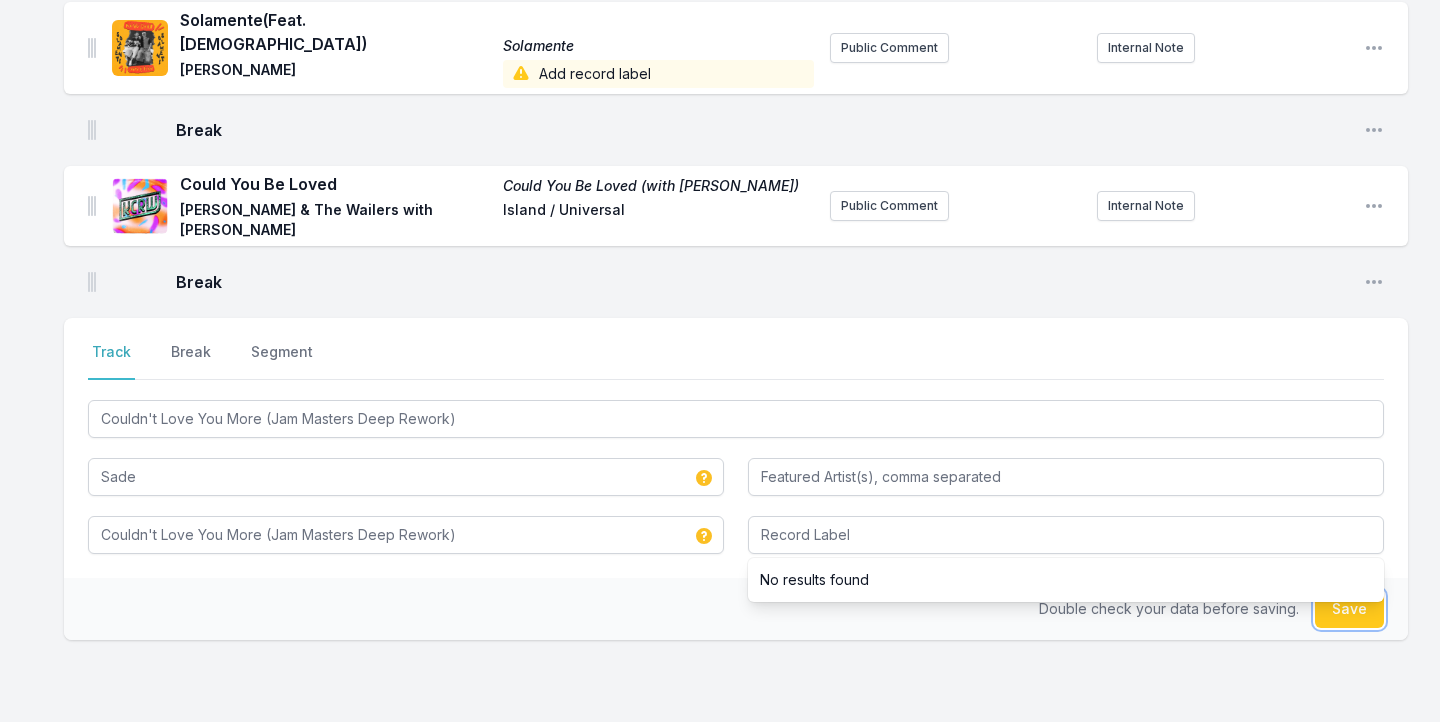 click on "Save" at bounding box center (1349, 609) 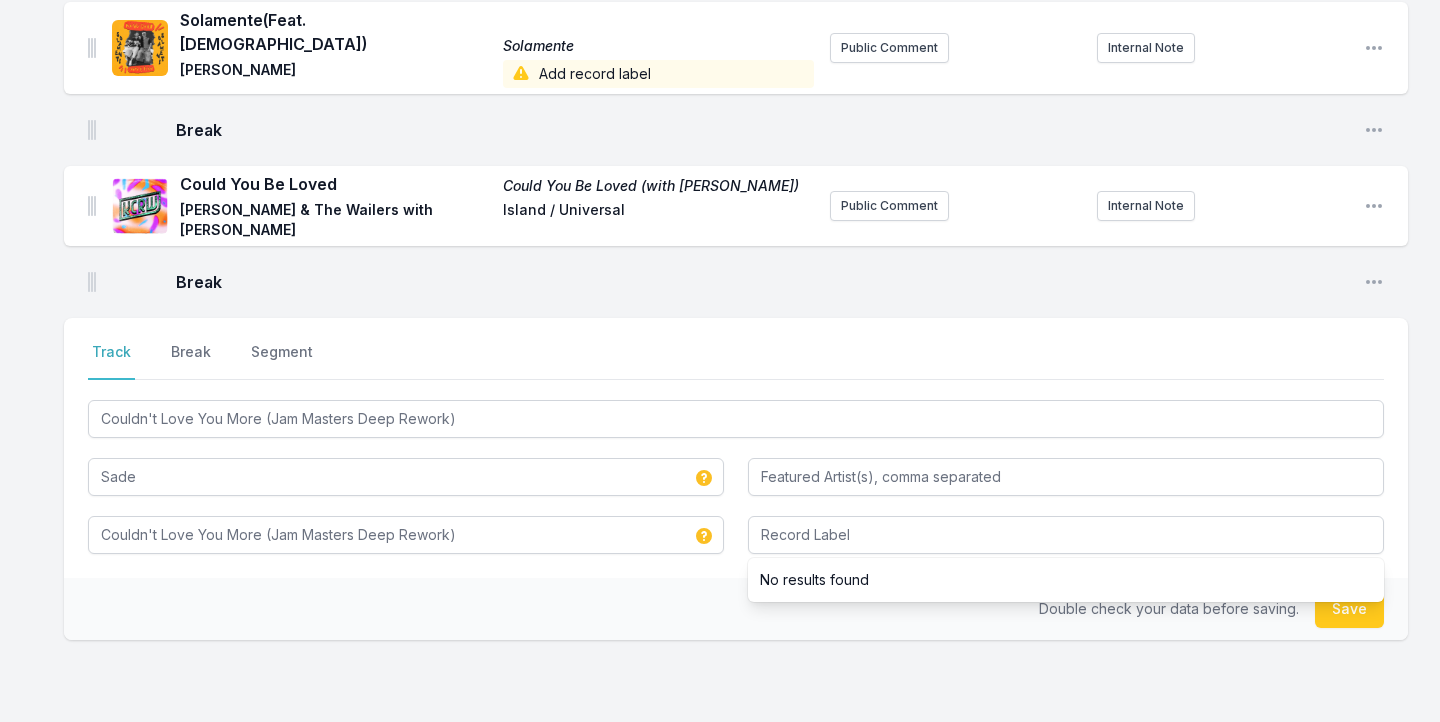 type 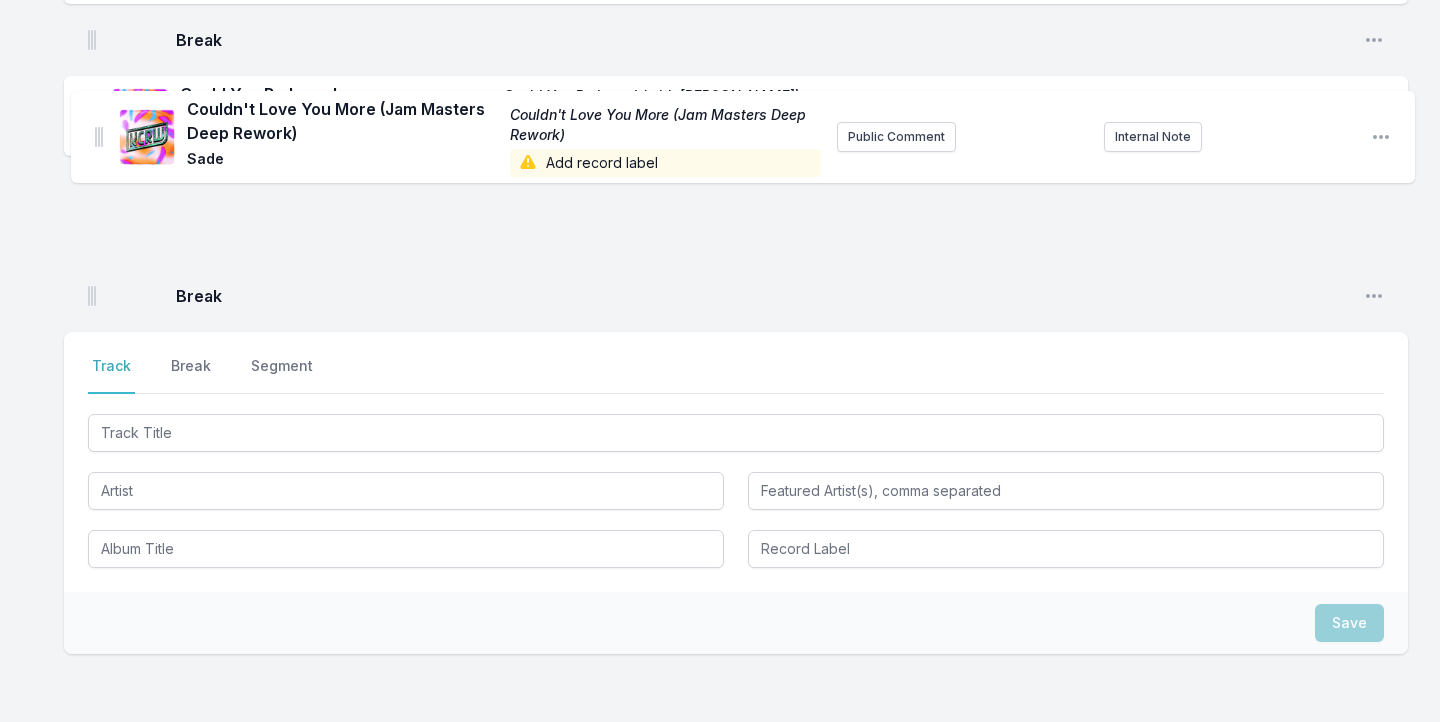 scroll, scrollTop: 1664, scrollLeft: 0, axis: vertical 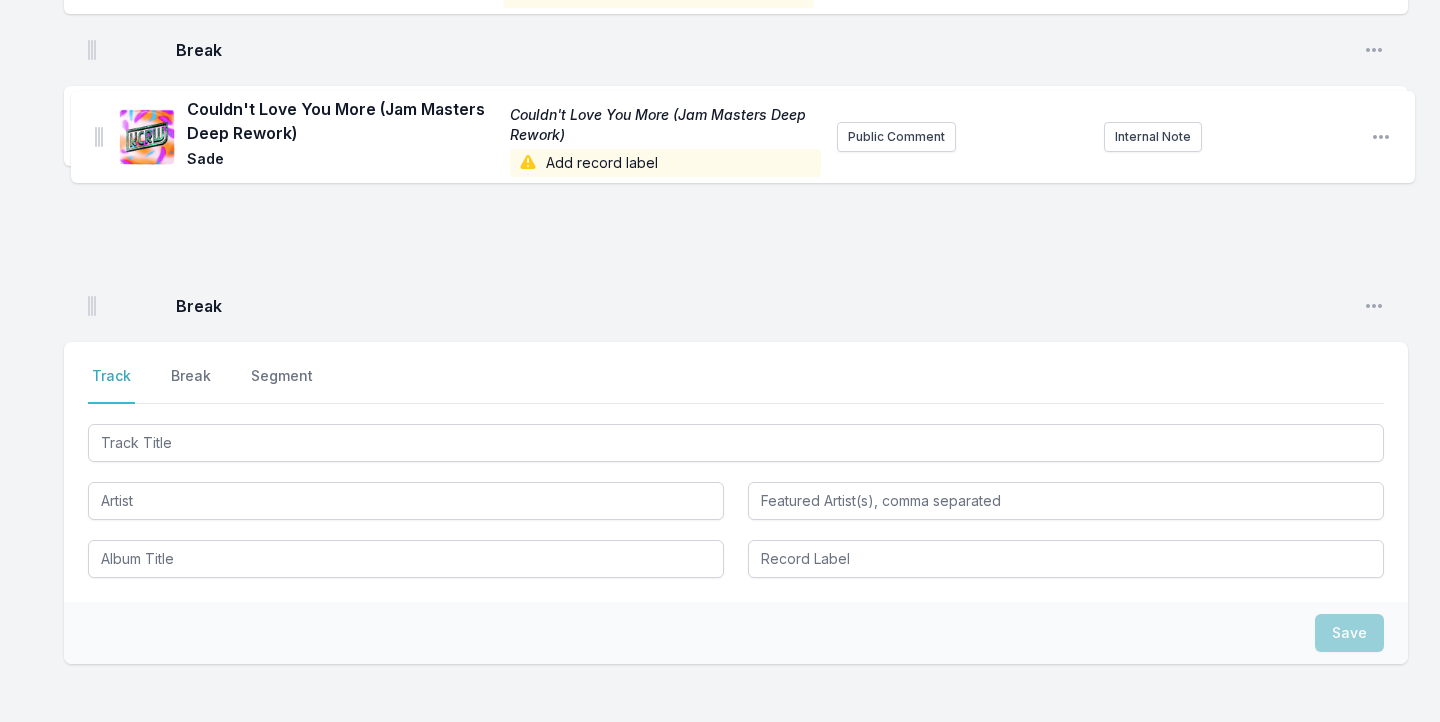 drag, startPoint x: 89, startPoint y: 217, endPoint x: 96, endPoint y: 127, distance: 90.27181 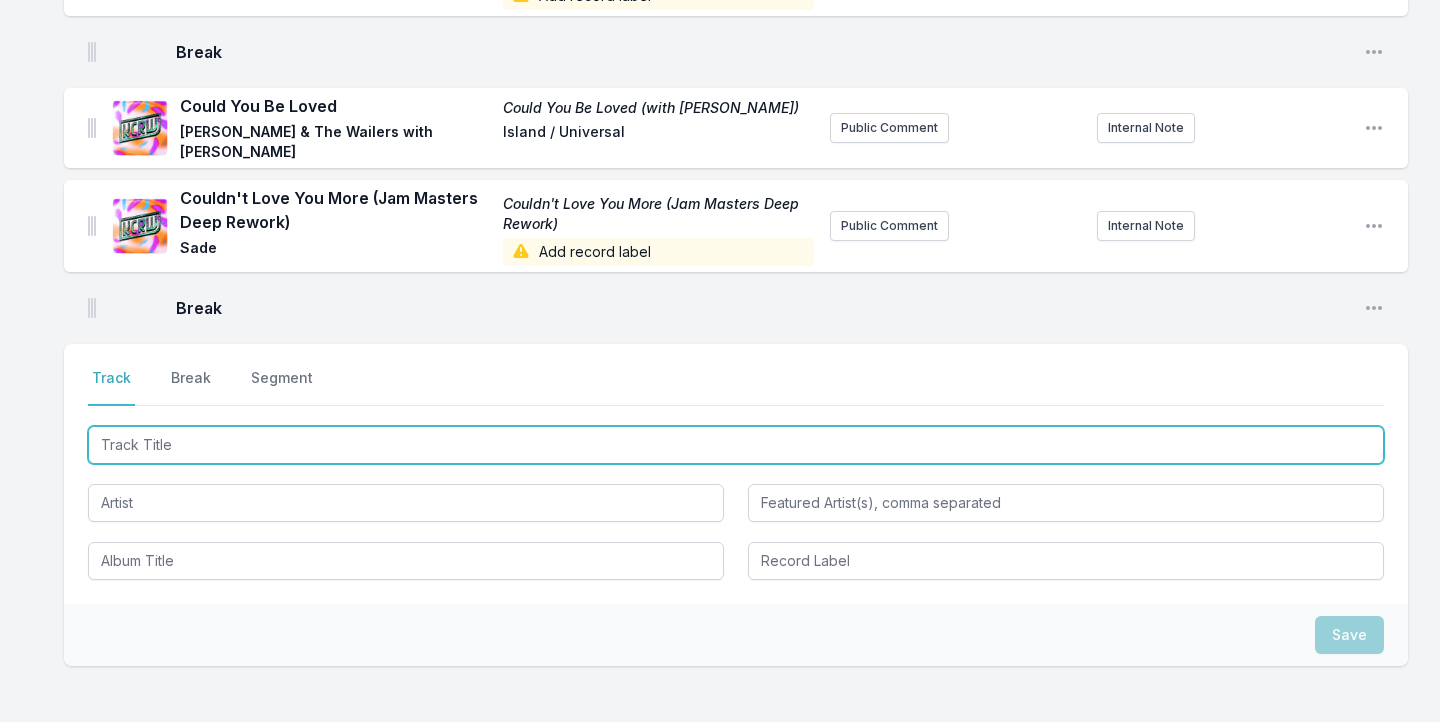 click at bounding box center (736, 445) 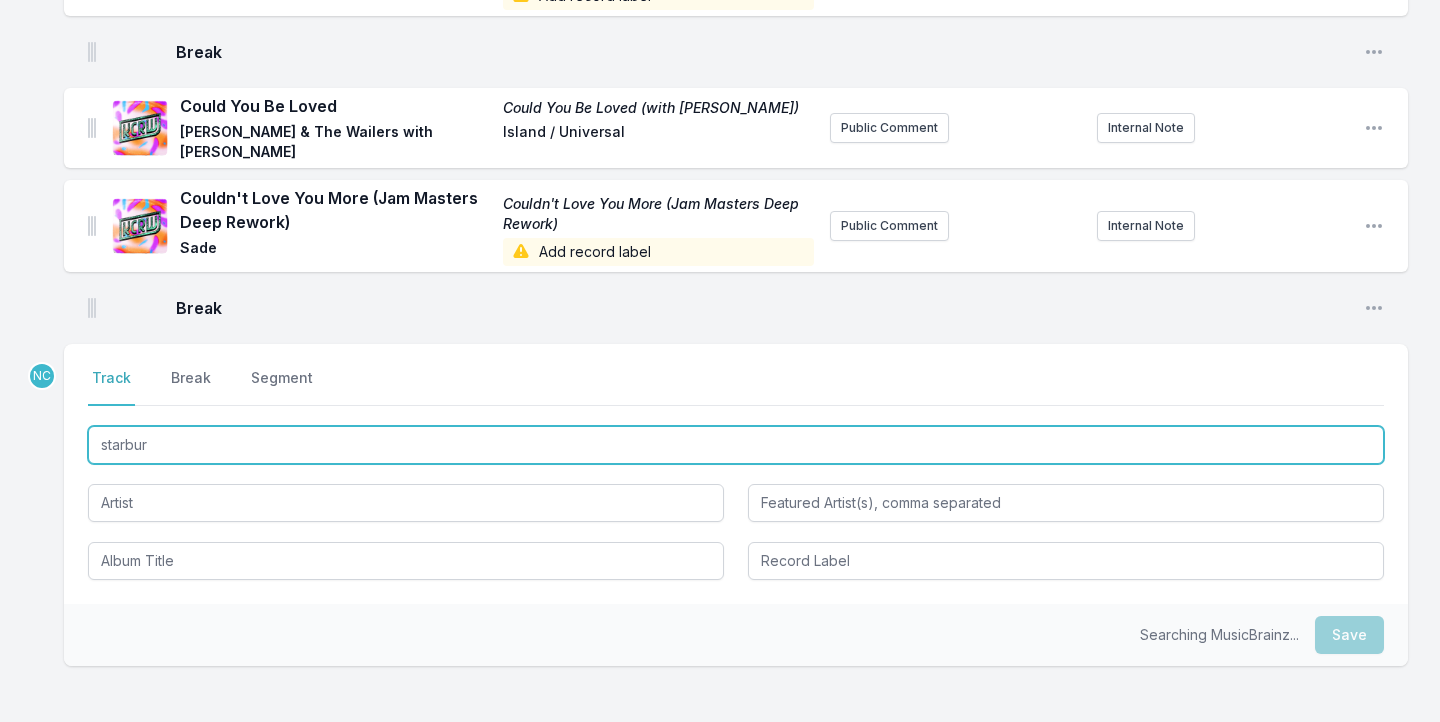 type on "starburn" 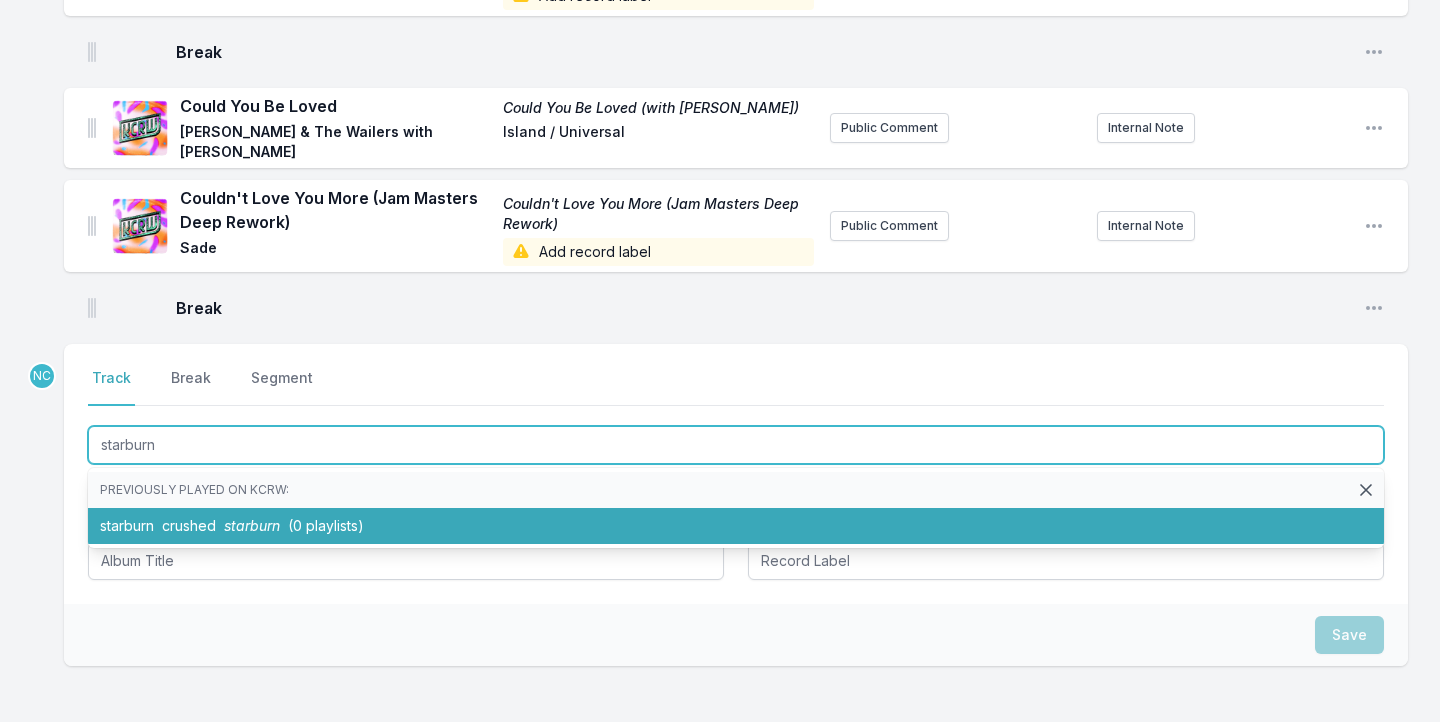 click on "starburn crushed starburn (0 playlists)" at bounding box center [736, 526] 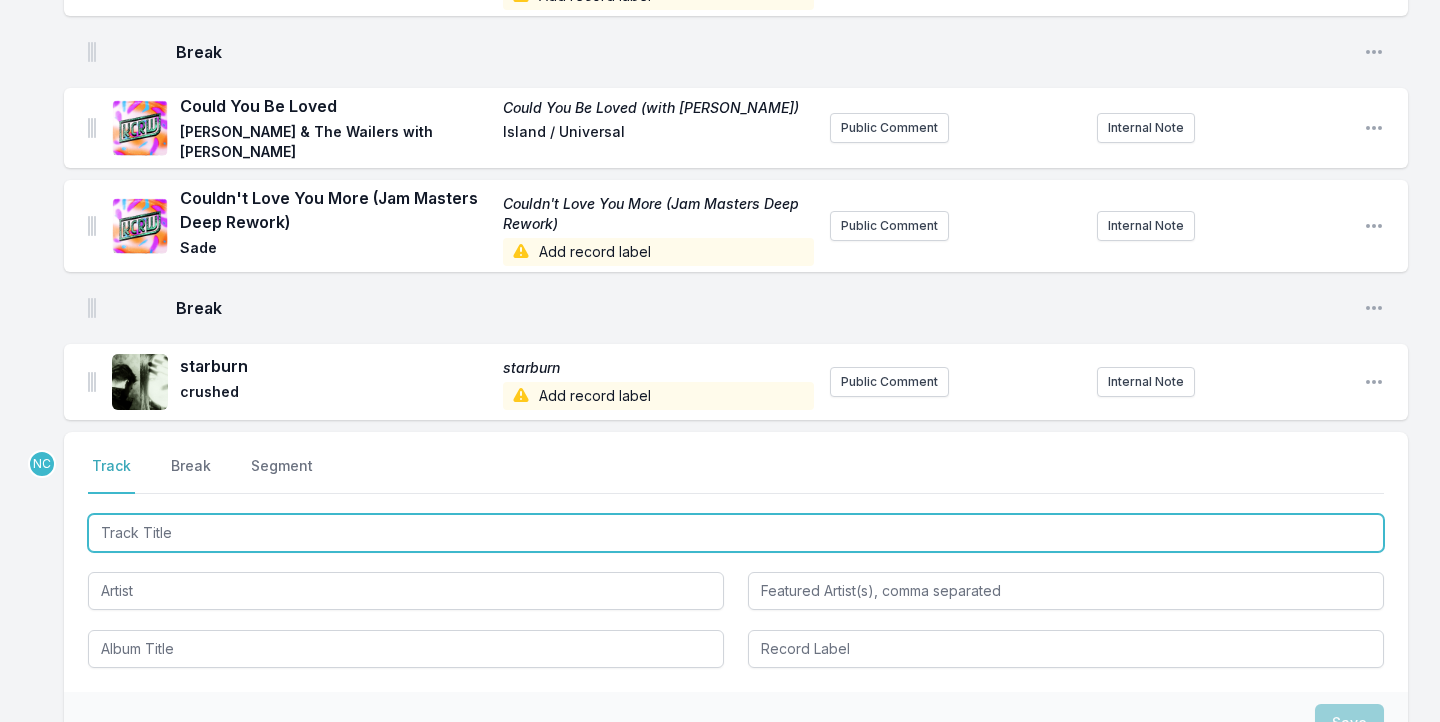 scroll, scrollTop: 1752, scrollLeft: 0, axis: vertical 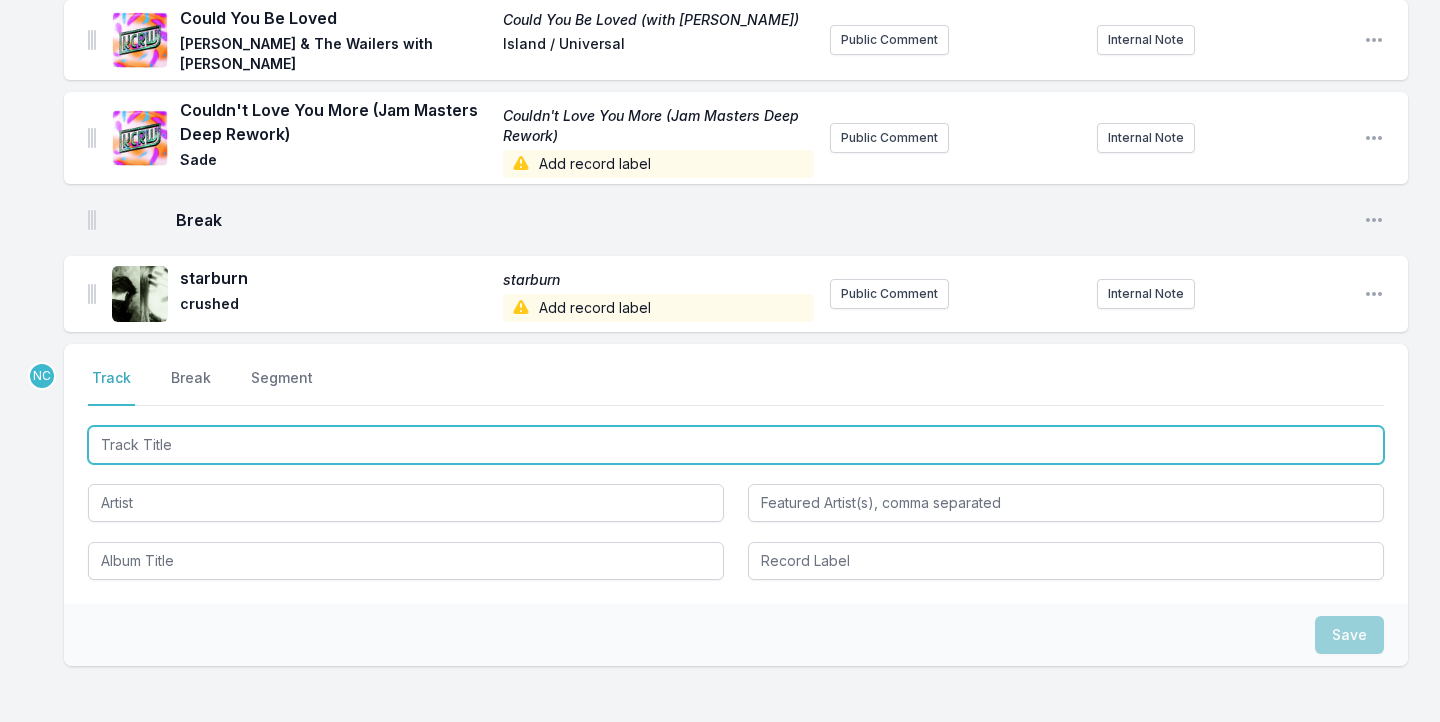 click at bounding box center (736, 445) 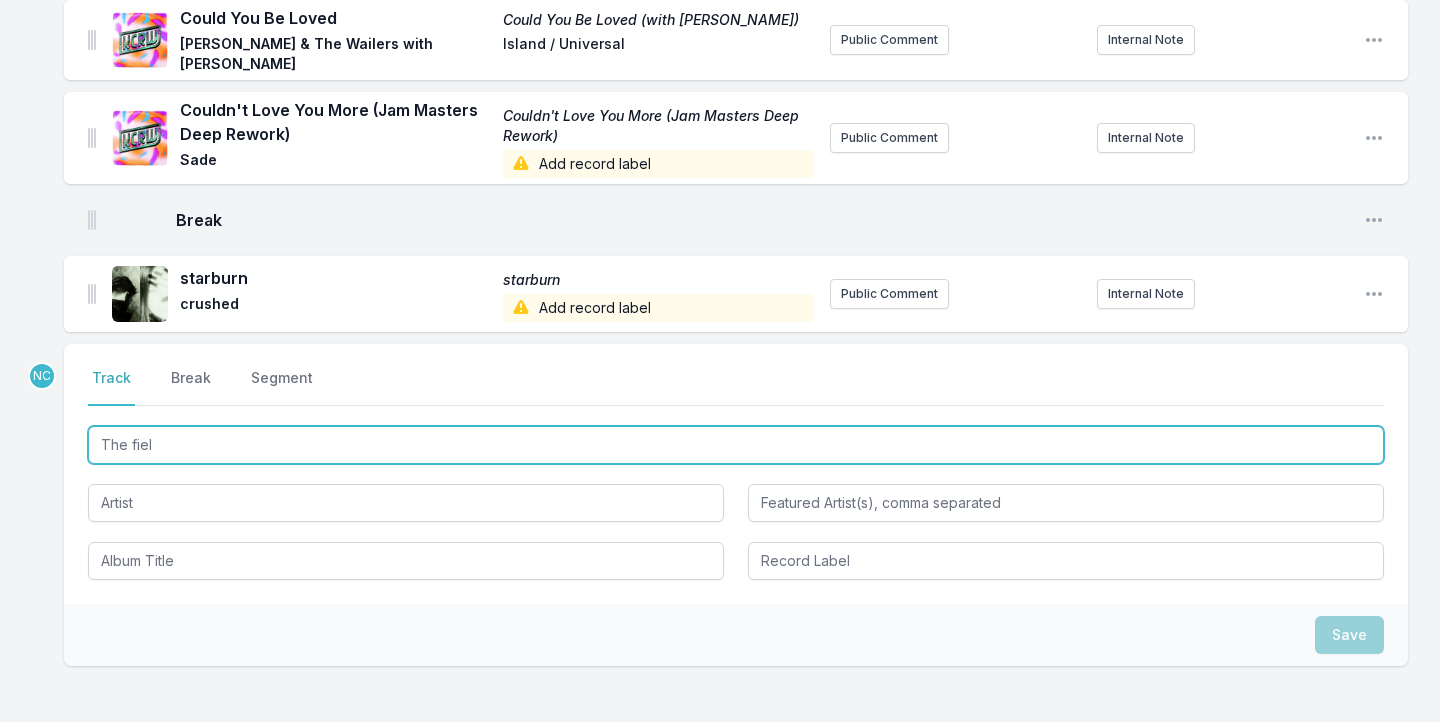 type on "The field" 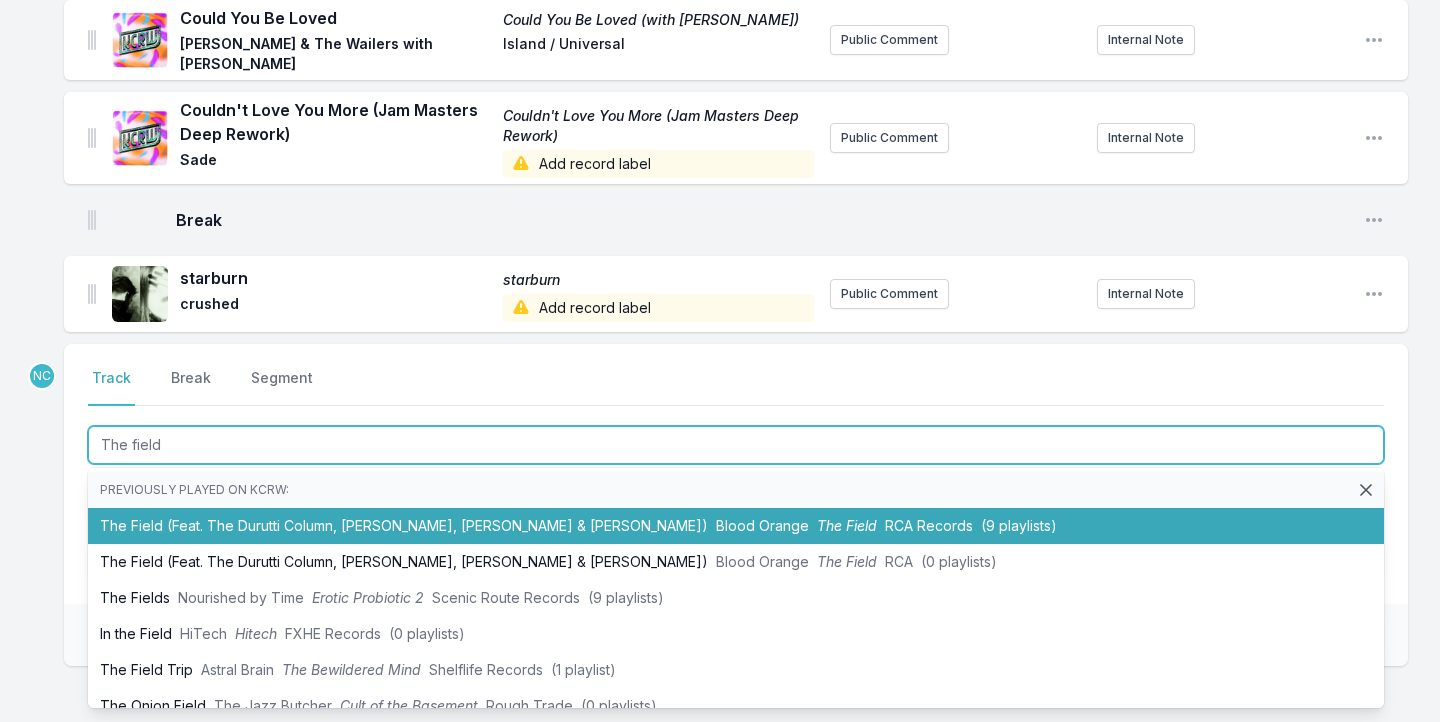 click on "The Field (Feat. The Durutti Column, Tariq Al-Sabir, Caroline Polachek & Daniel Caesar) Blood Orange The Field RCA Records (9 playlists)" at bounding box center (736, 526) 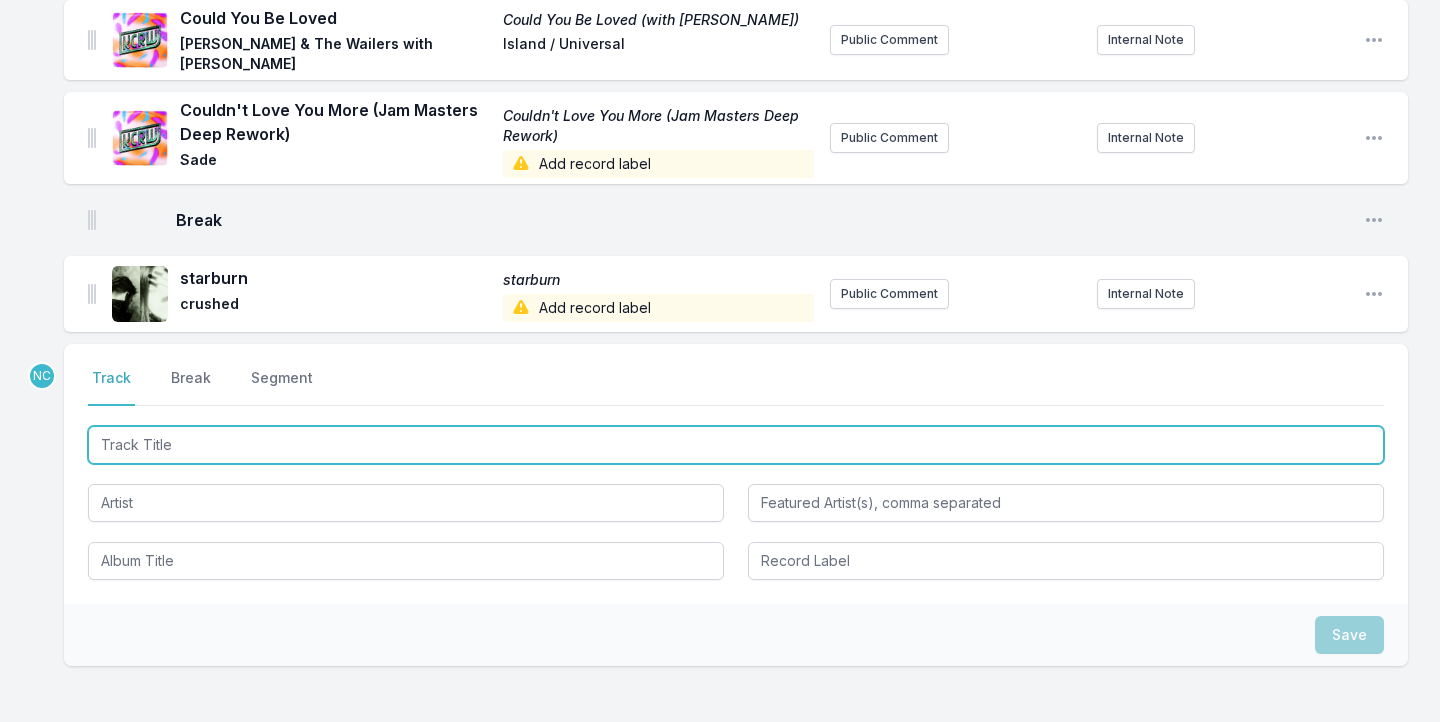 scroll, scrollTop: 1876, scrollLeft: 0, axis: vertical 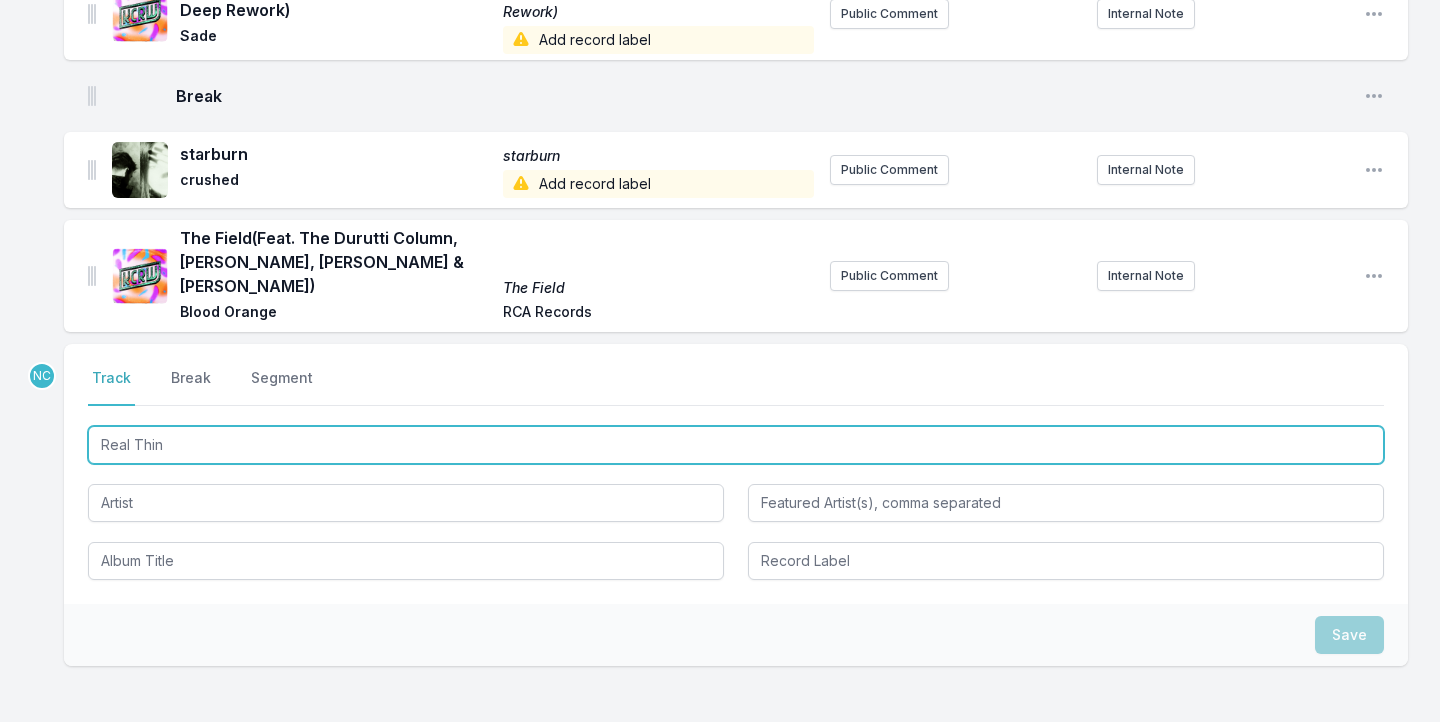 type on "Real Thing" 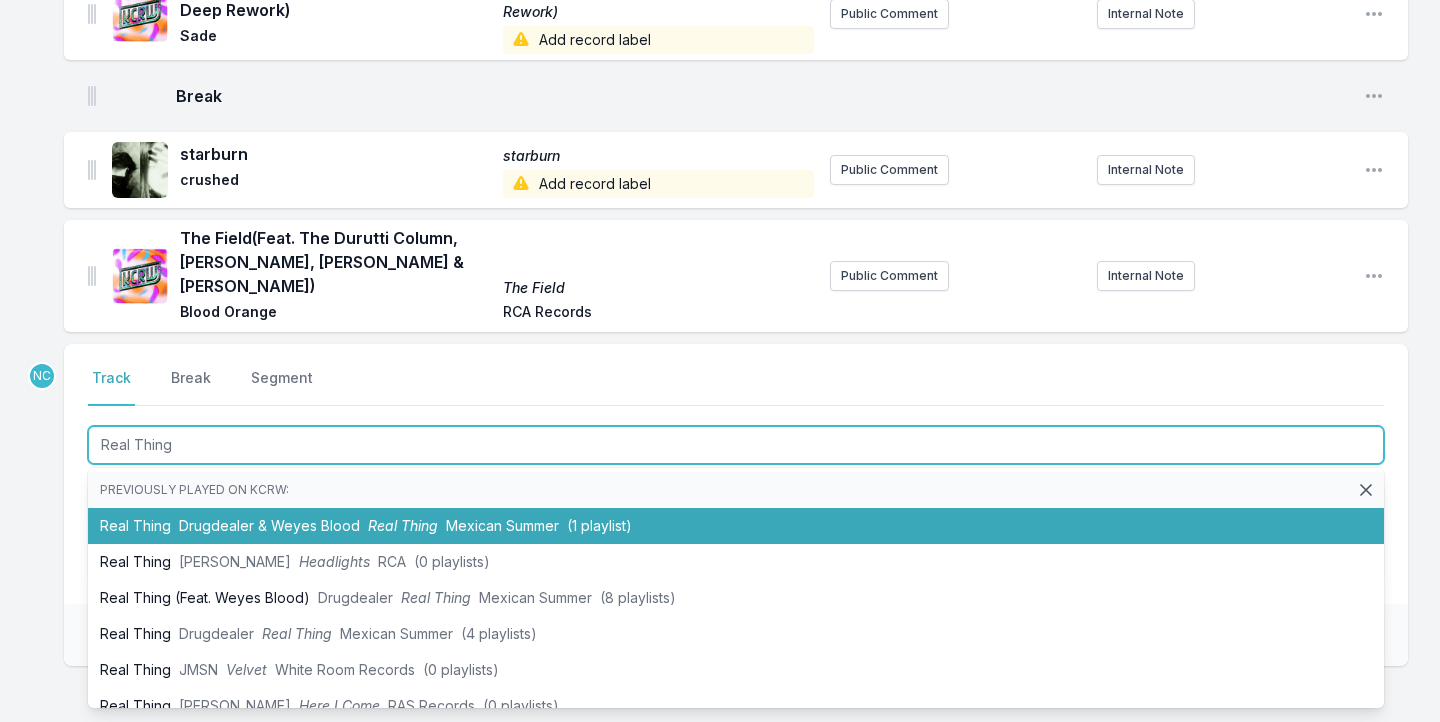 click on "Real Thing Drugdealer & Weyes Blood Real Thing Mexican Summer (1 playlist)" at bounding box center (736, 526) 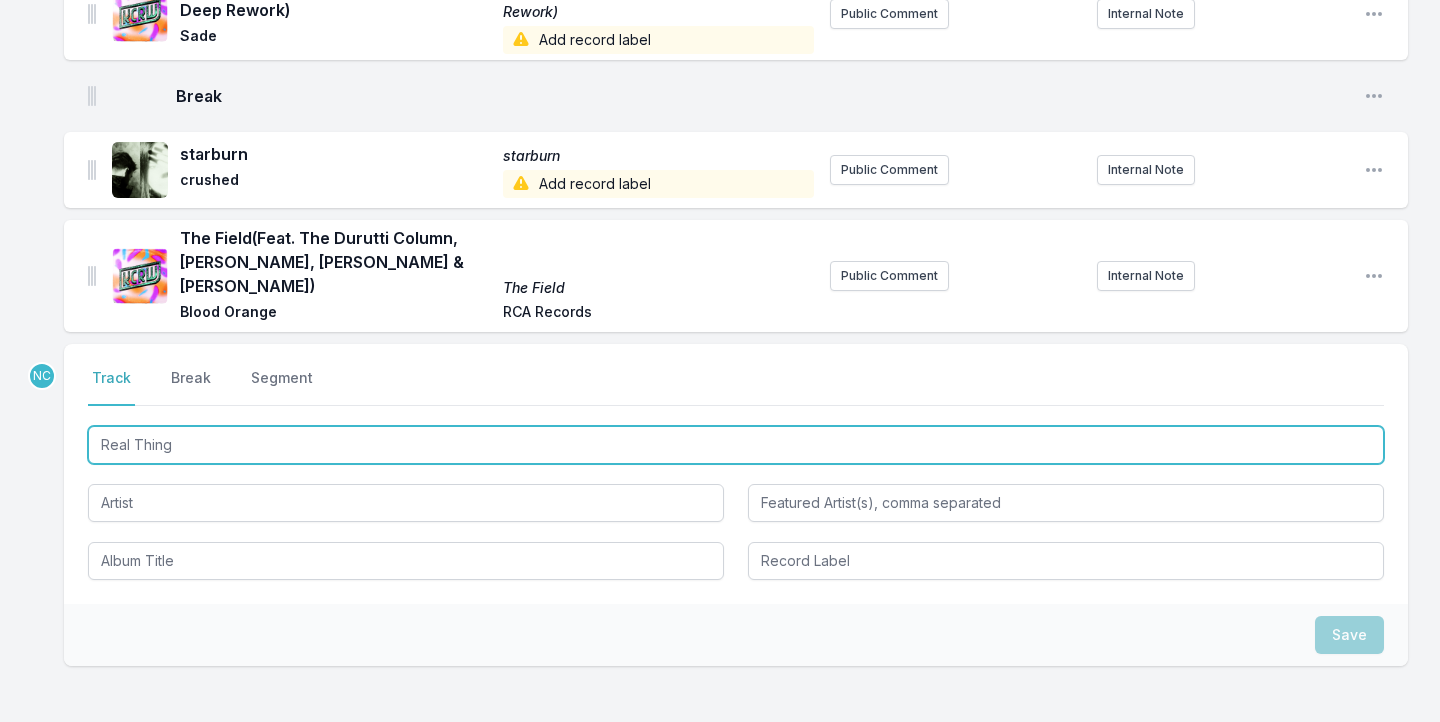 type 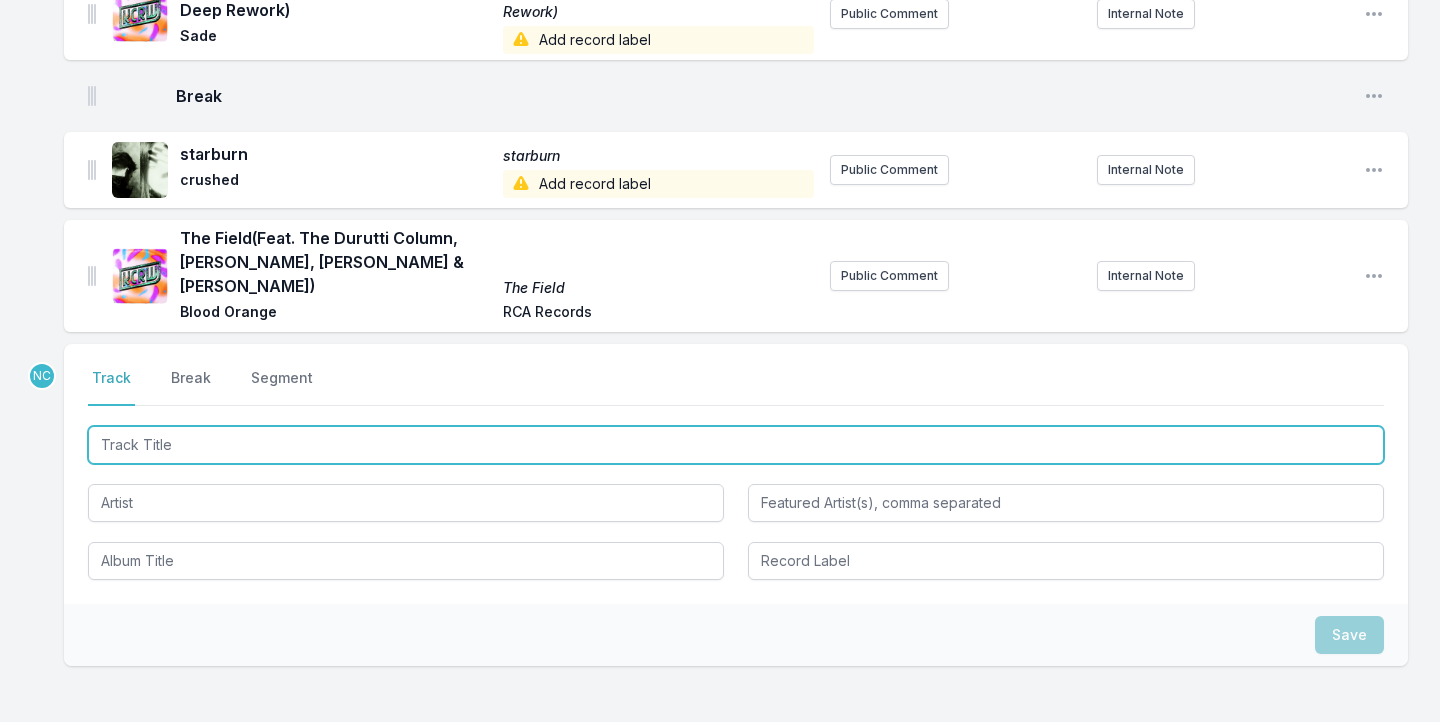scroll, scrollTop: 1964, scrollLeft: 0, axis: vertical 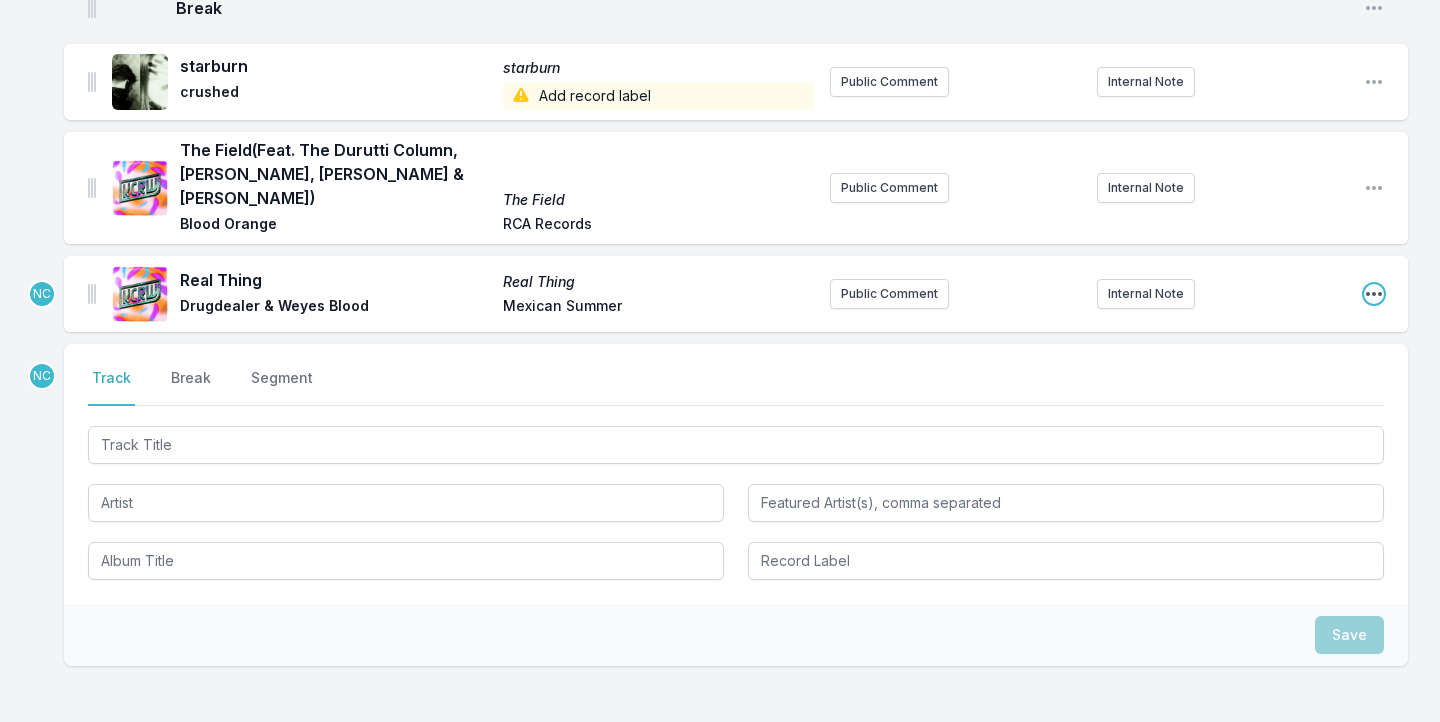 click 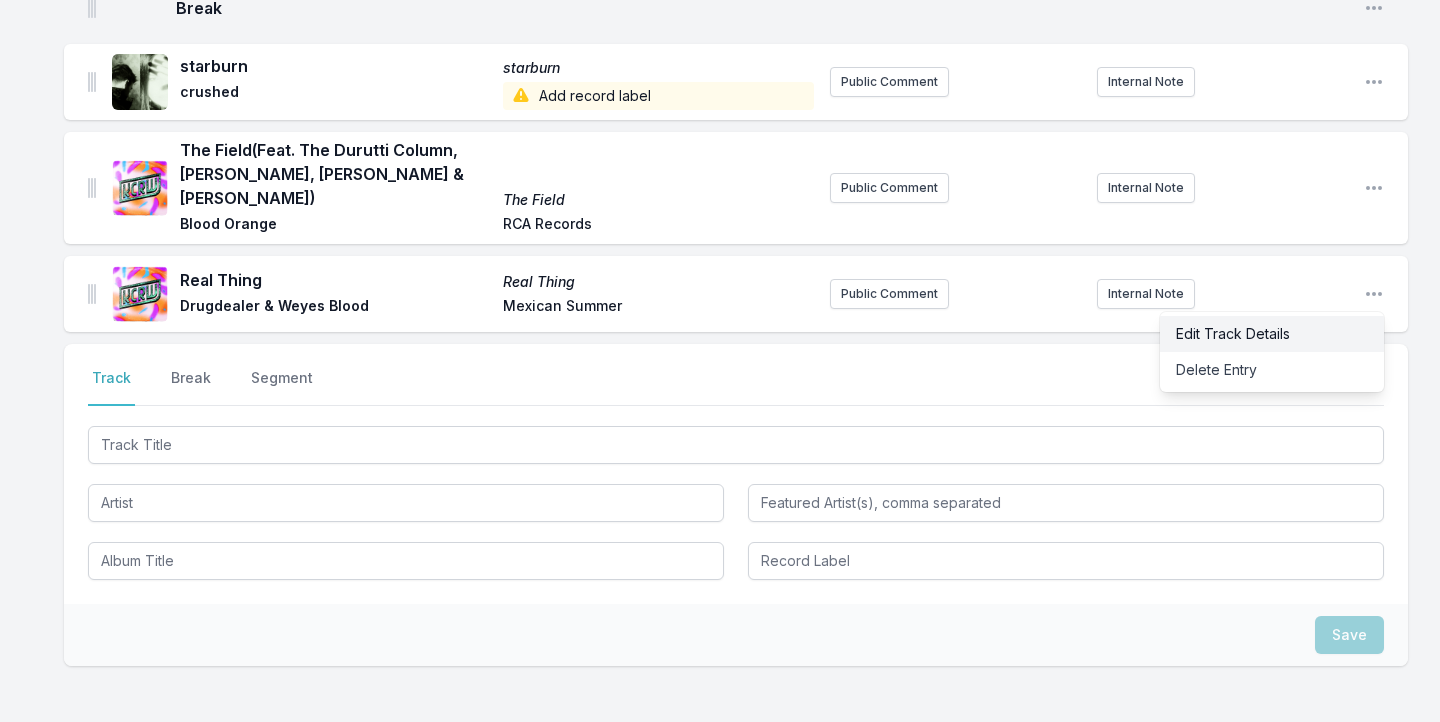 click on "Edit Track Details" at bounding box center (1272, 334) 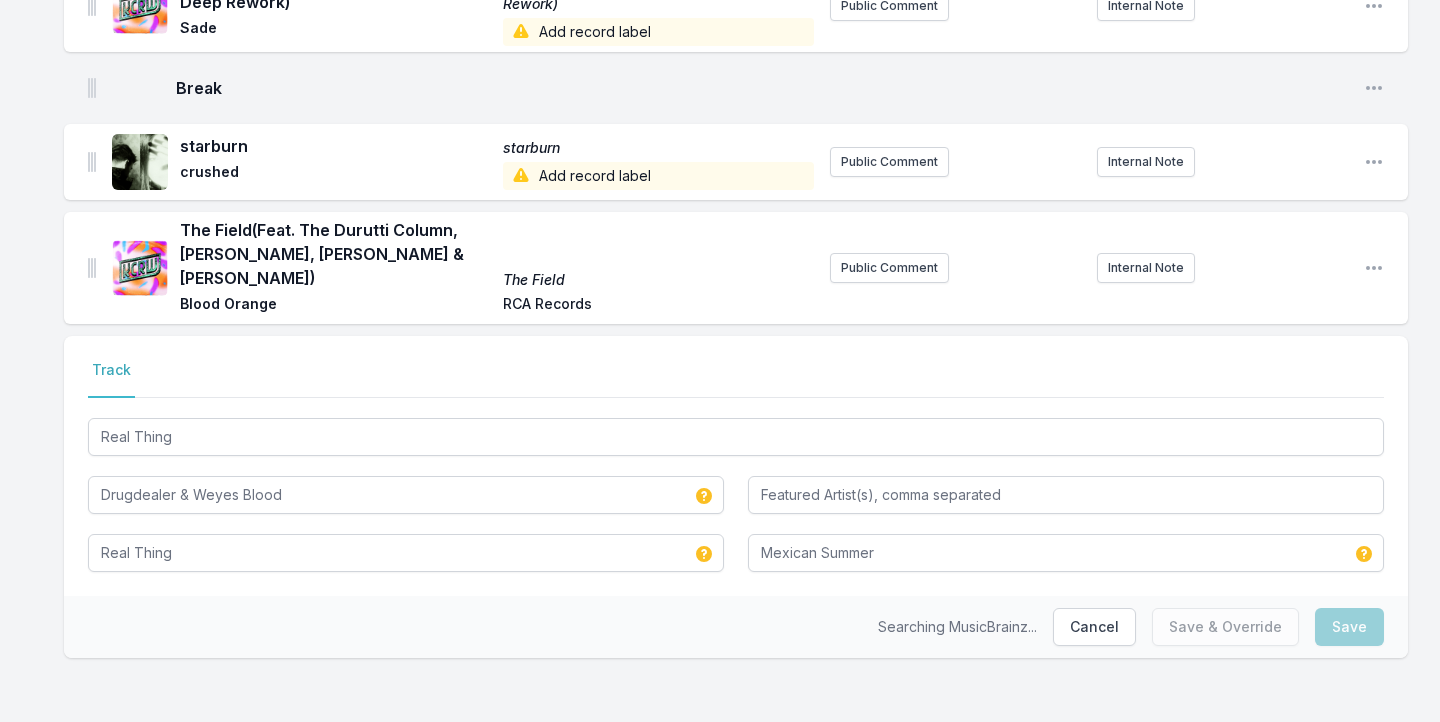 scroll, scrollTop: 1844, scrollLeft: 0, axis: vertical 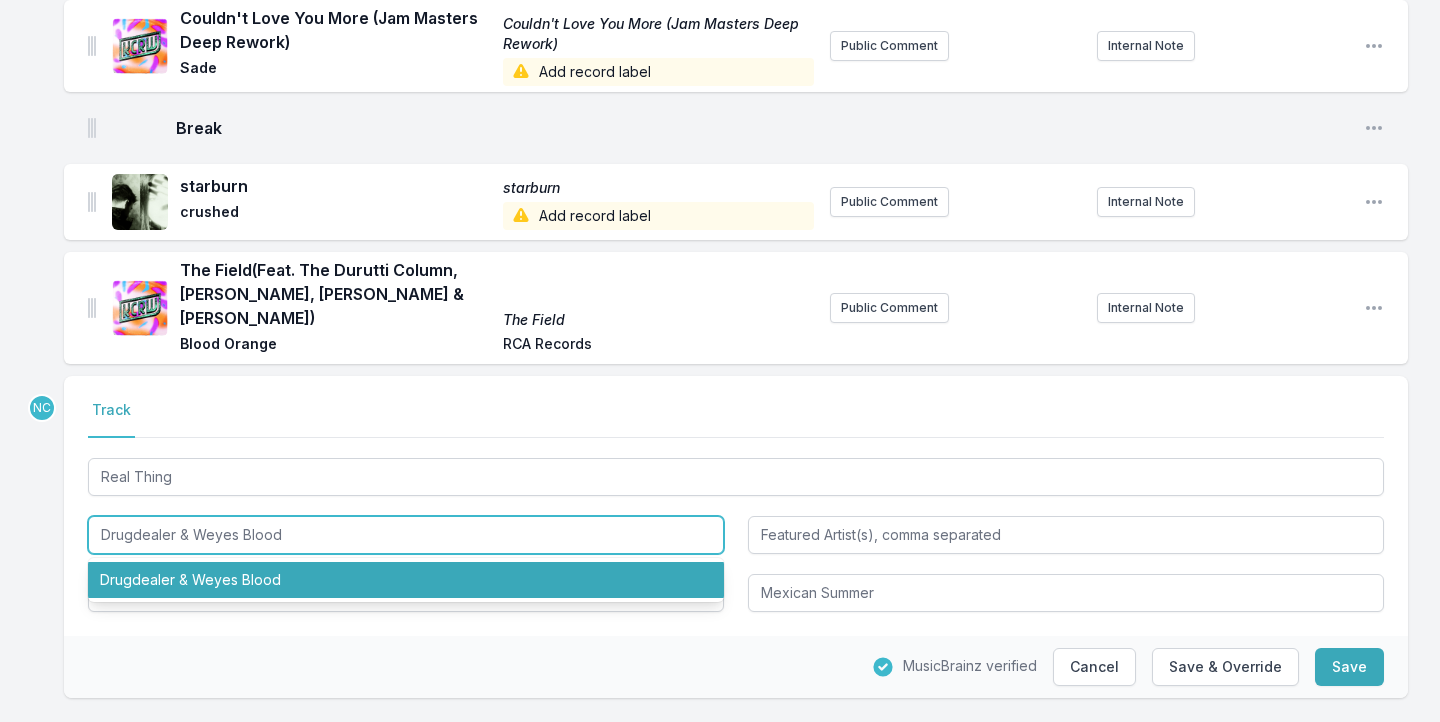 drag, startPoint x: 326, startPoint y: 498, endPoint x: 175, endPoint y: 491, distance: 151.16217 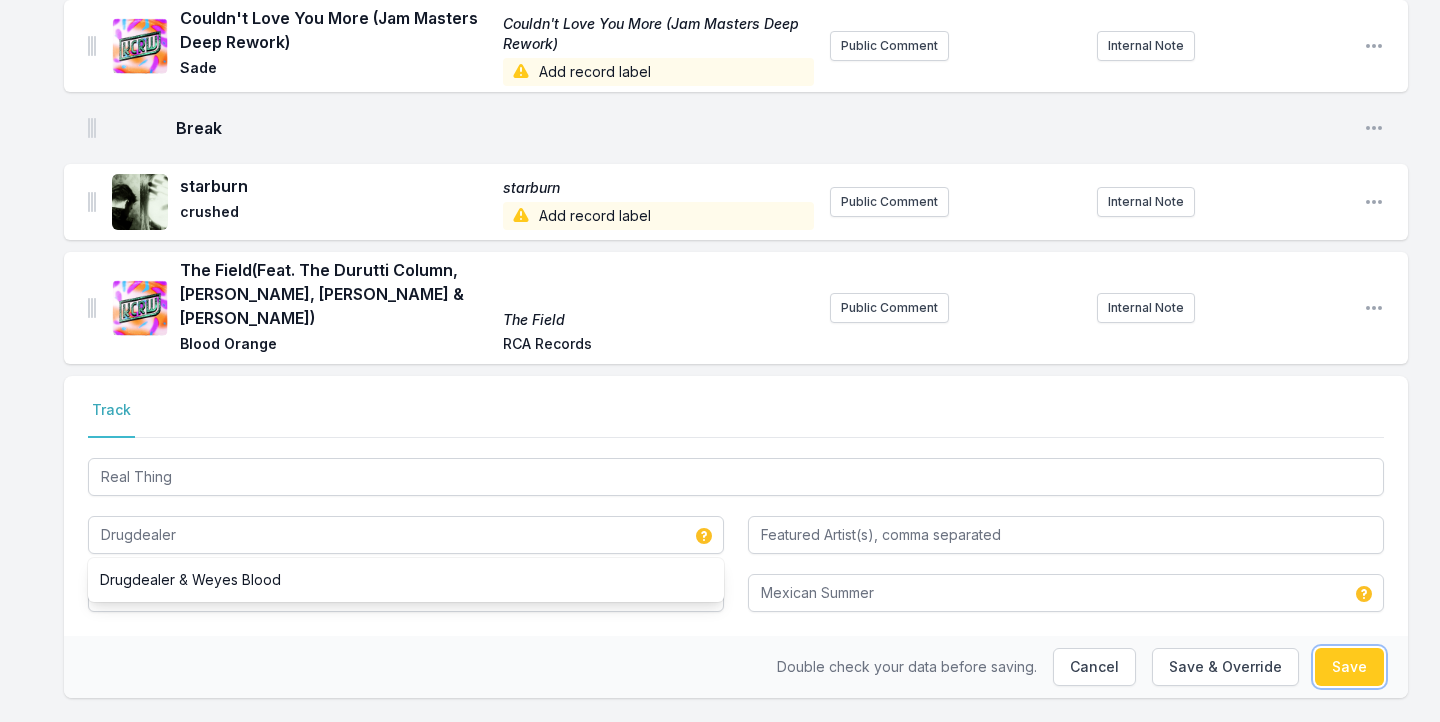click on "Save" at bounding box center (1349, 667) 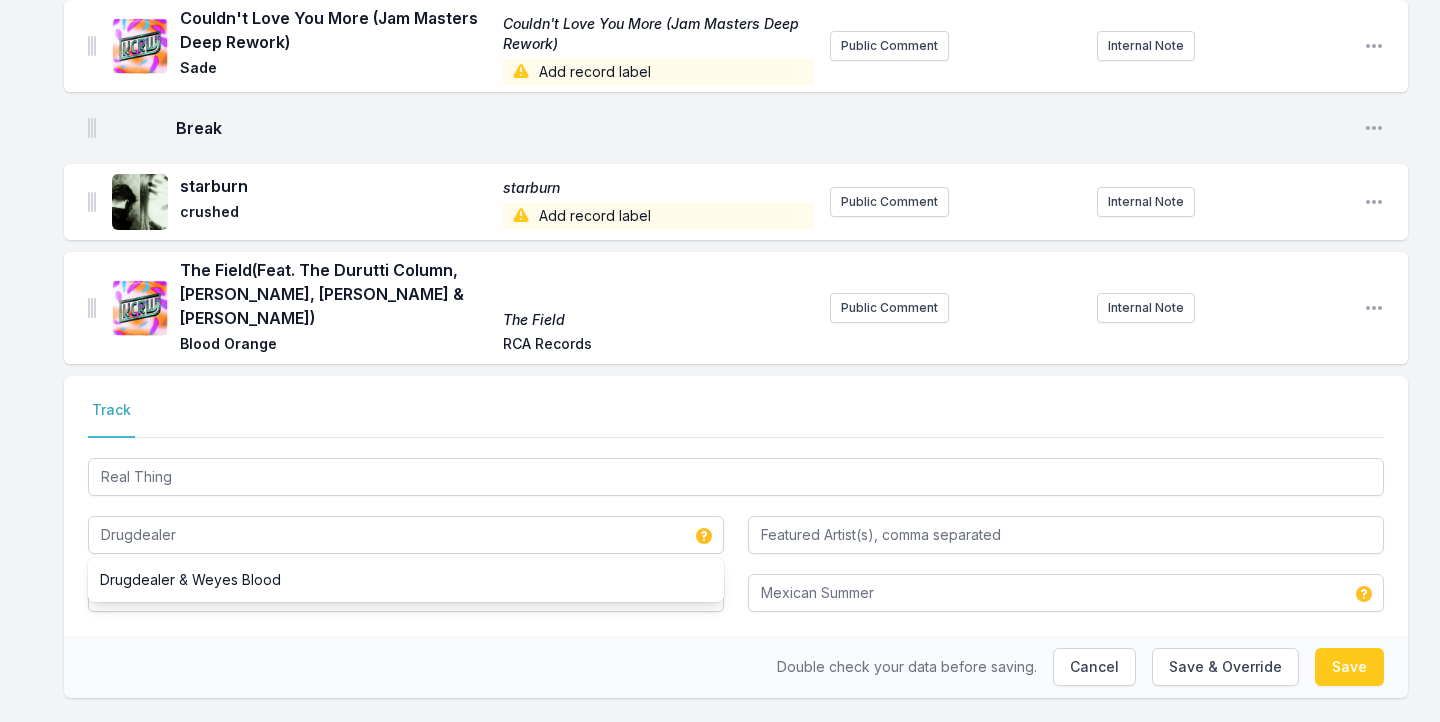 type on "Drugdealer & Weyes Blood" 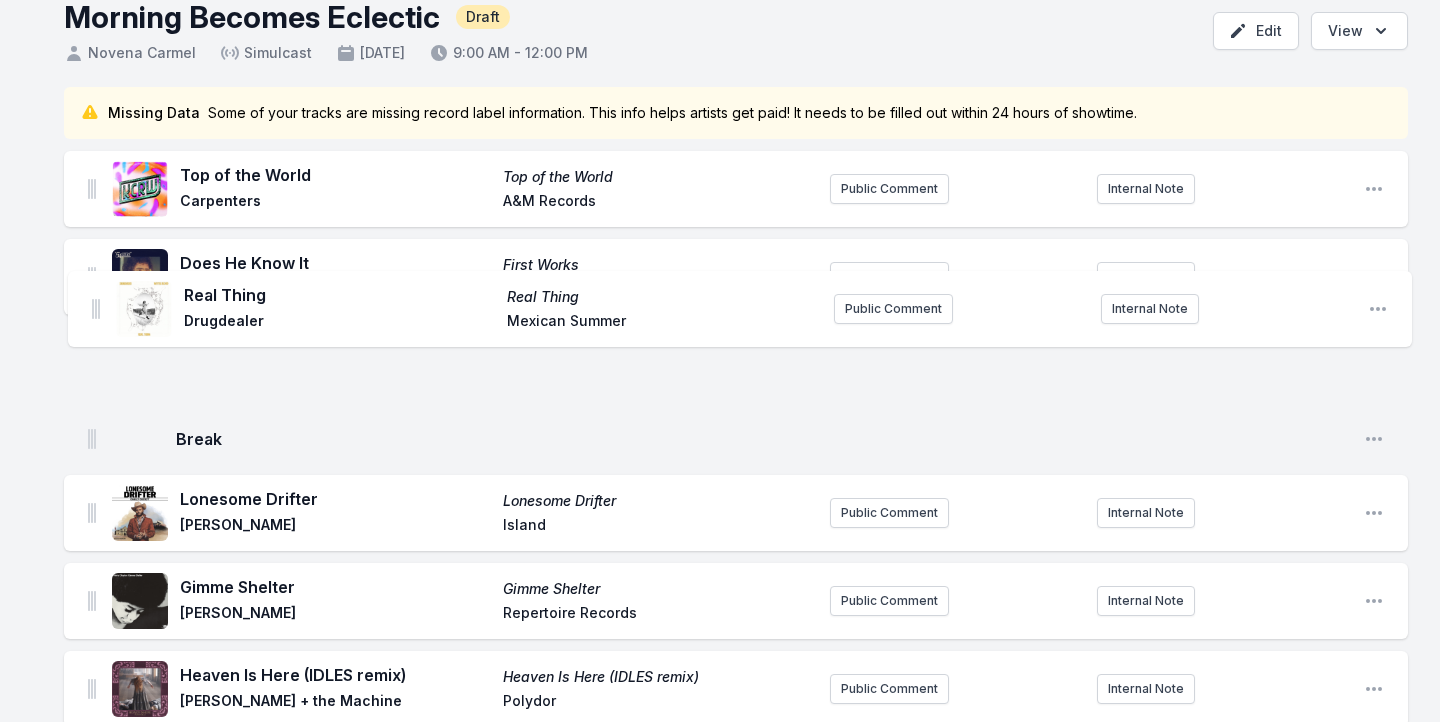 scroll, scrollTop: 103, scrollLeft: 0, axis: vertical 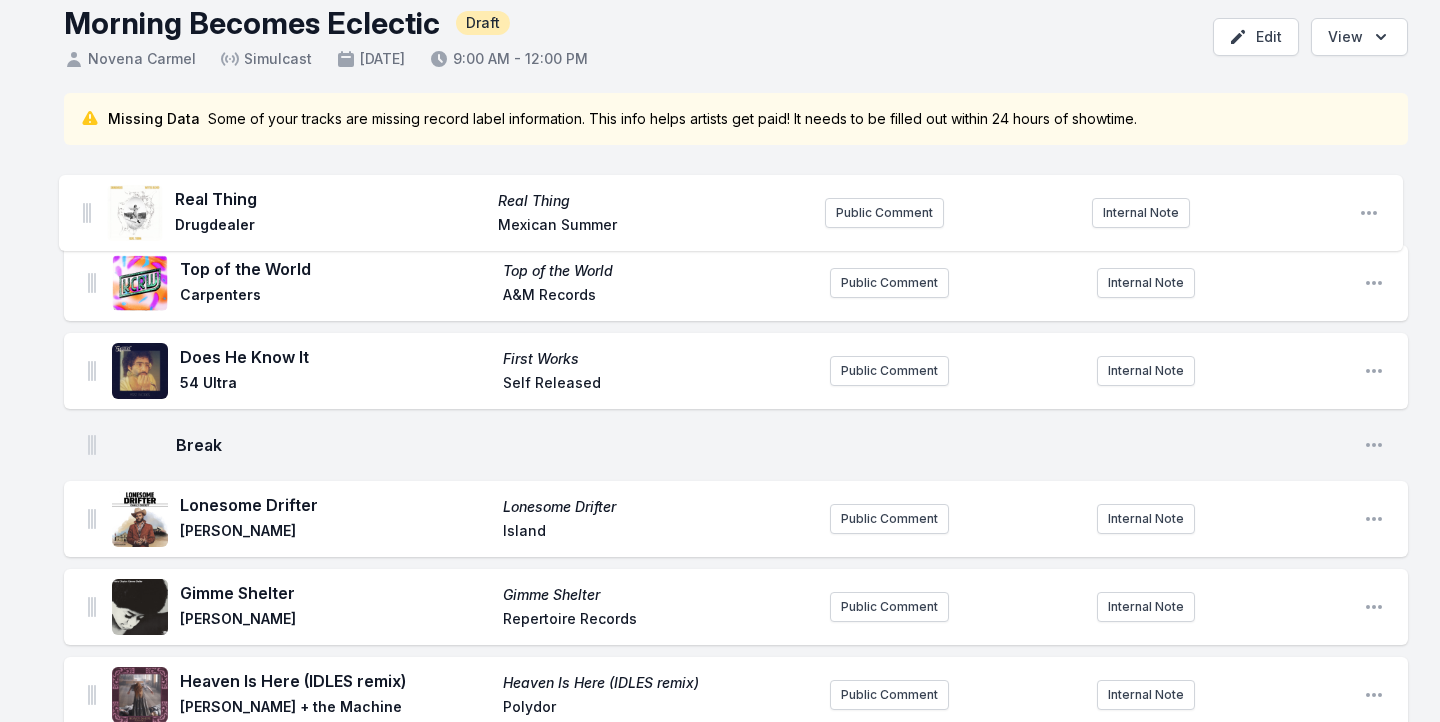 drag, startPoint x: 92, startPoint y: 370, endPoint x: 87, endPoint y: 180, distance: 190.06578 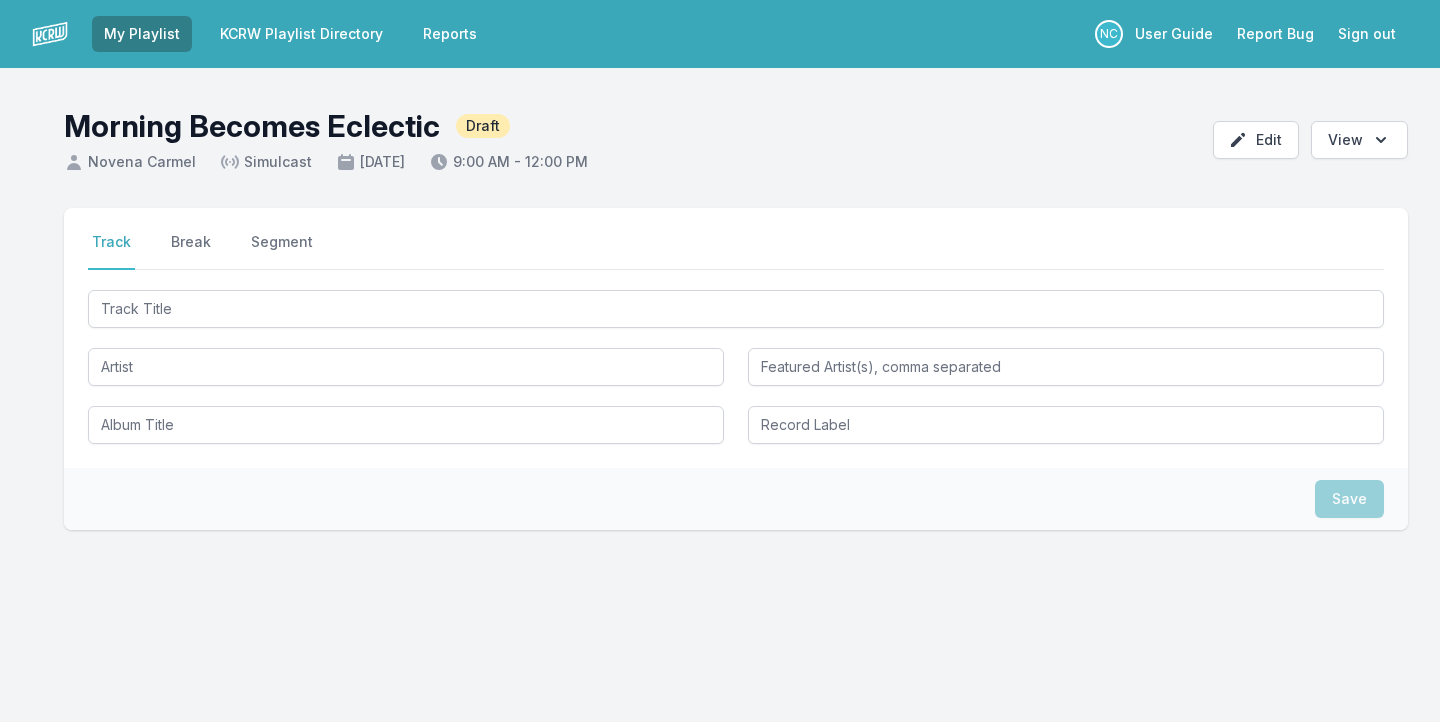 scroll, scrollTop: 0, scrollLeft: 0, axis: both 